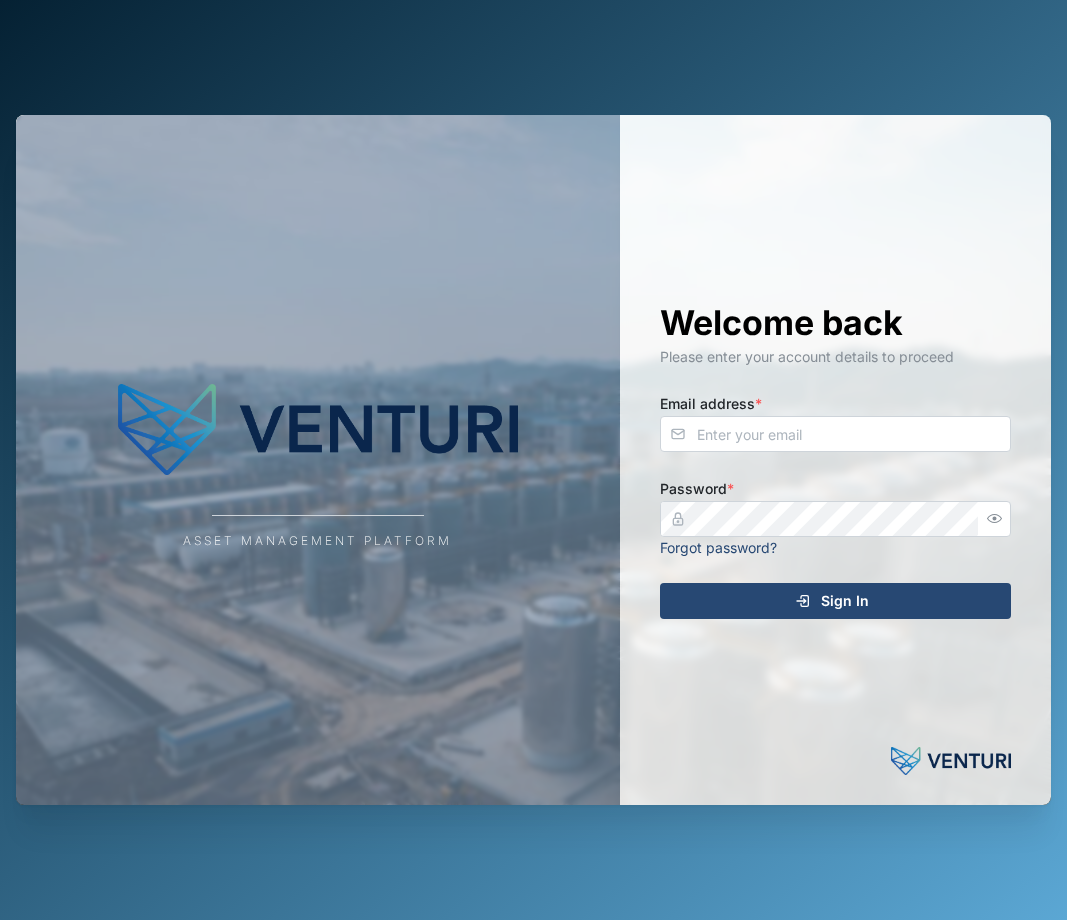 scroll, scrollTop: 0, scrollLeft: 0, axis: both 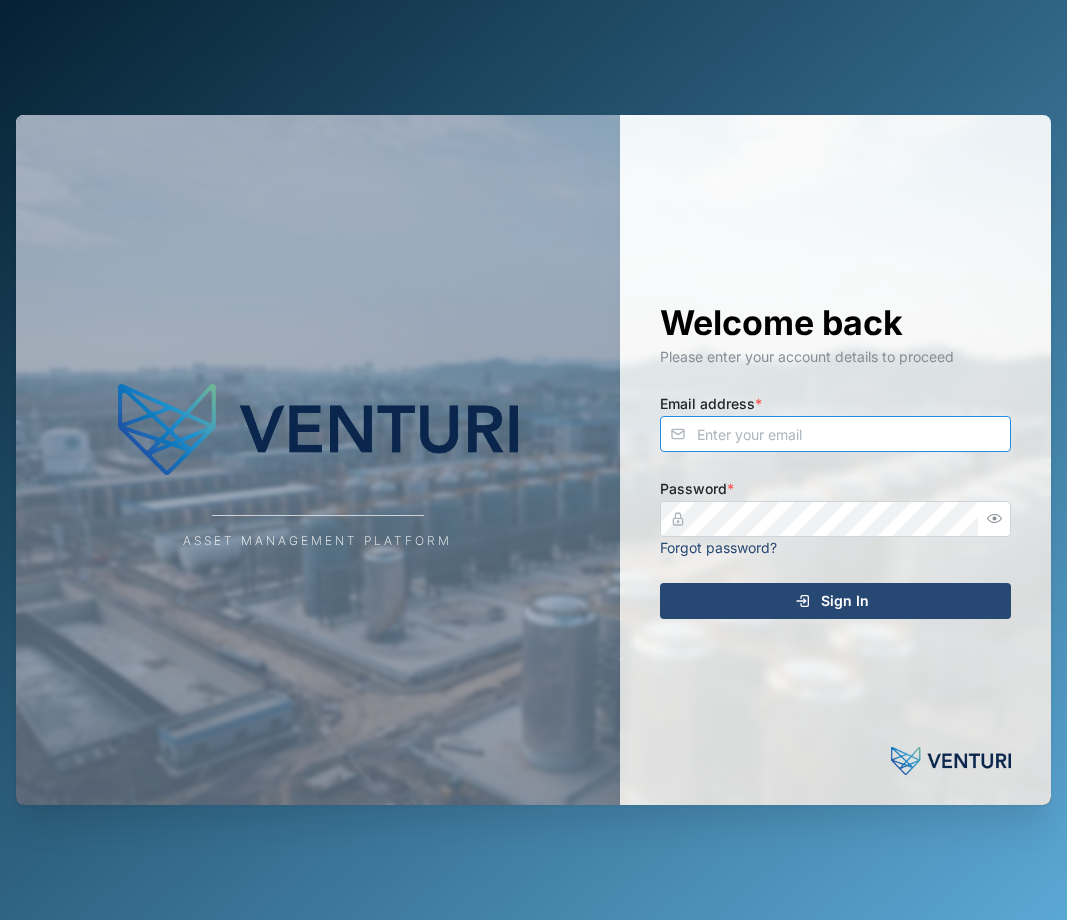 type on "[EMAIL_ADDRESS][DOMAIN_NAME]" 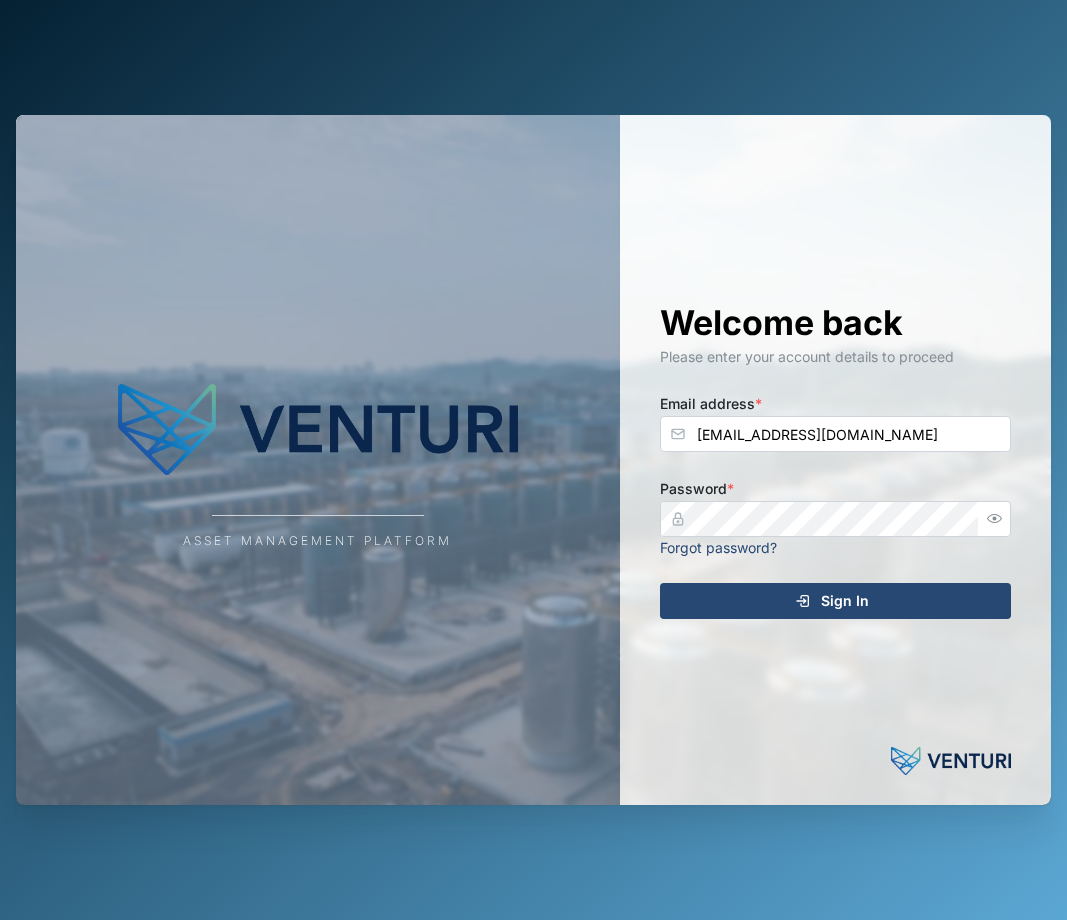 click on "Sign In" at bounding box center (832, 601) 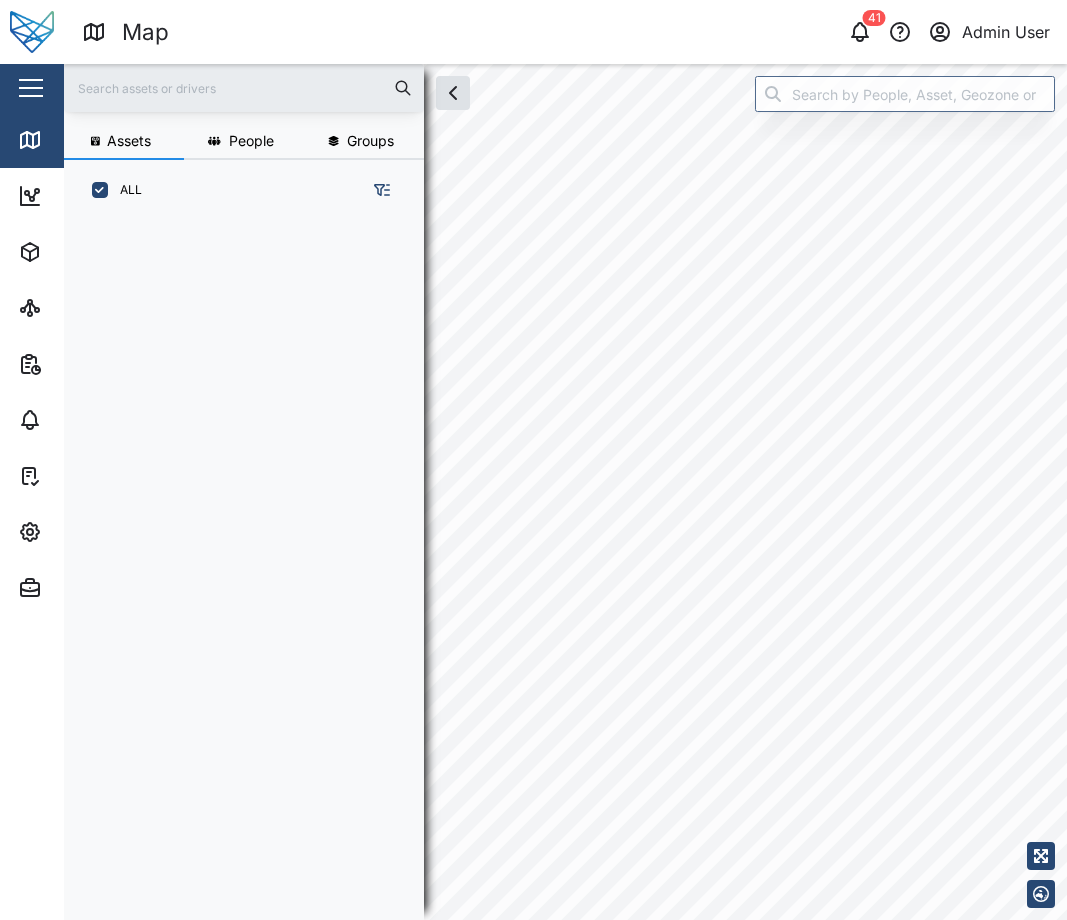 scroll, scrollTop: 16, scrollLeft: 16, axis: both 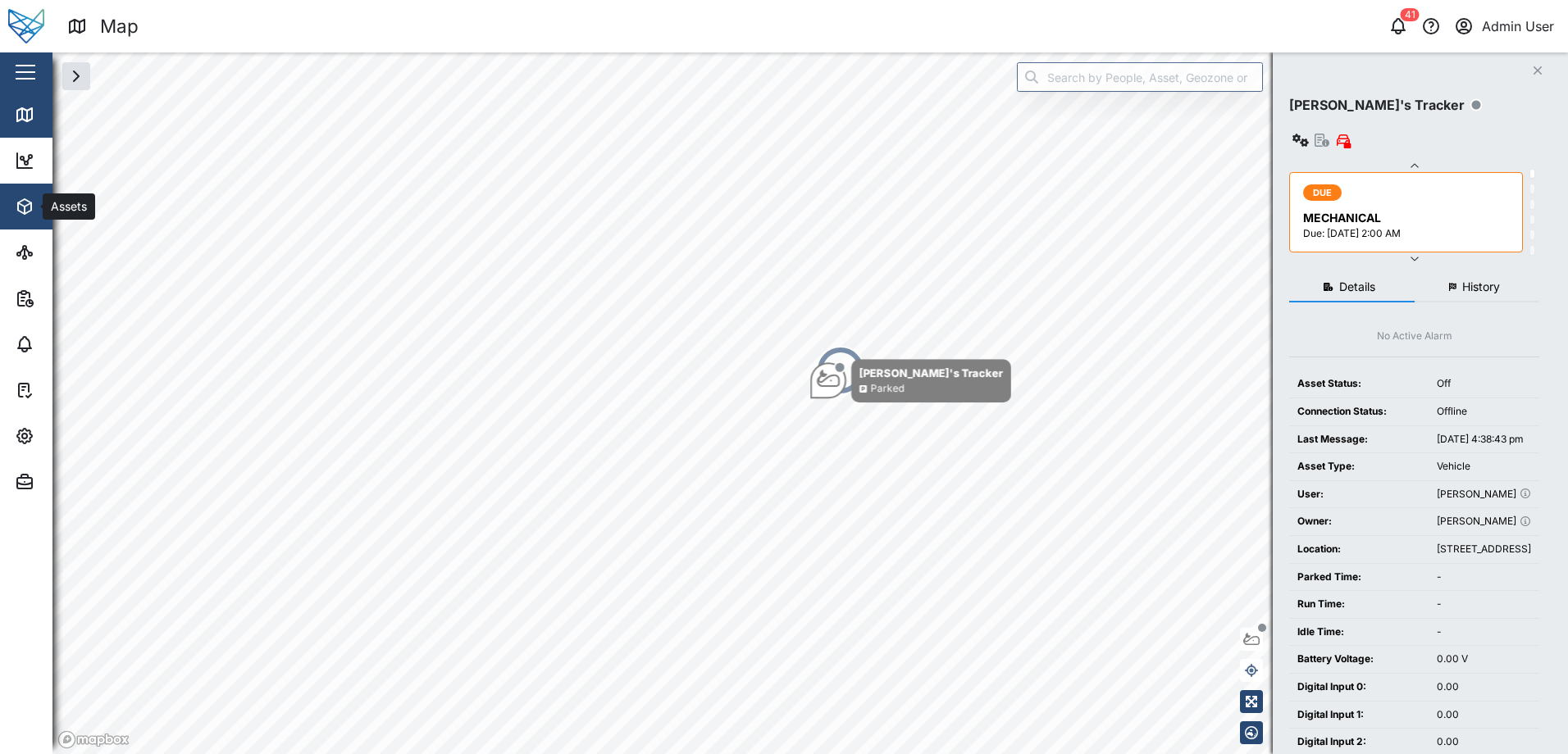 click on "Assets" at bounding box center [89, 207] 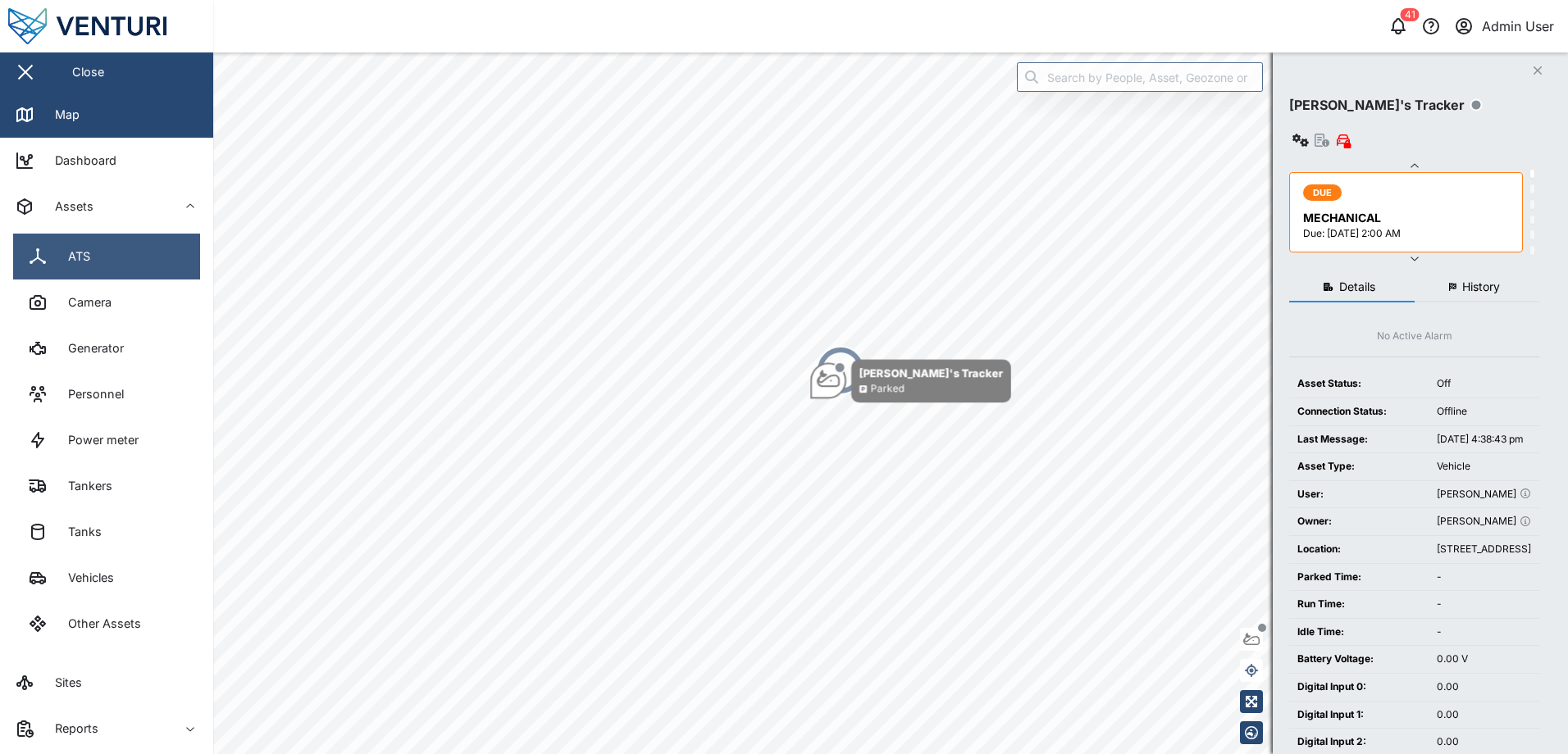click on "ATS" at bounding box center (73, 257) 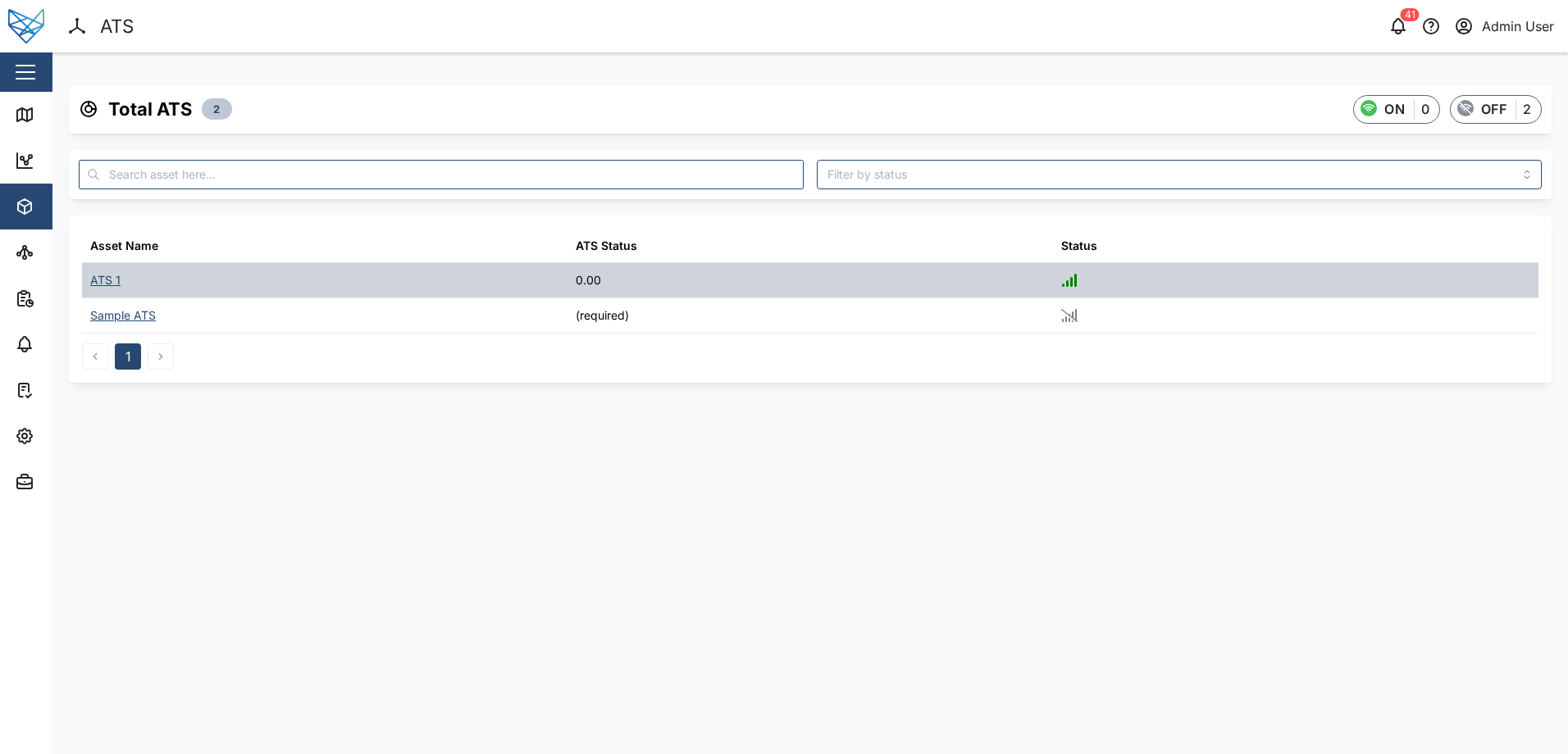 click on "ATS 1" at bounding box center [105, 280] 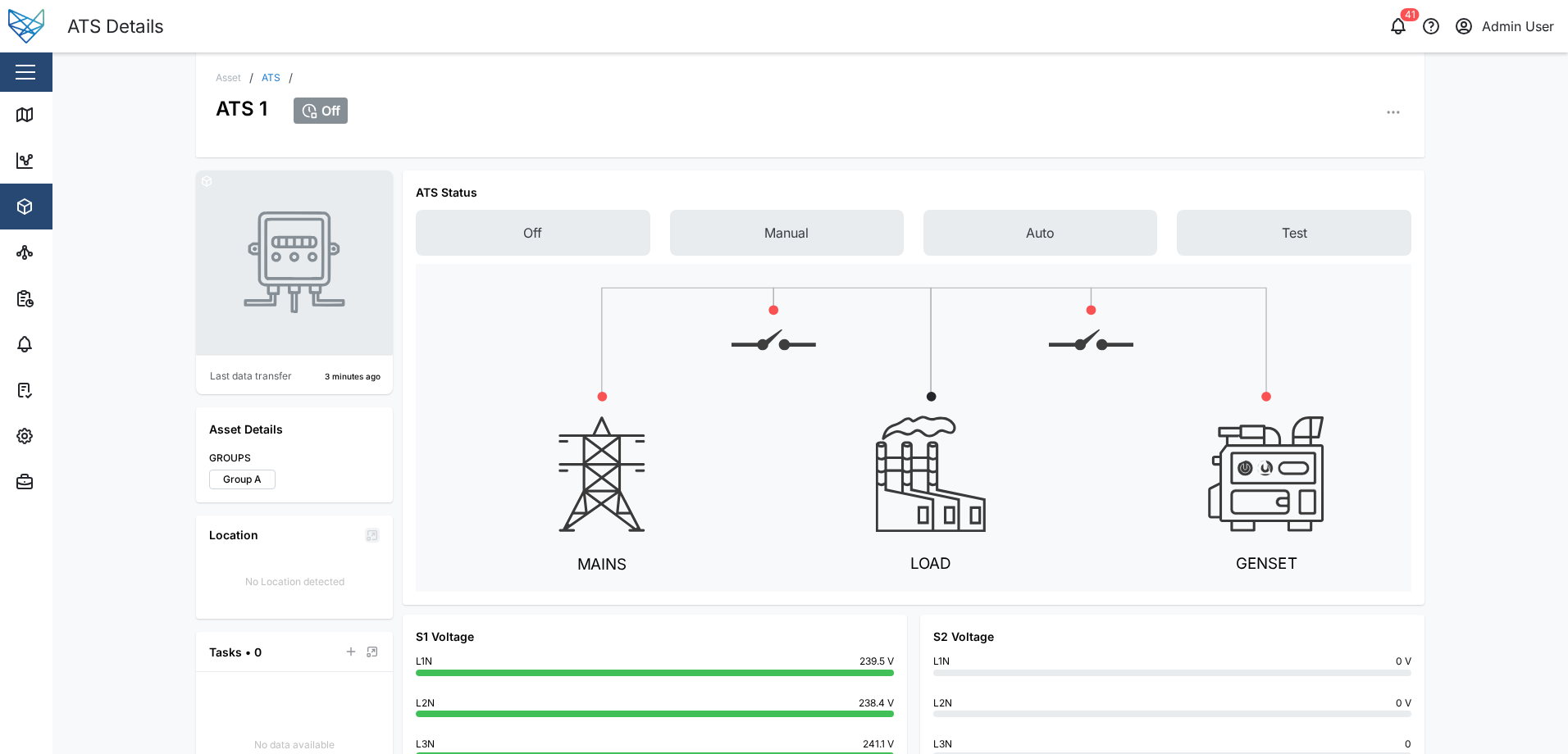 click 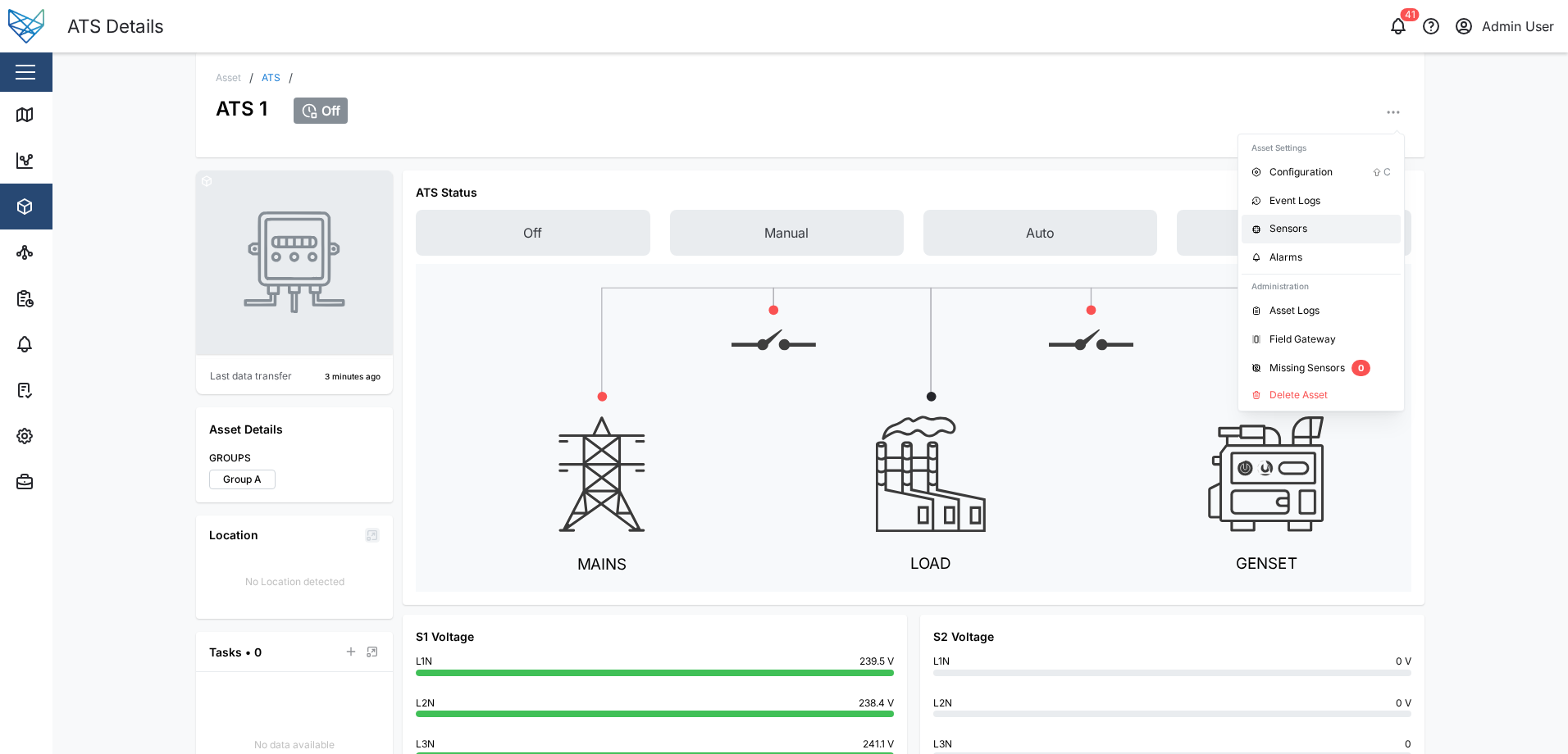 click on "Sensors" at bounding box center [1330, 229] 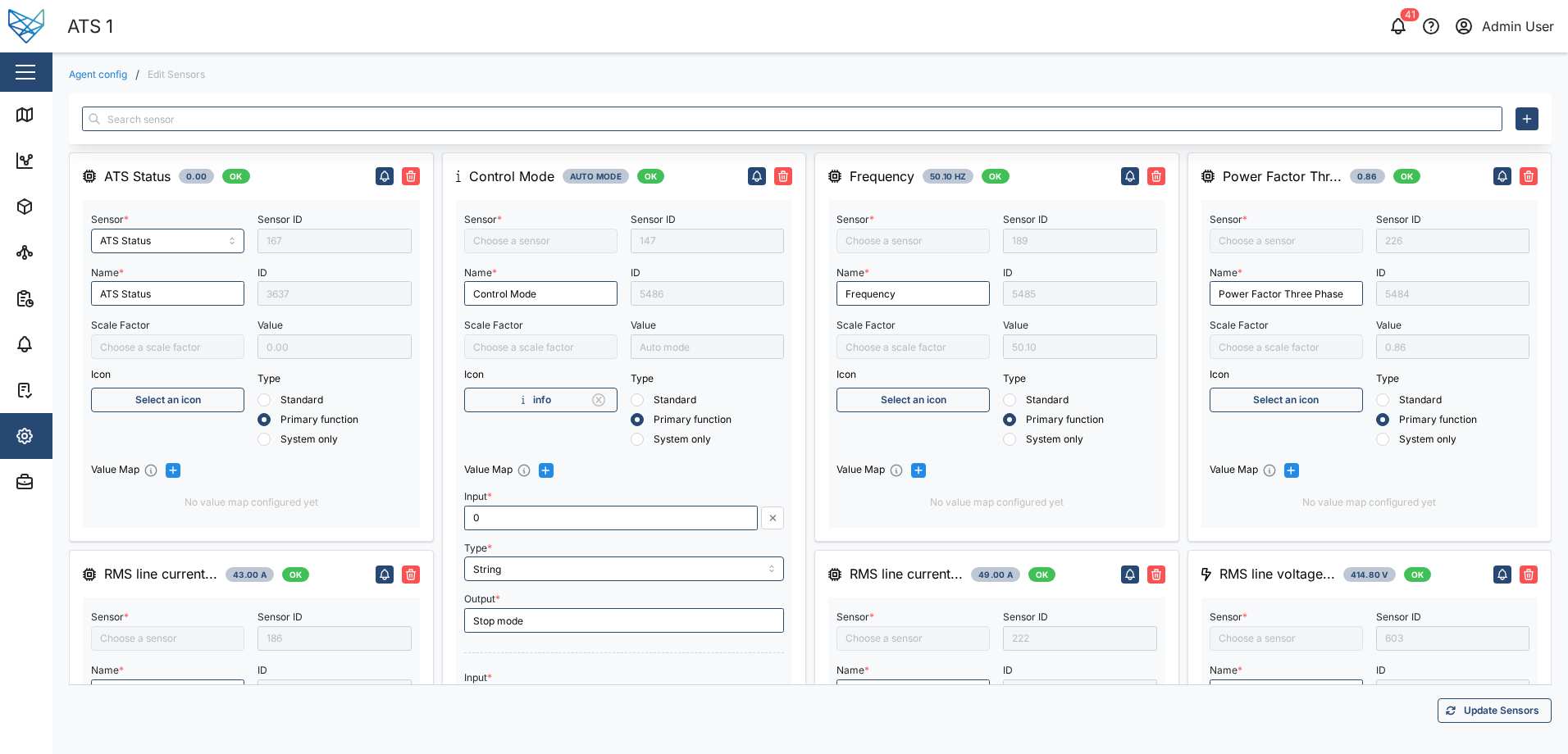 type on "ATS Status" 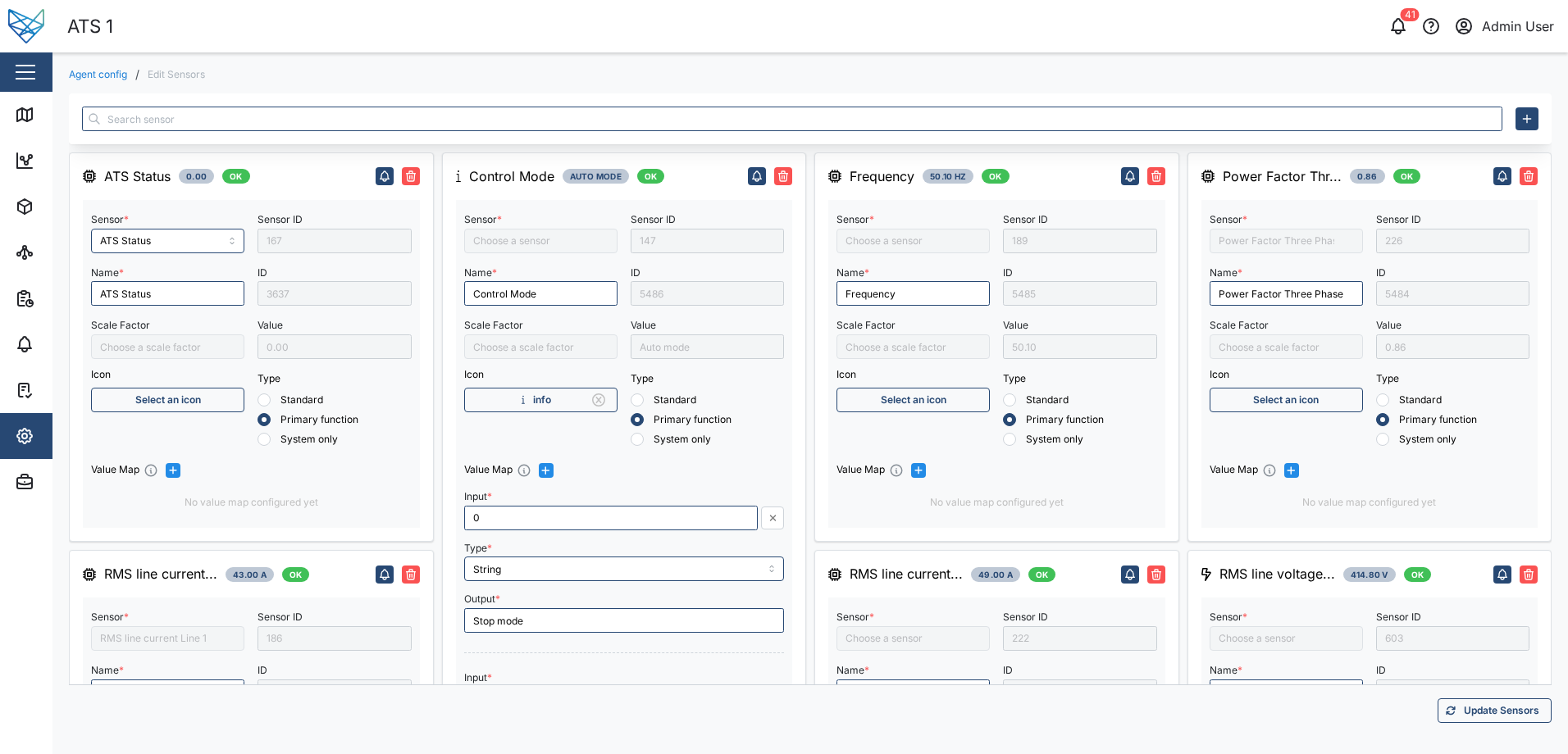 type on "RMS line current Line 3" 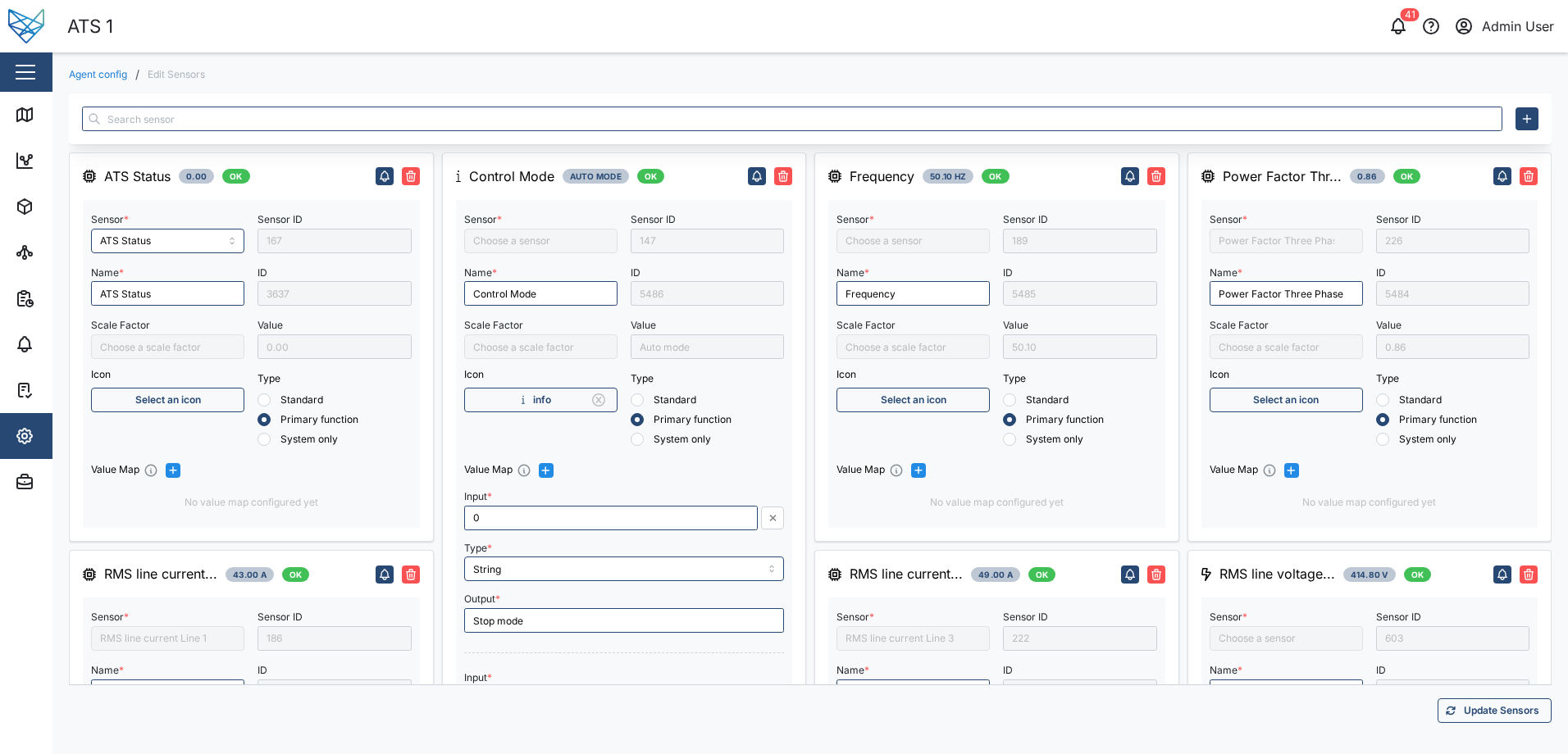 type on "RMS line voltage L1-L2" 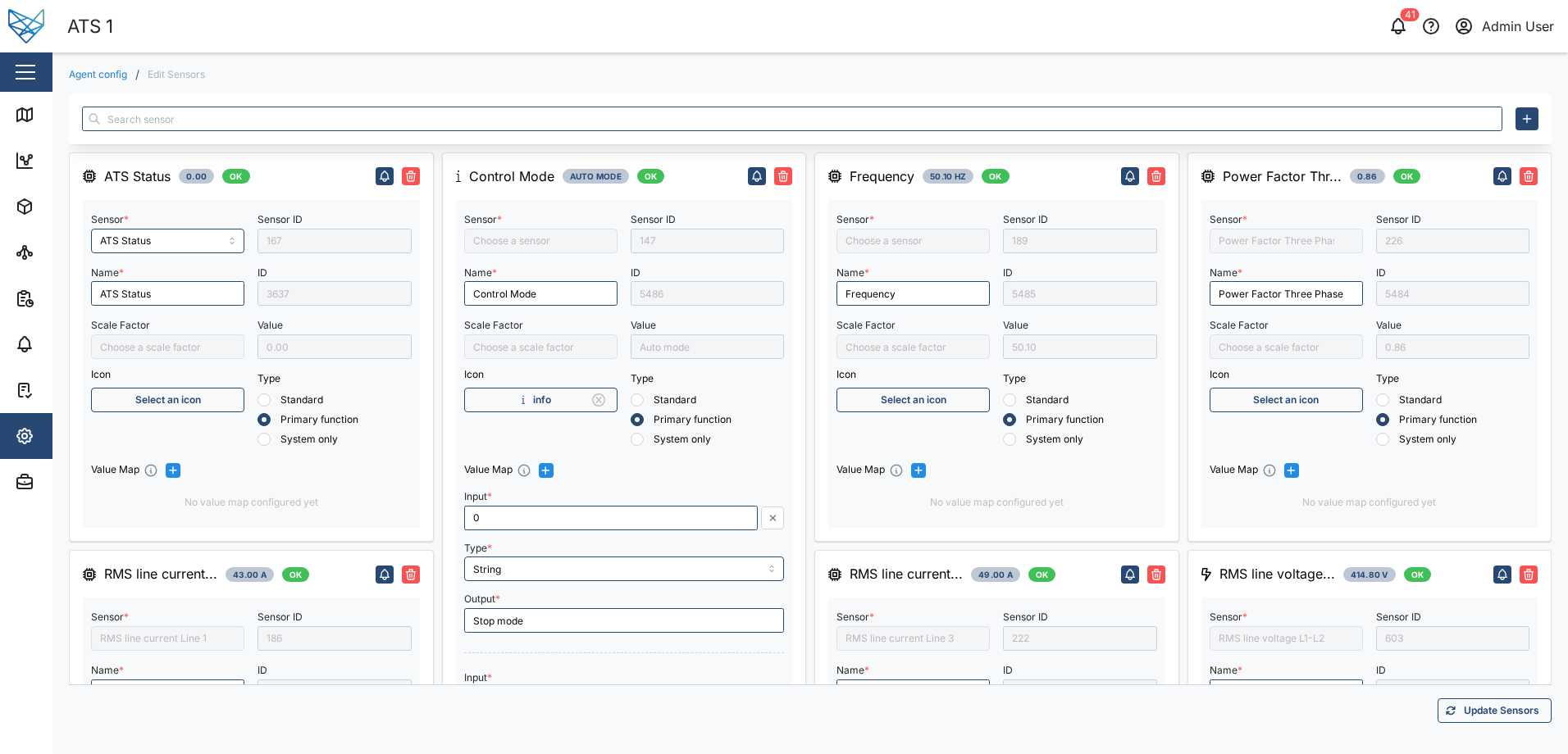 type on "Control Mode" 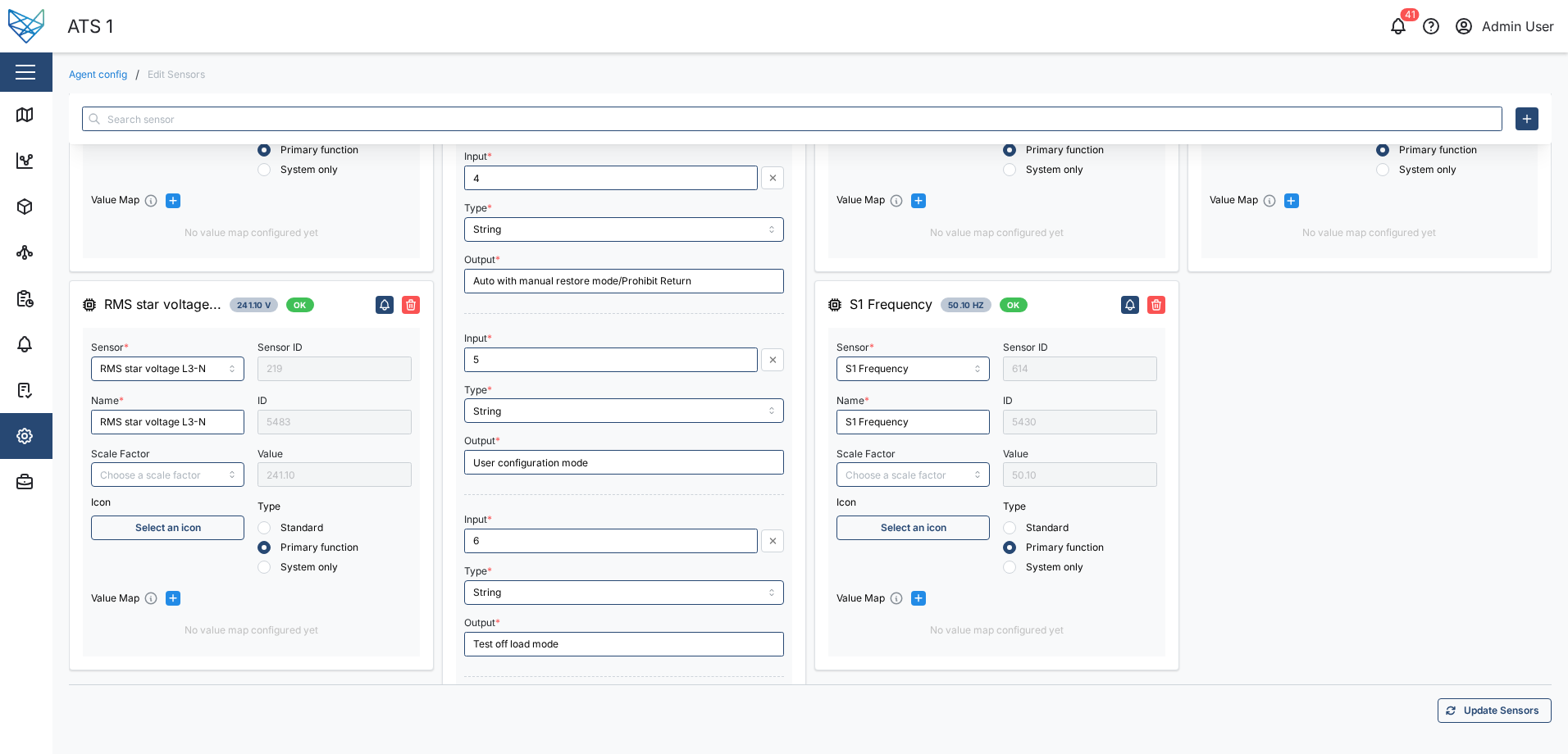 scroll, scrollTop: 1360, scrollLeft: 0, axis: vertical 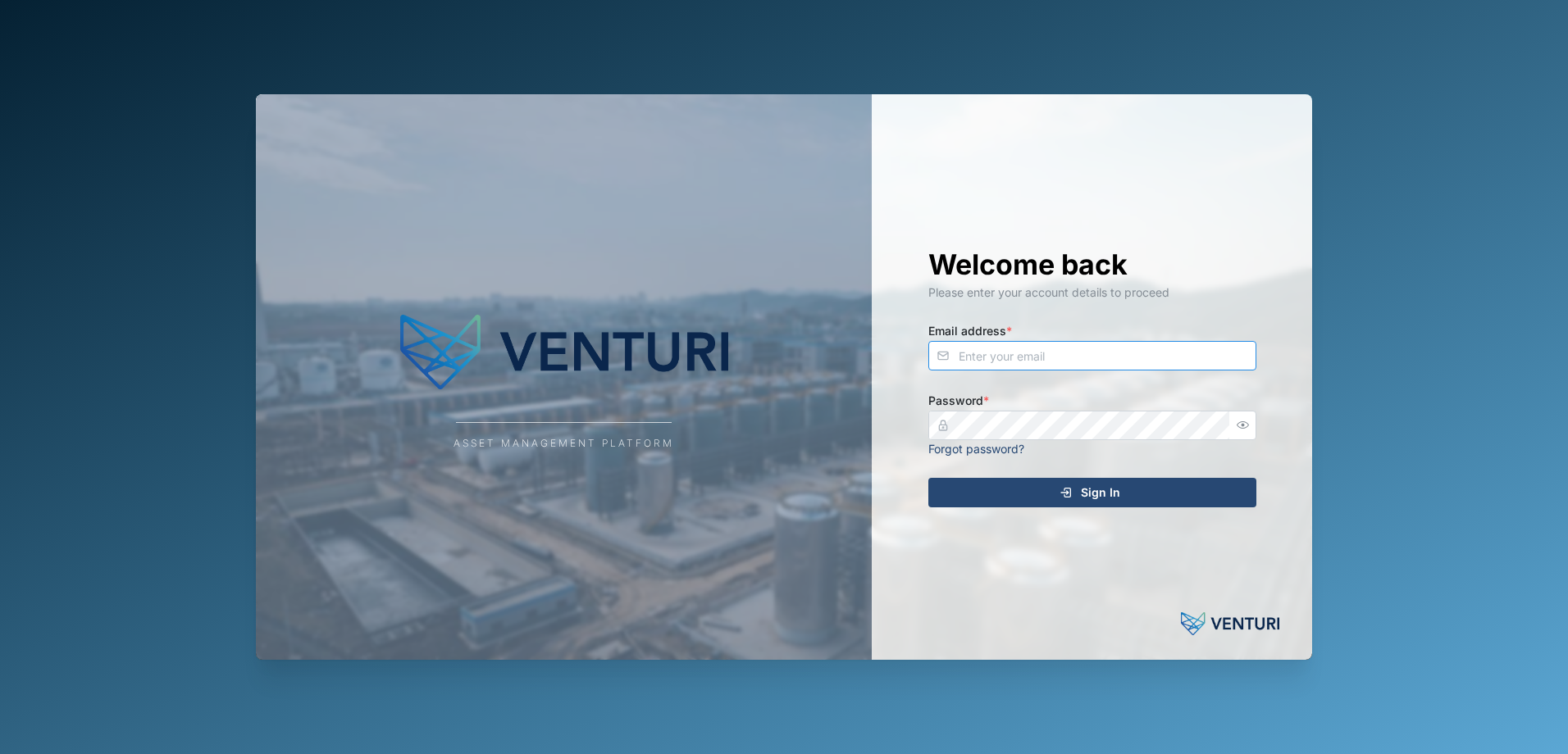 type on "[EMAIL_ADDRESS][DOMAIN_NAME]" 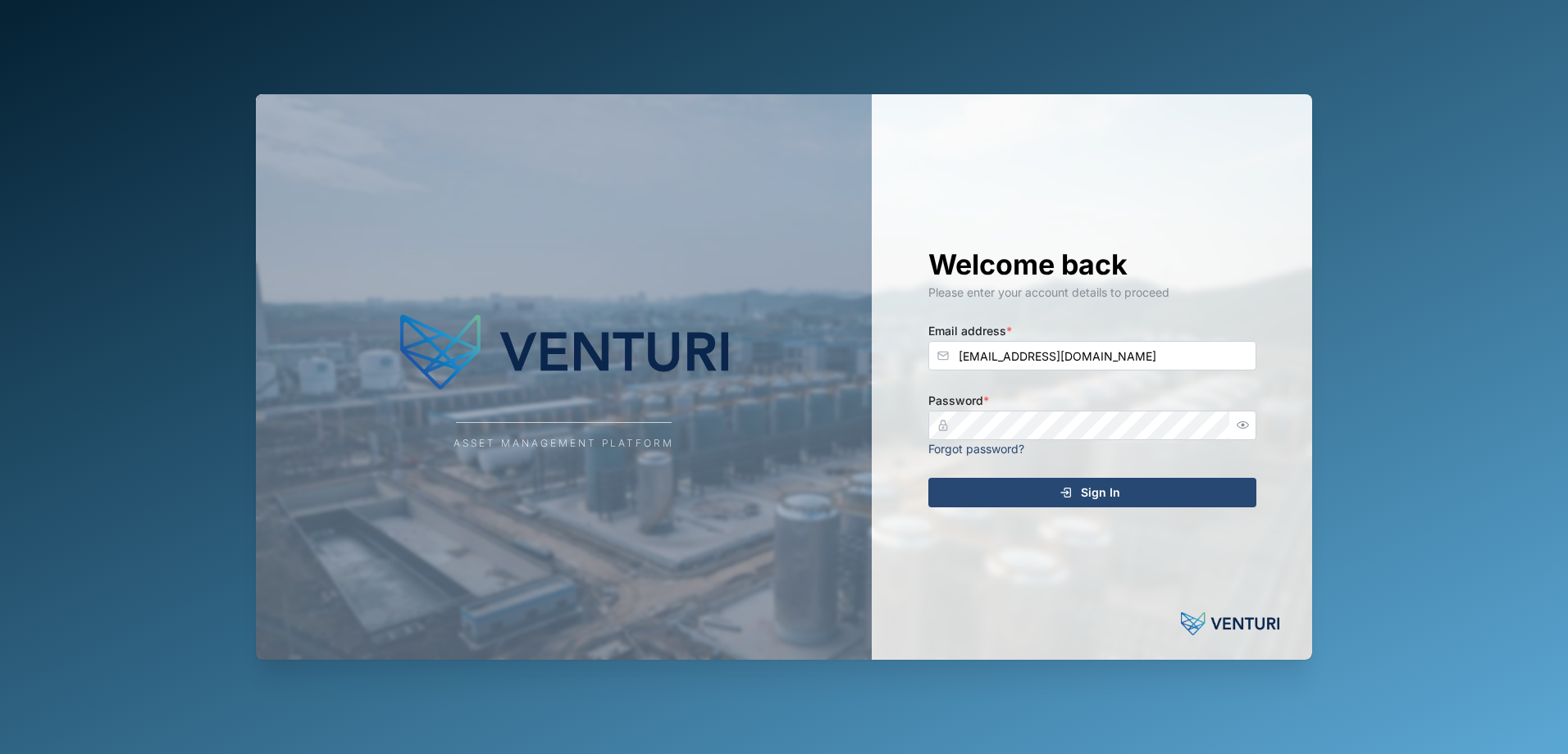 click on "Sign In" at bounding box center (1090, 493) 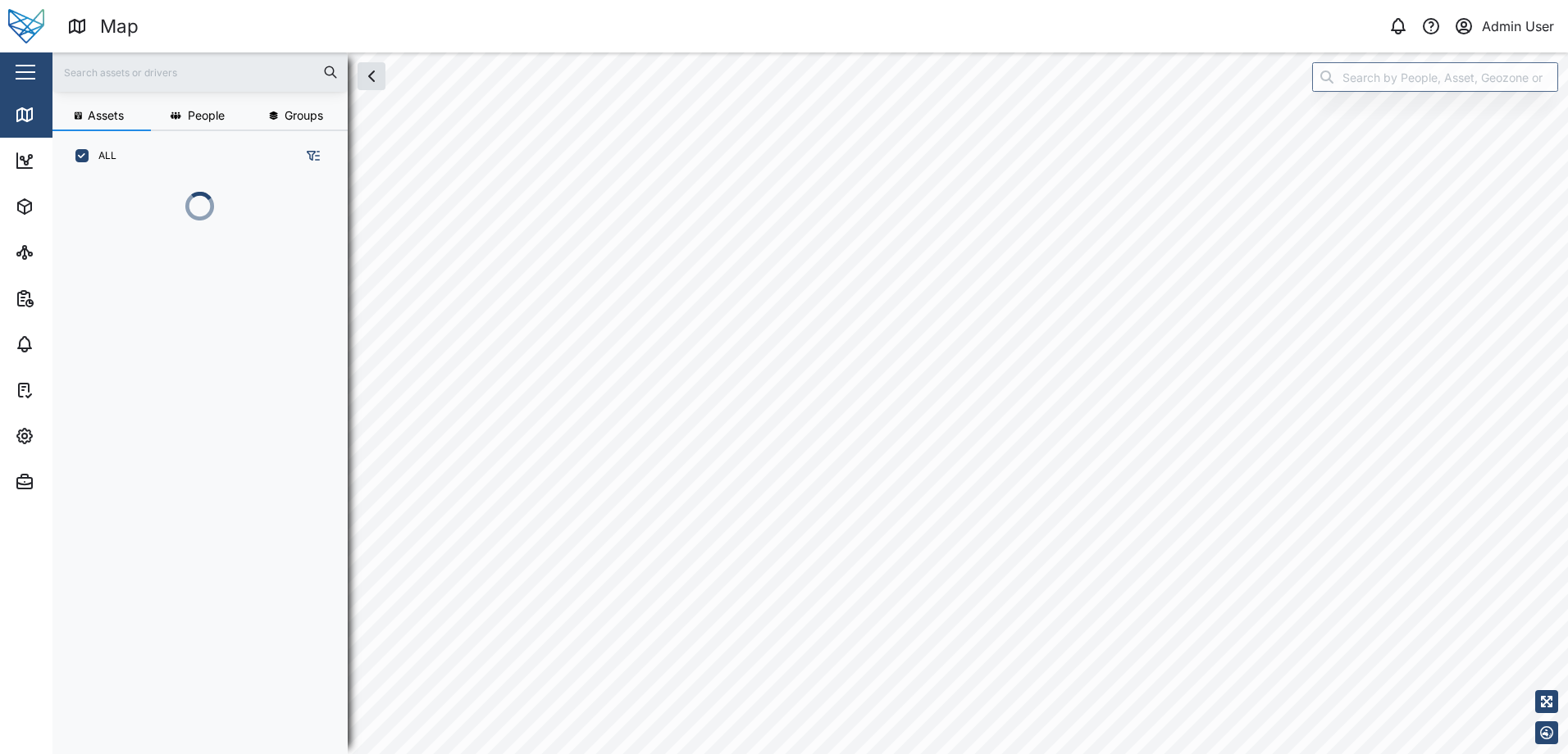 scroll, scrollTop: 13, scrollLeft: 13, axis: both 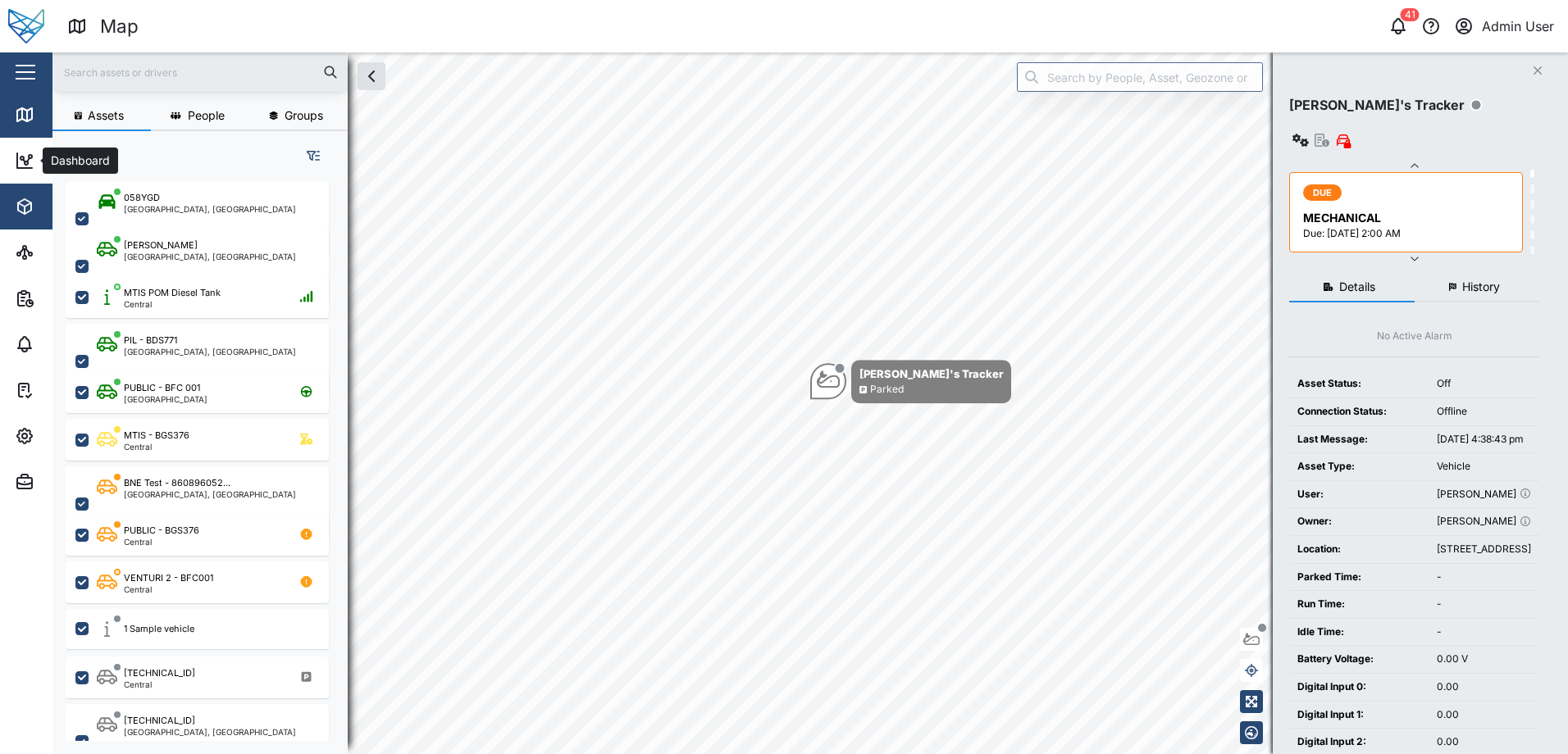 click 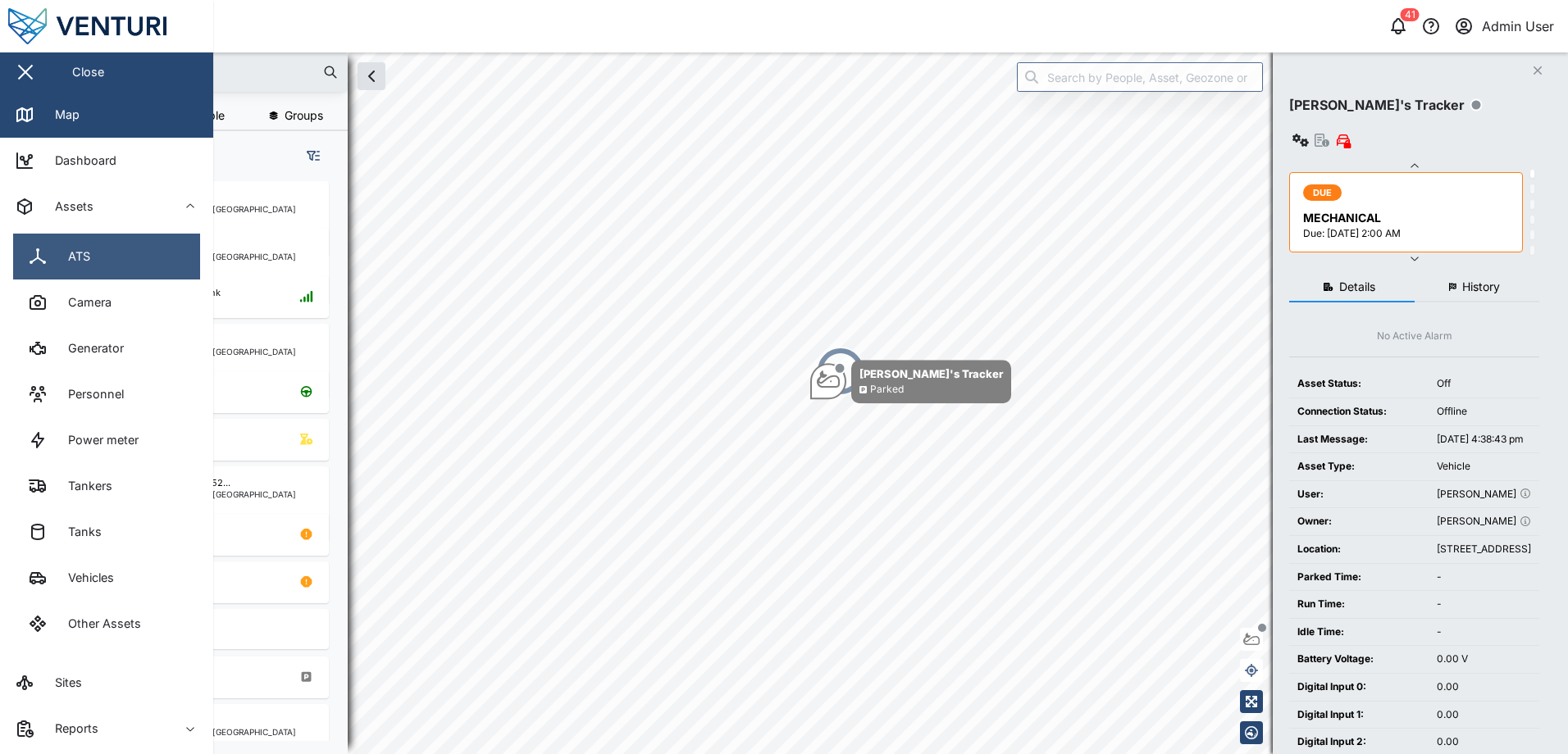 click on "ATS" at bounding box center [107, 257] 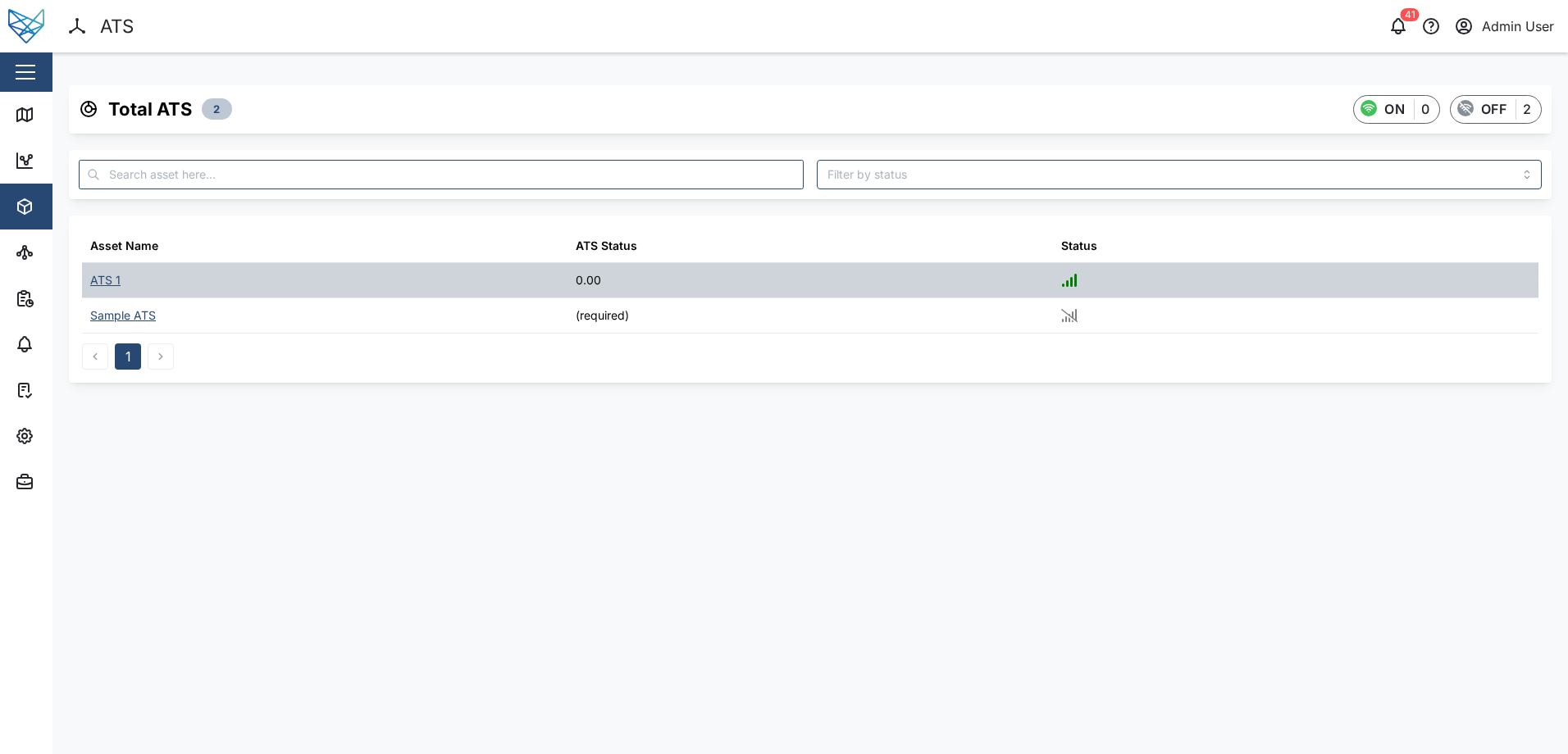 click on "ATS 1" at bounding box center (105, 280) 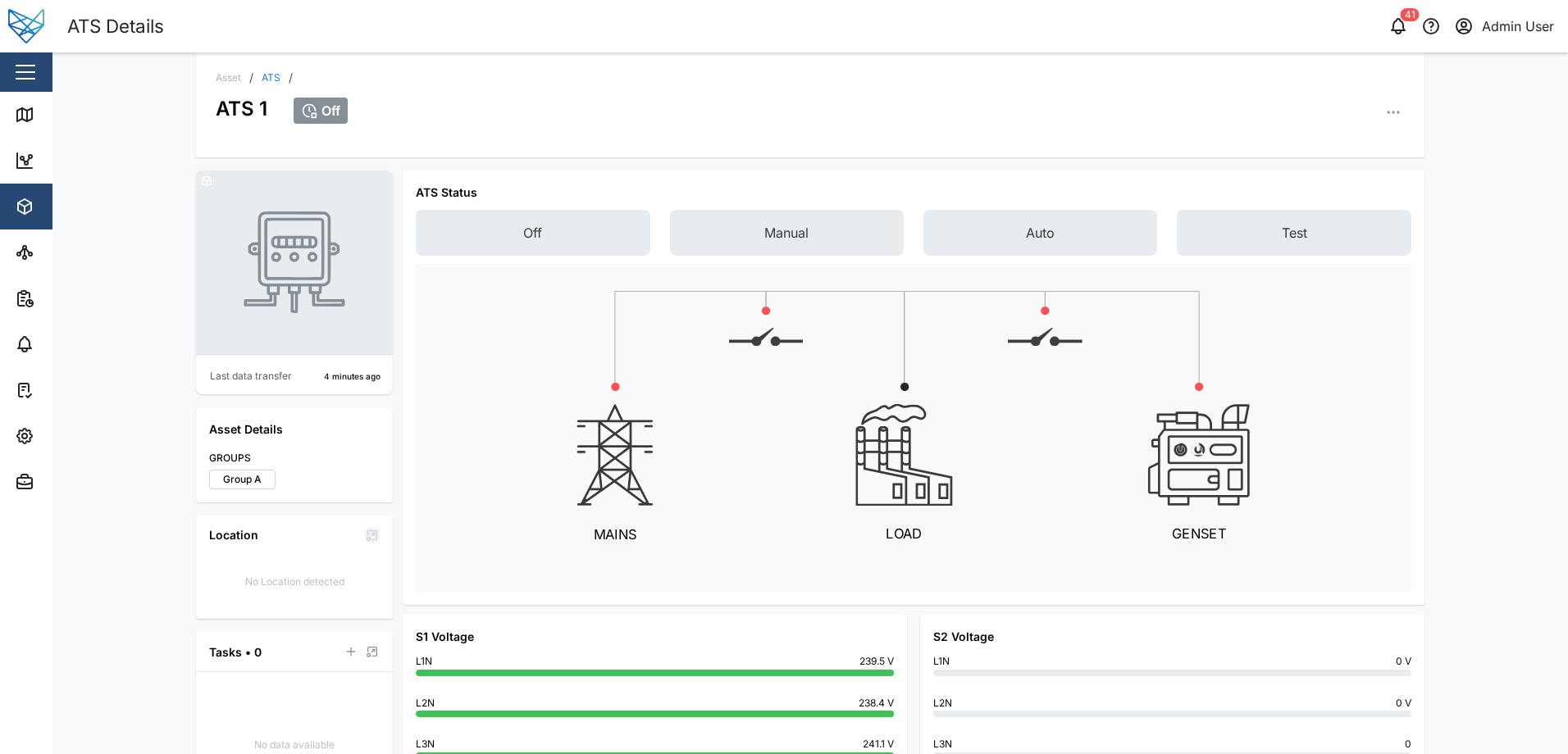 click 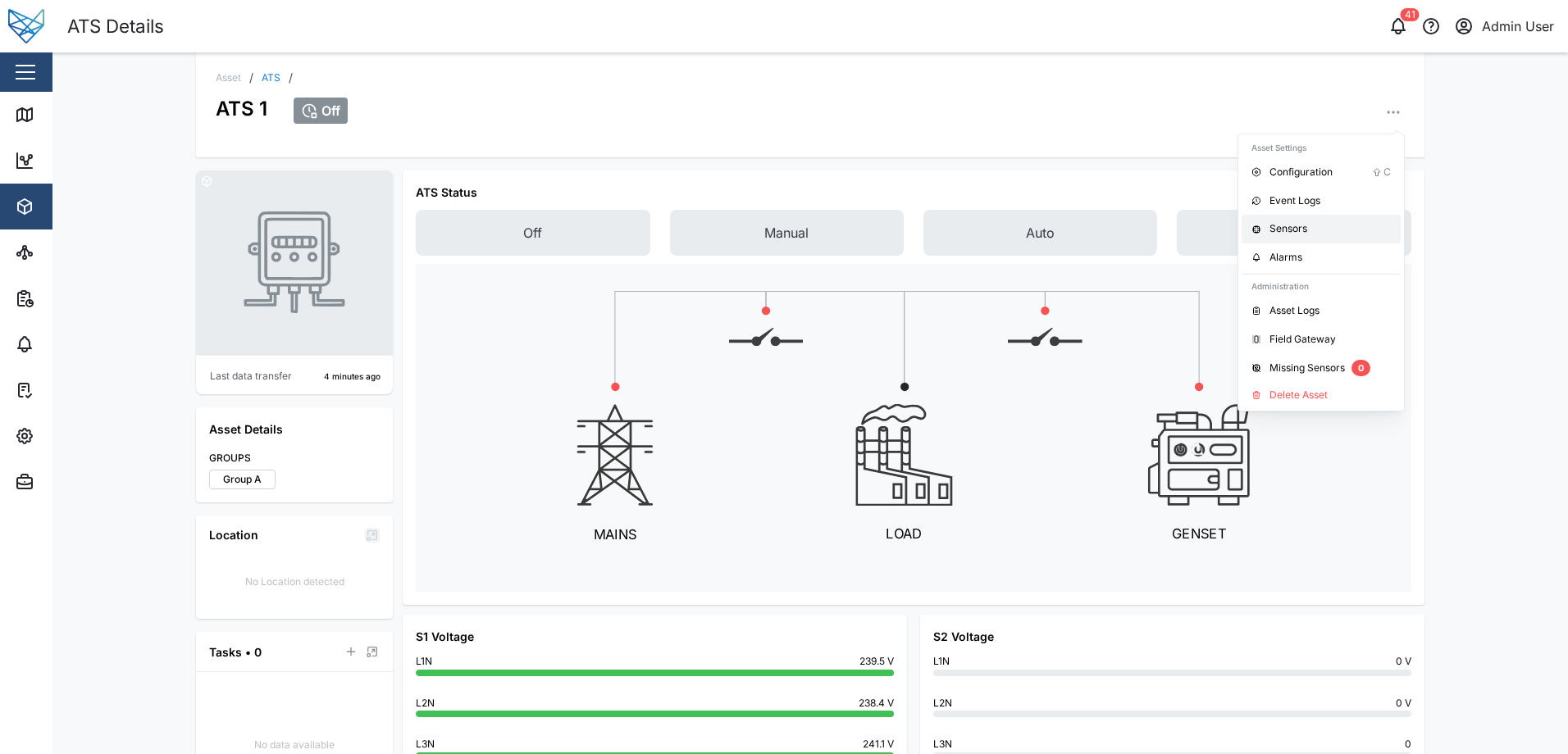 click on "Sensors" at bounding box center (1330, 229) 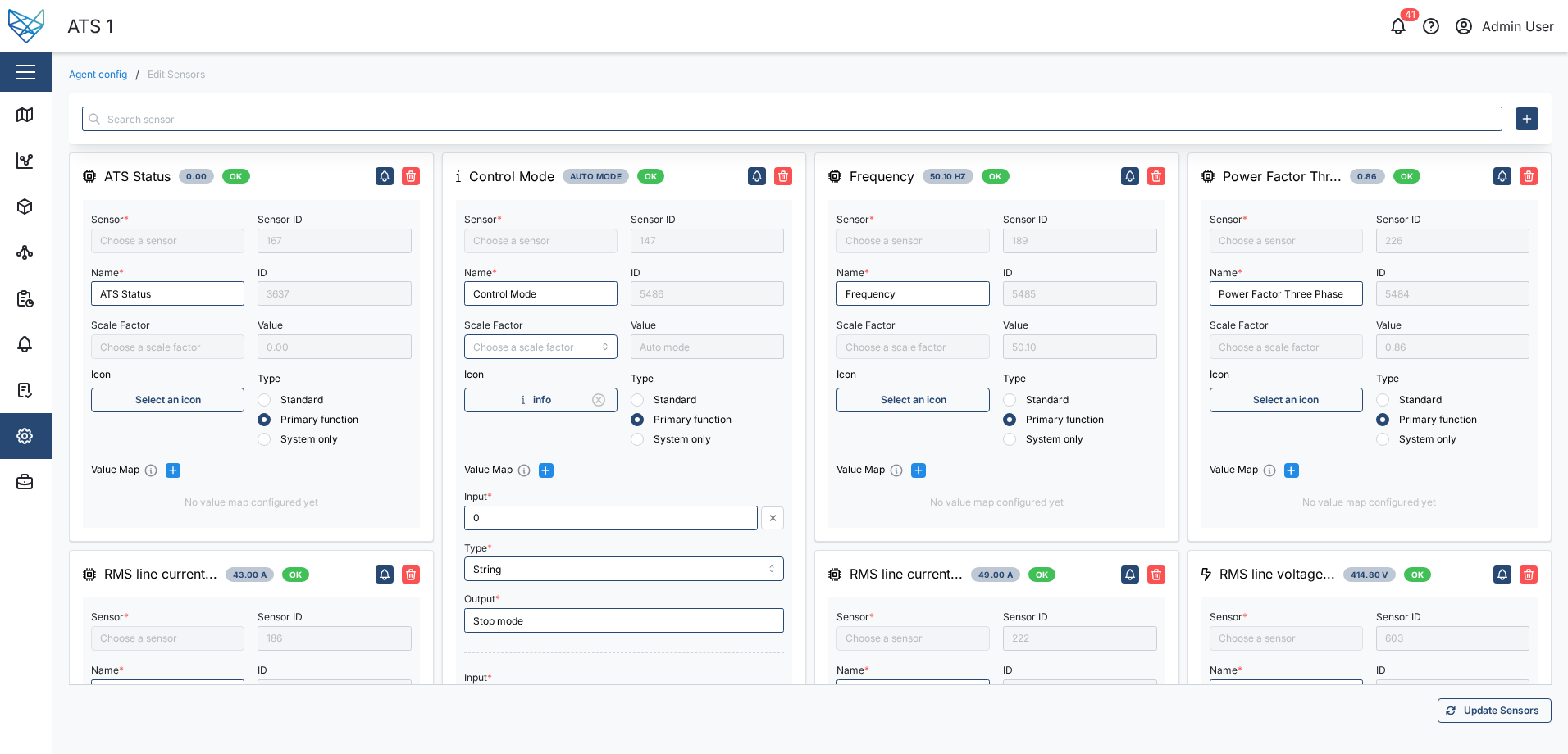 type on "RMS line voltage L2-L3" 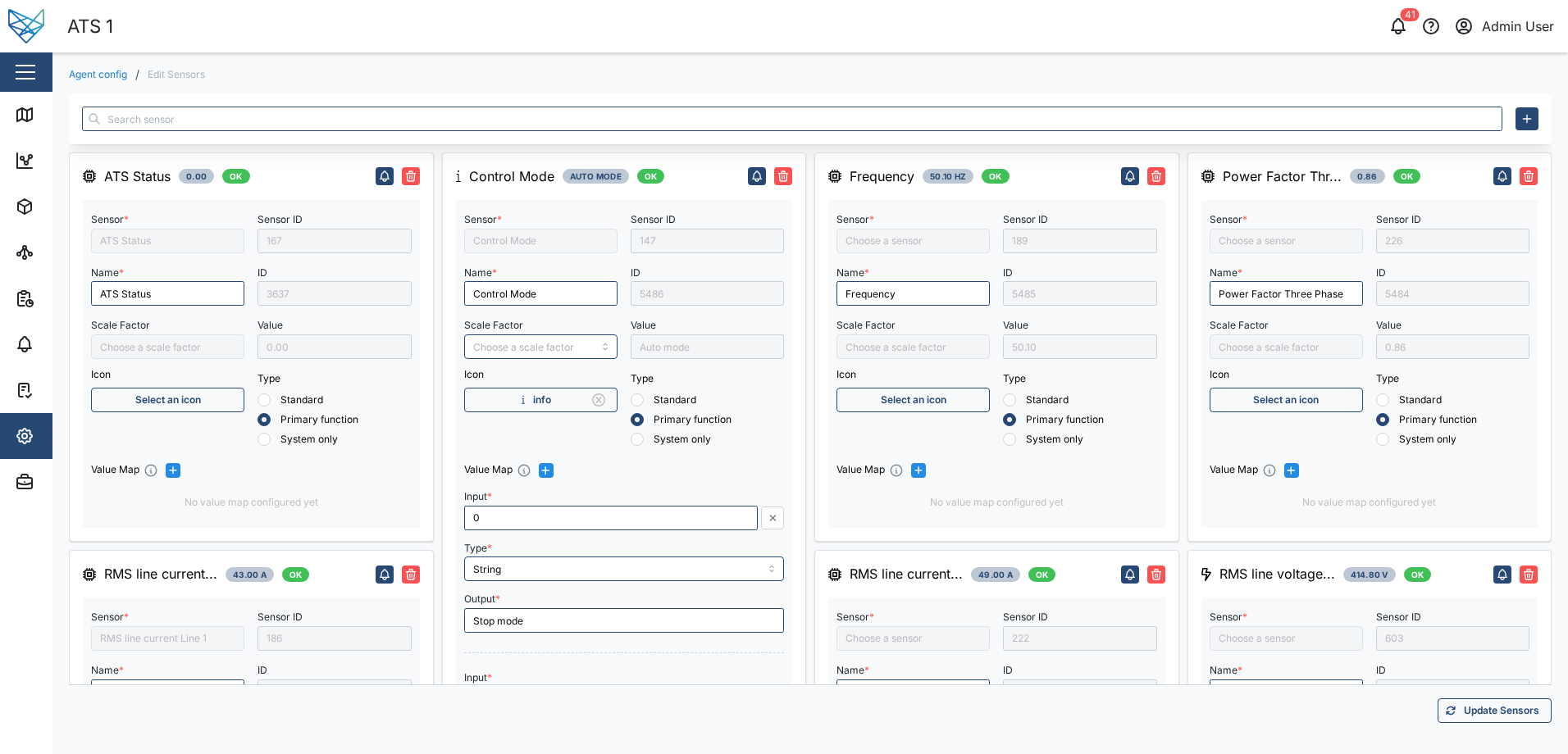type on "RMS line current Line 2" 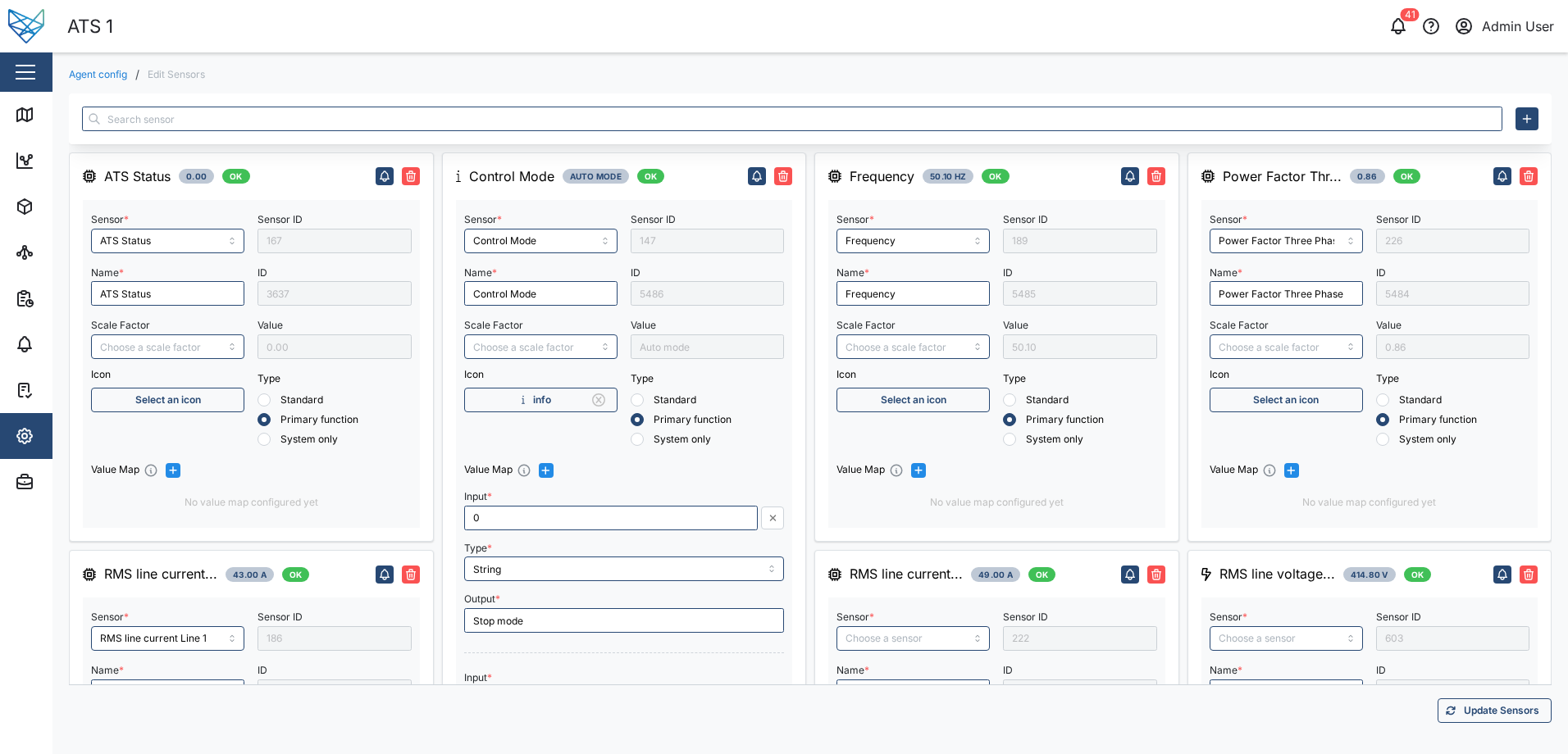 type on "RMS star voltage L2-N" 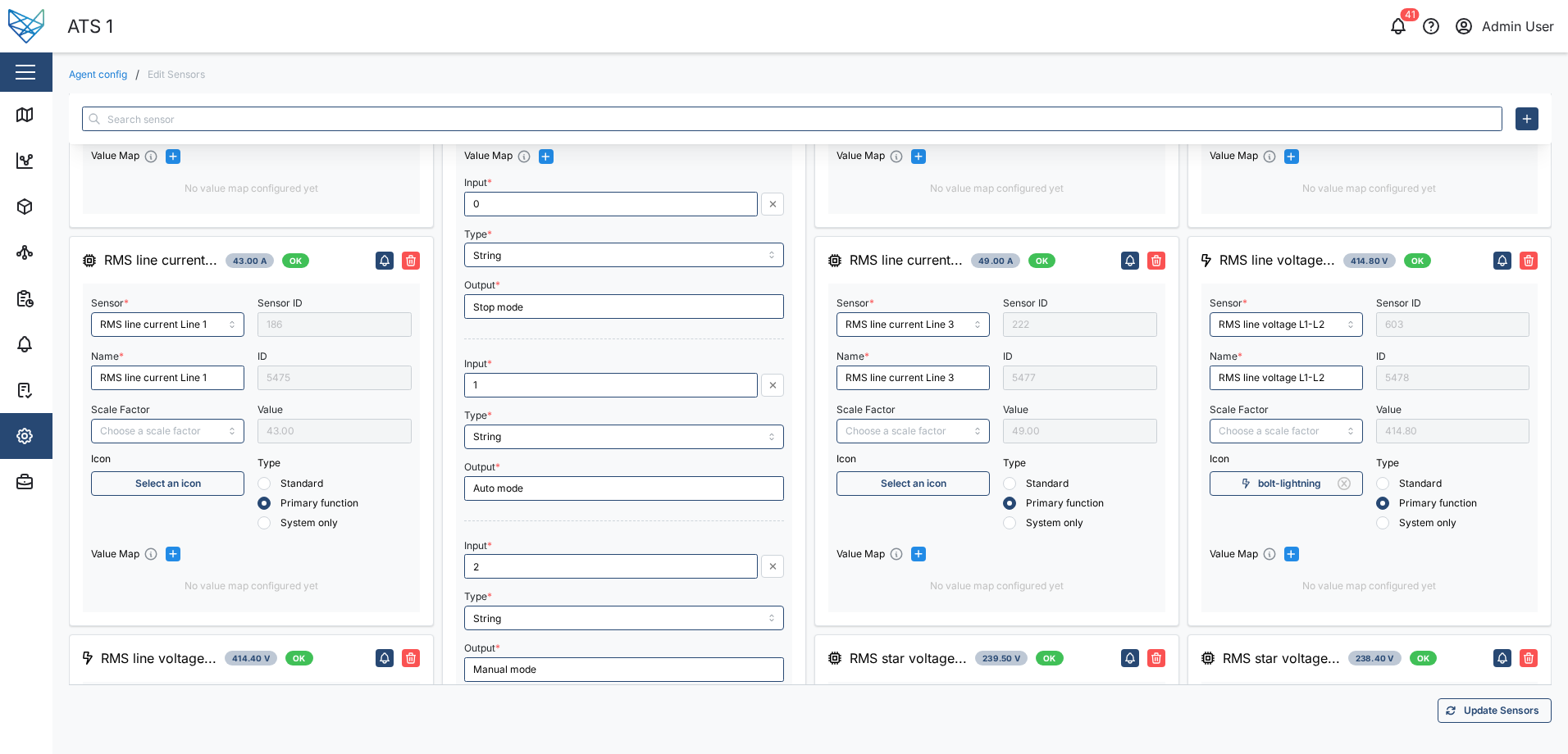 scroll, scrollTop: 0, scrollLeft: 0, axis: both 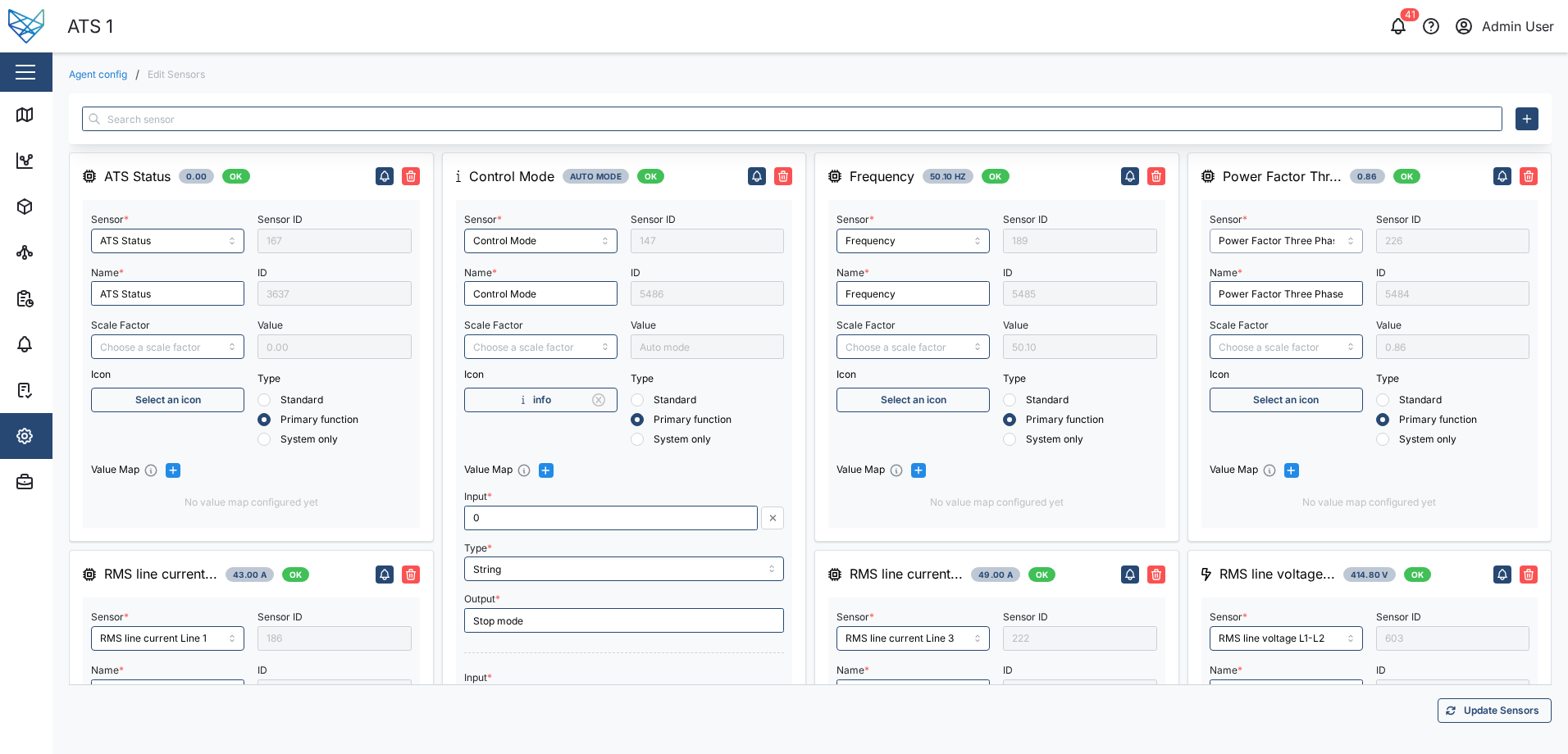click on "Power Factor Three Phase" at bounding box center (1286, 241) 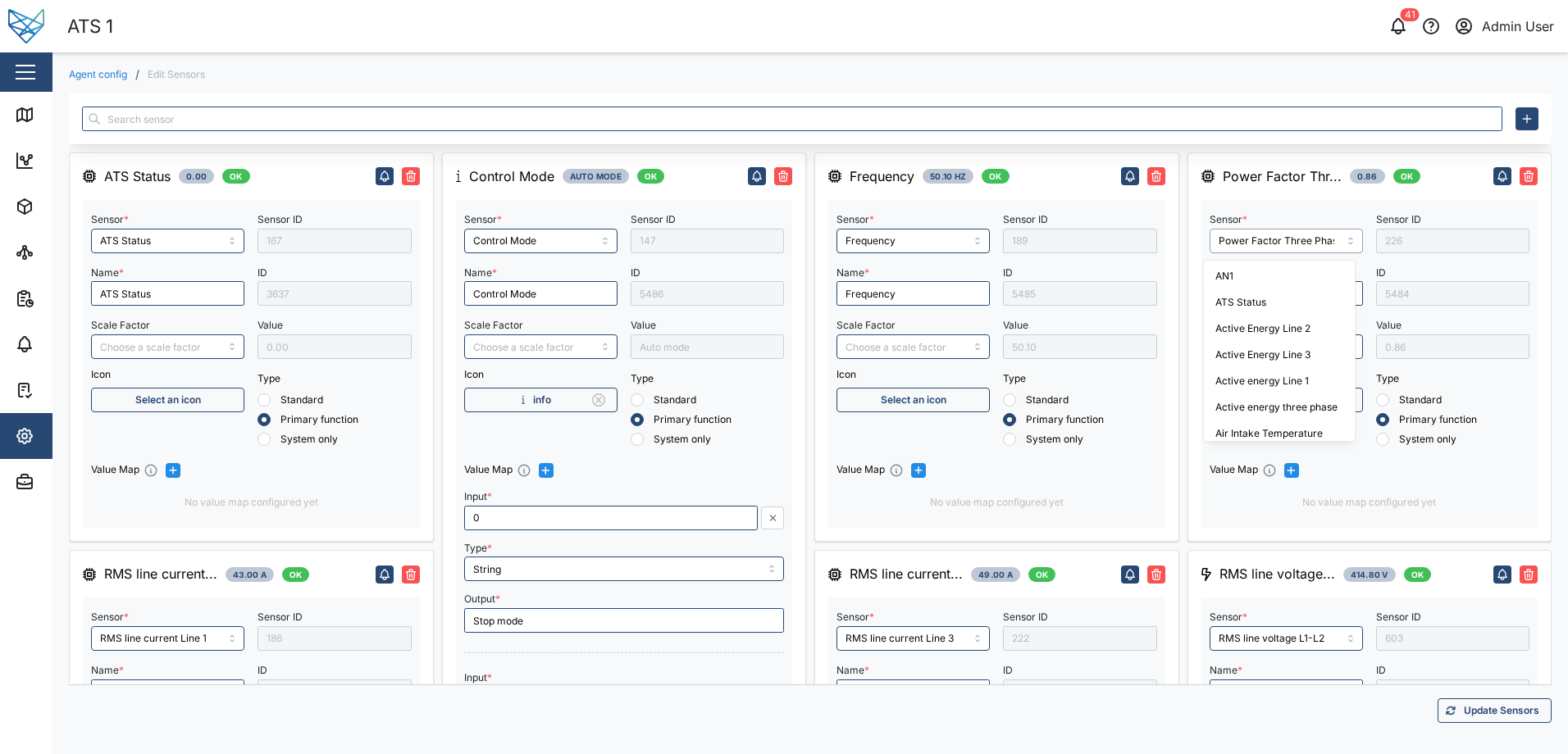 scroll, scrollTop: 3344, scrollLeft: 0, axis: vertical 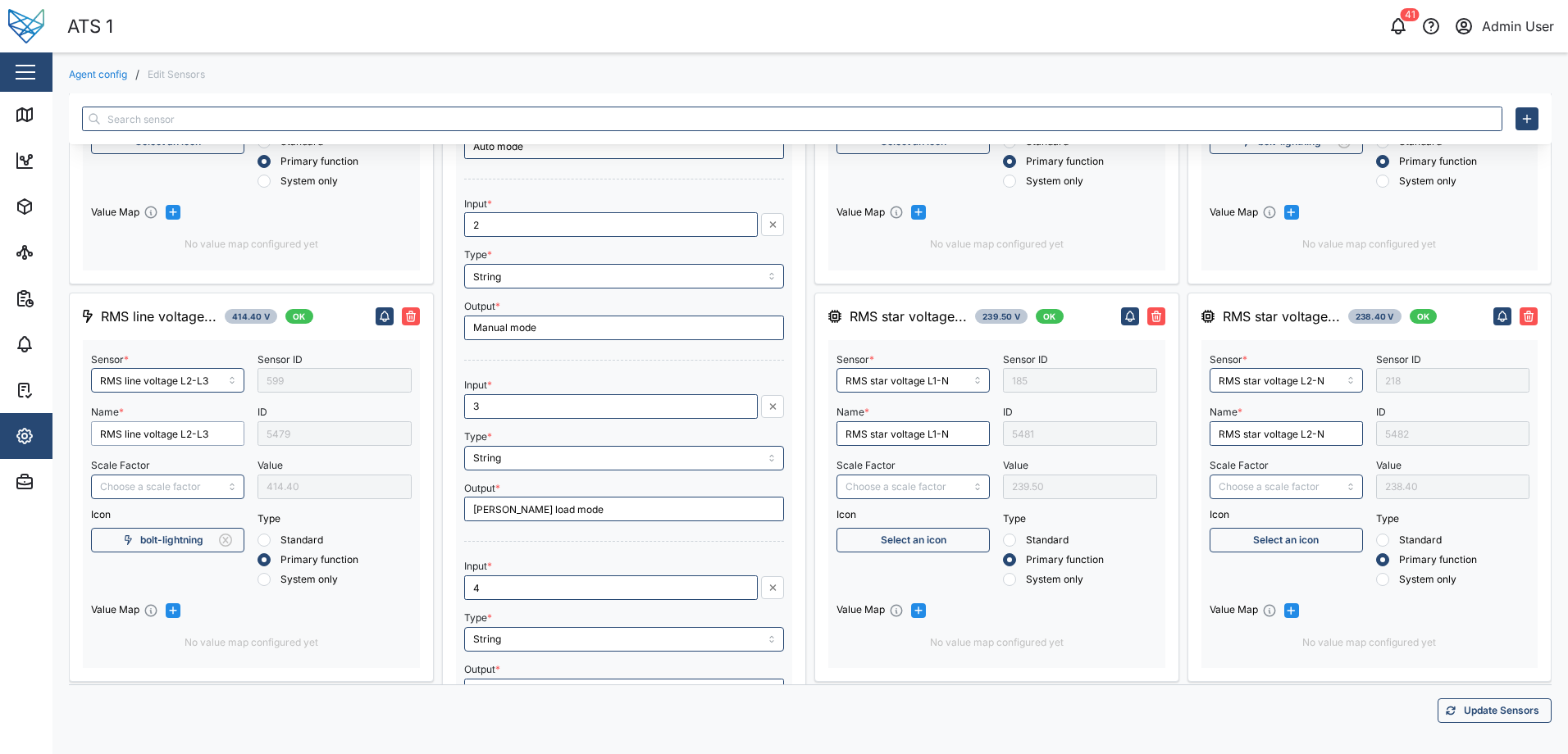 drag, startPoint x: 212, startPoint y: 433, endPoint x: 84, endPoint y: 424, distance: 128.31602 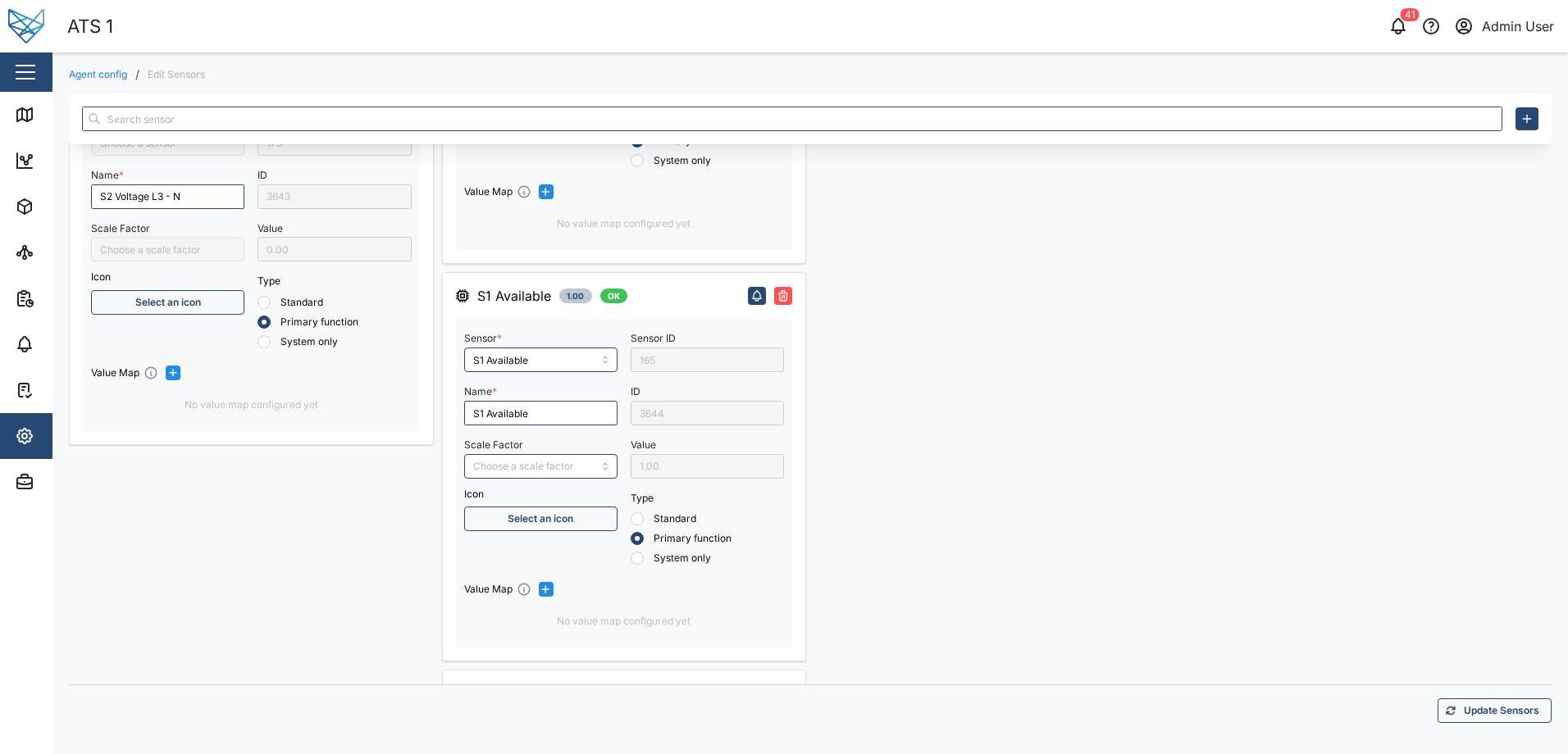 type on "S2 Voltage L3 - N" 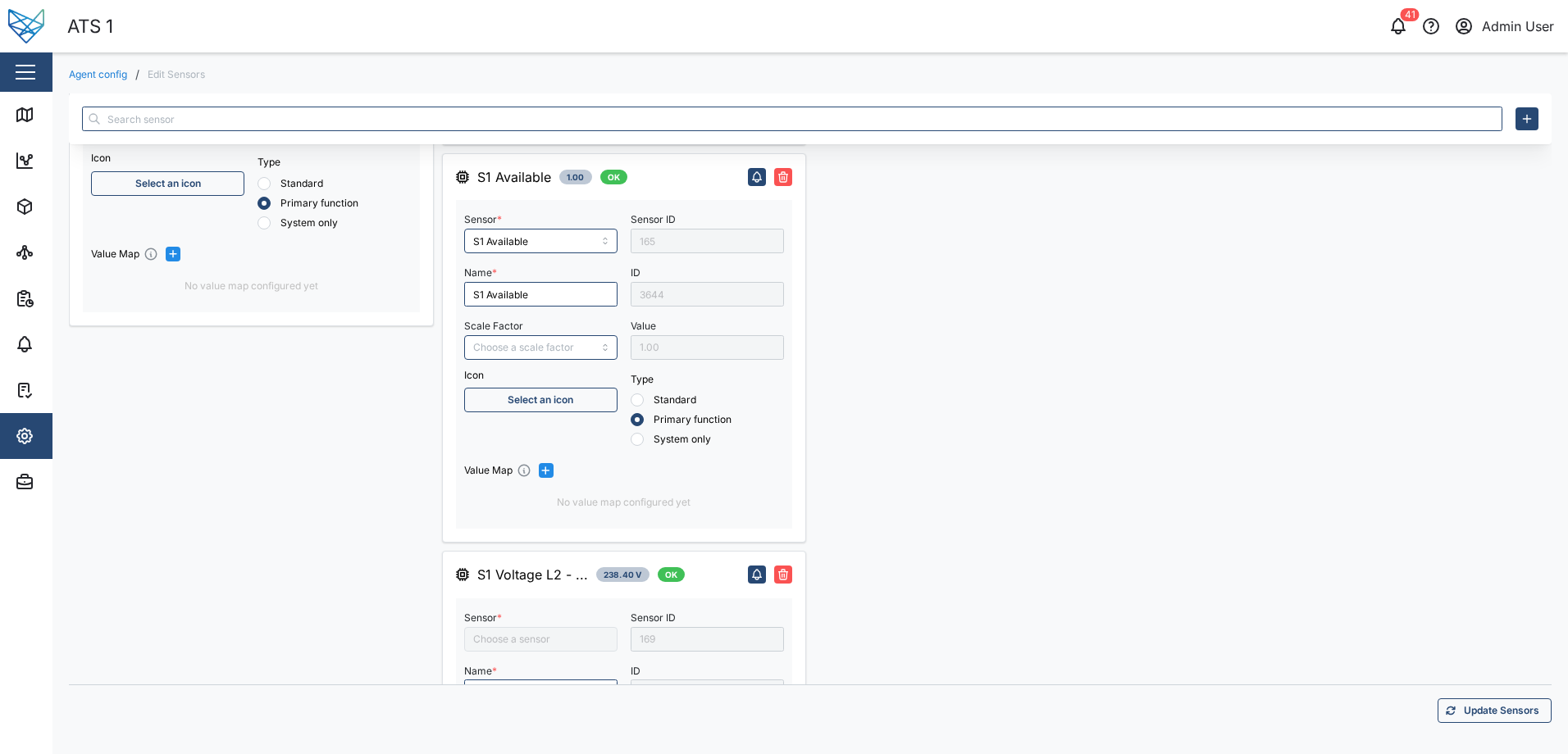 type on "S2 Frequency" 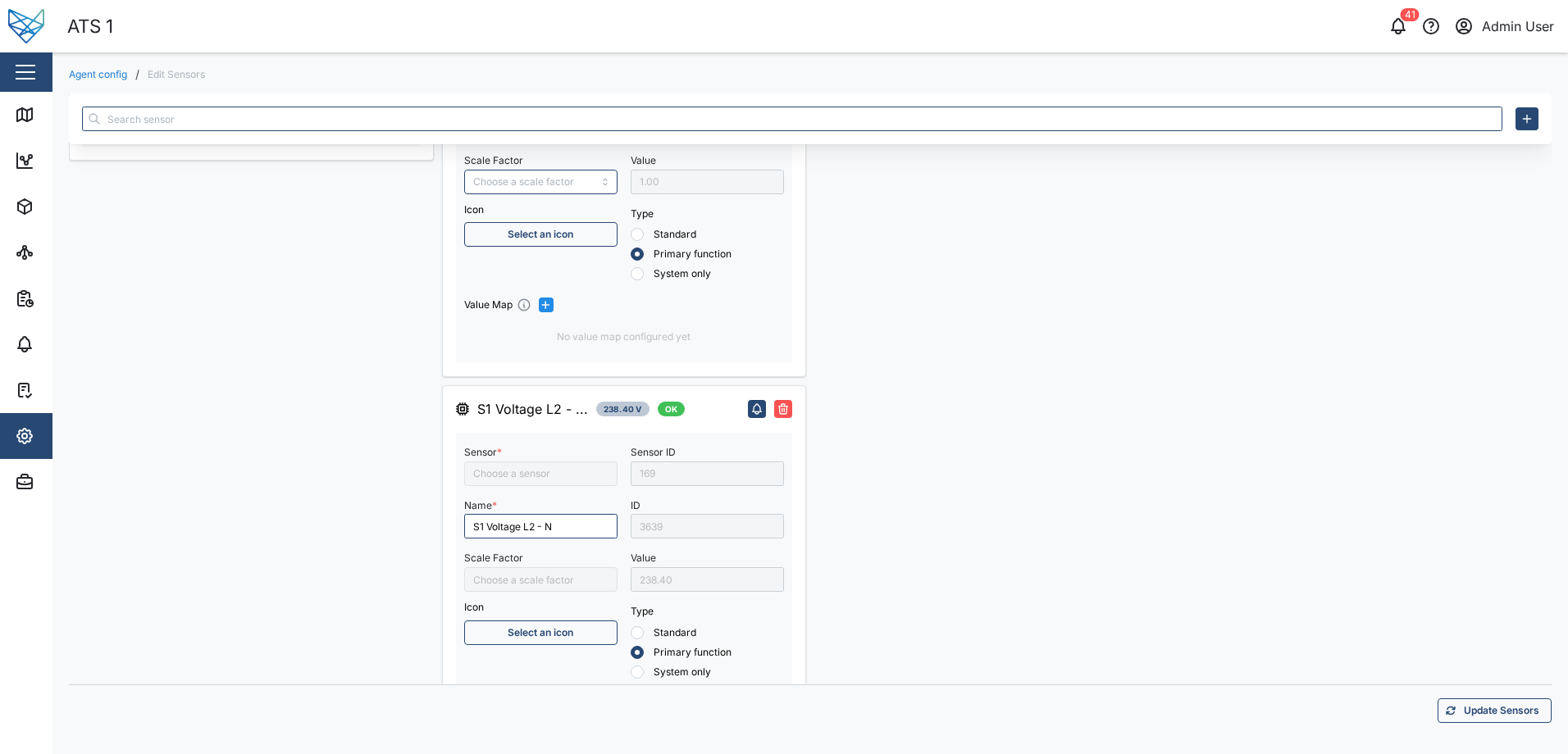 type on "S1 Voltage L1 - N" 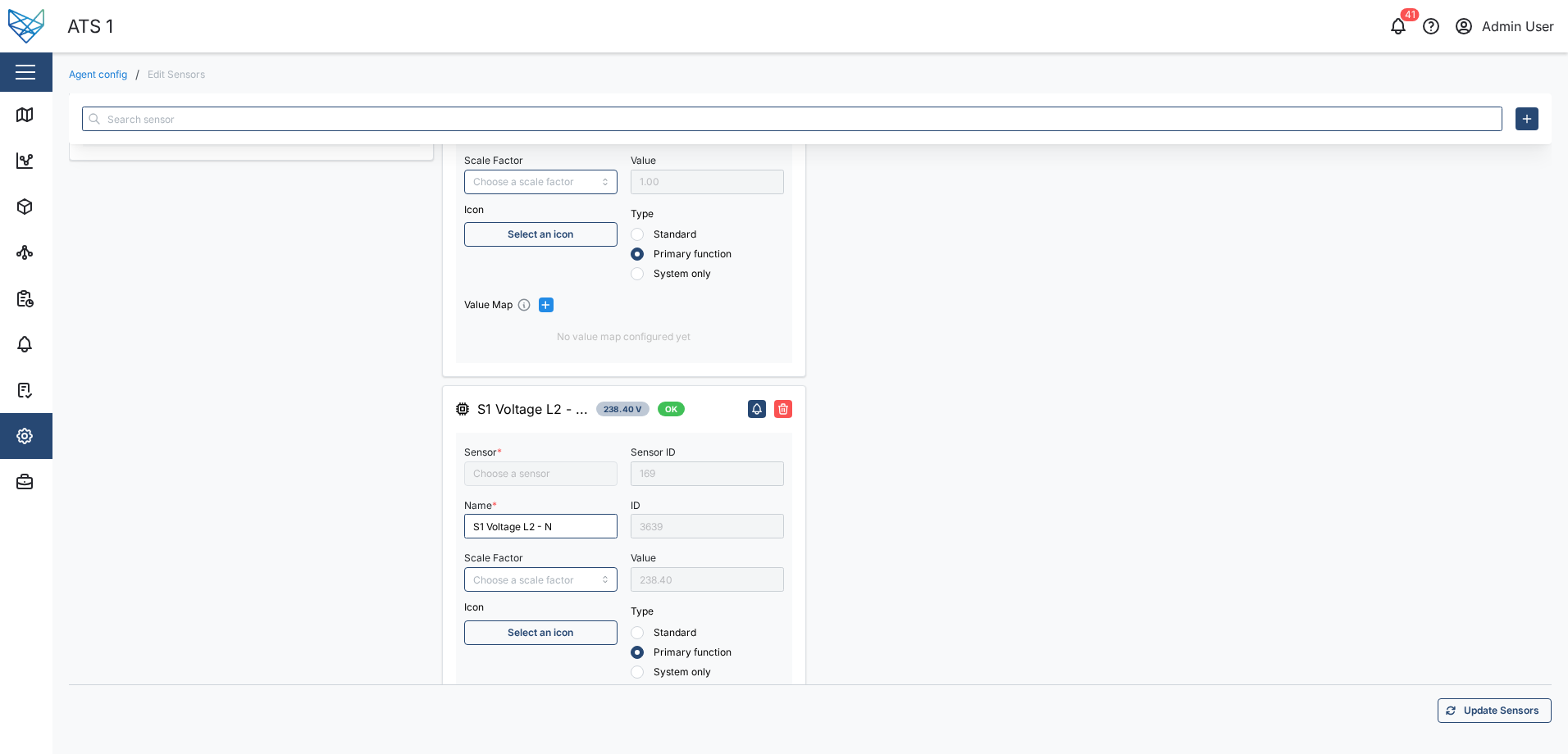 type on "S2 Switch" 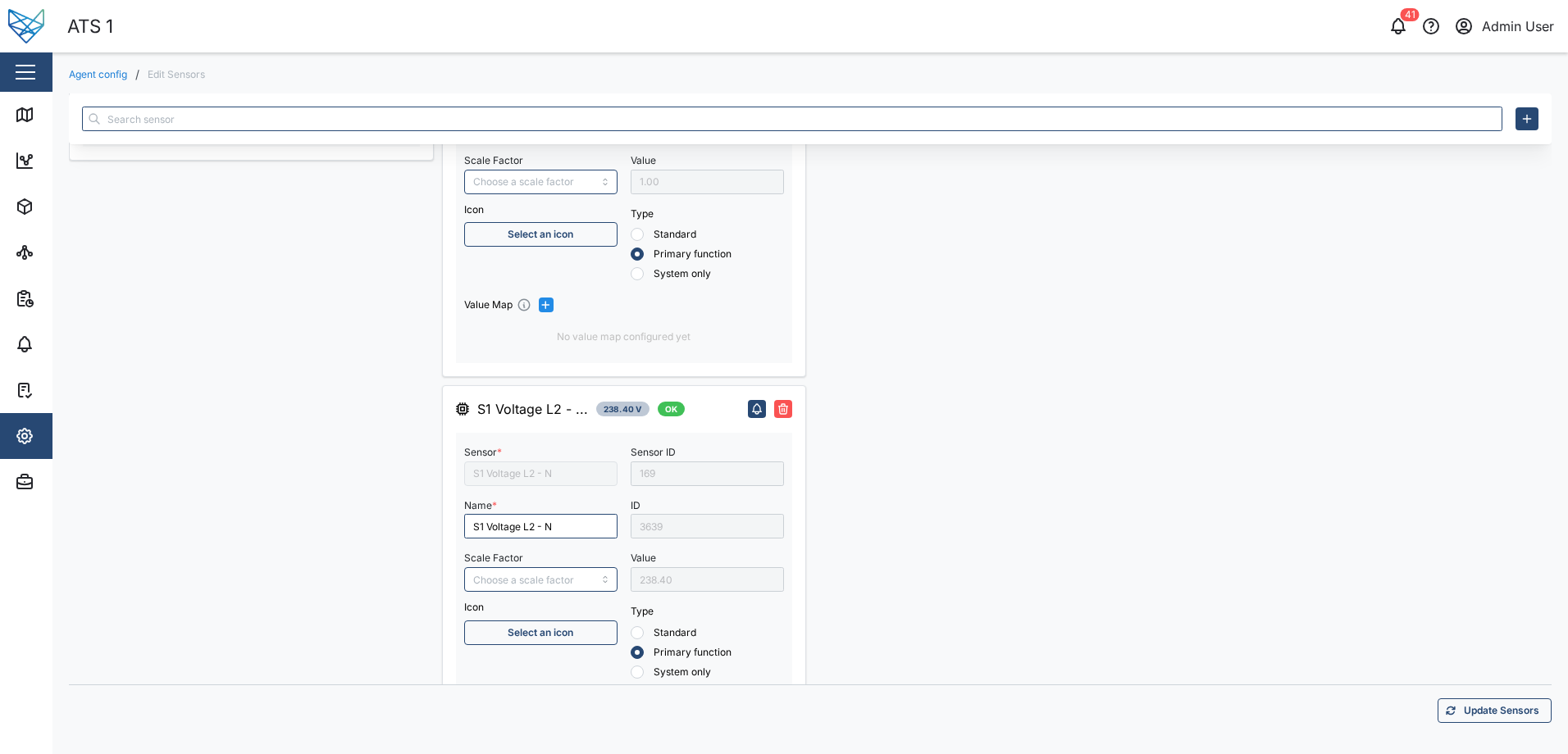 type on "S2 Voltage L2 - N" 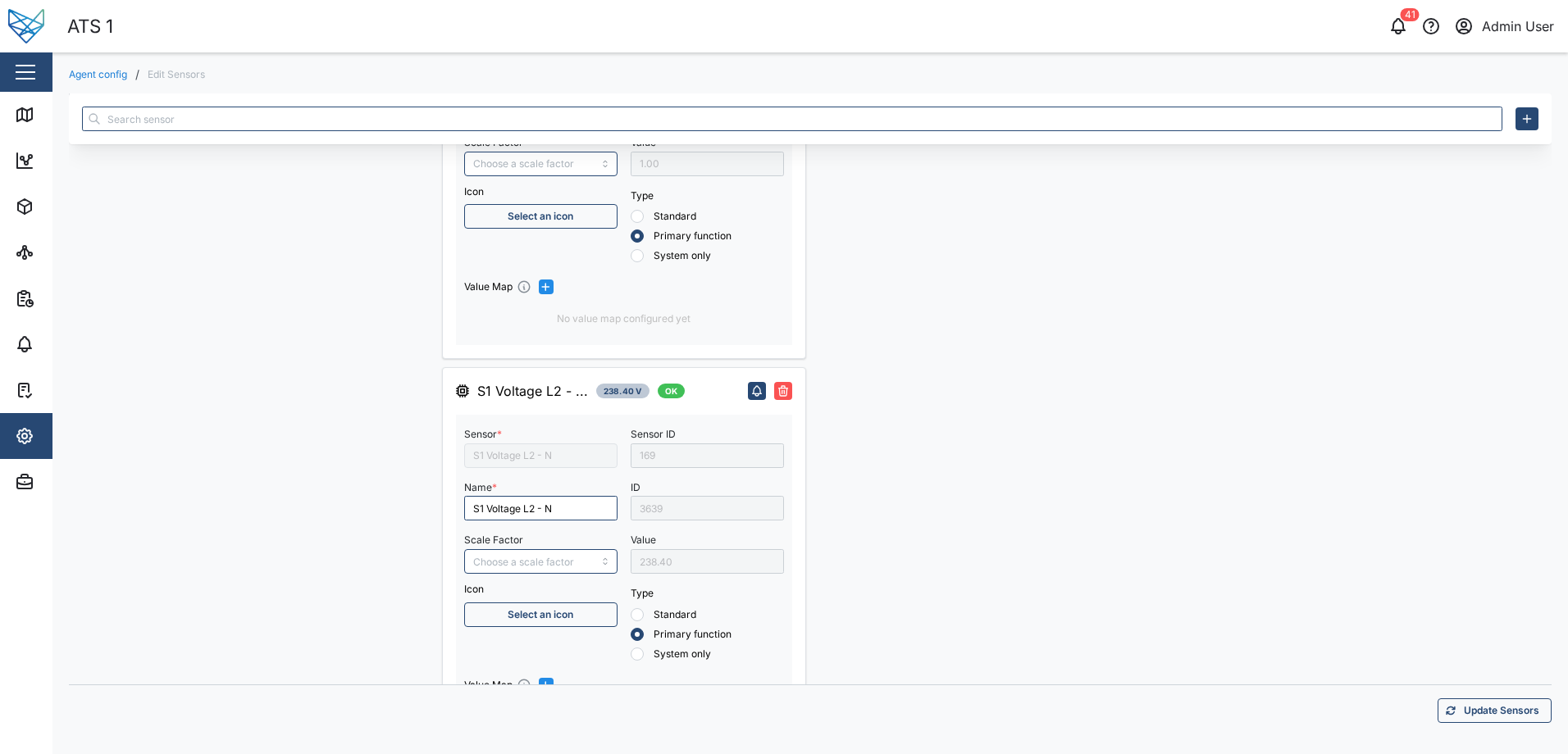 type on "S2 Available" 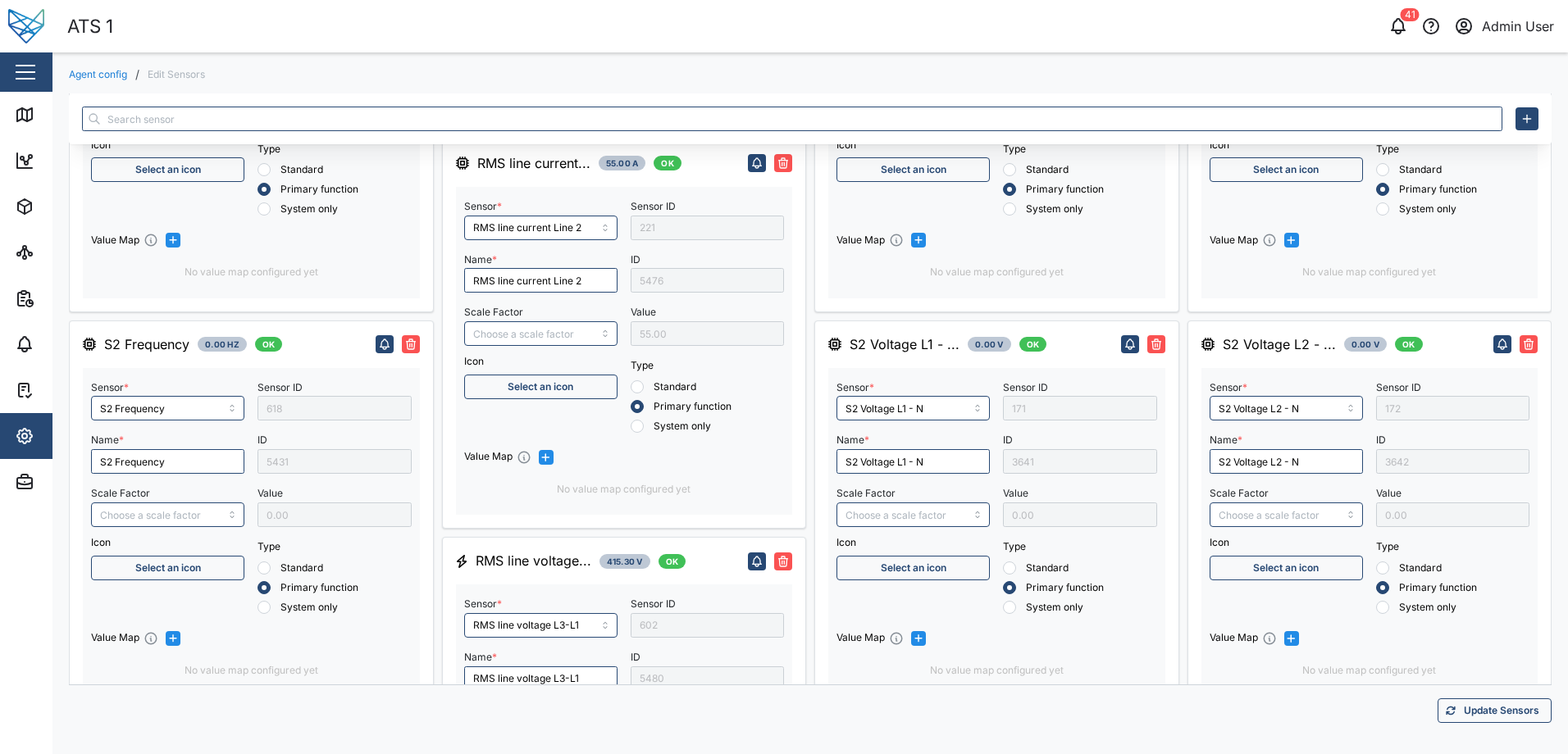 scroll, scrollTop: 1872, scrollLeft: 0, axis: vertical 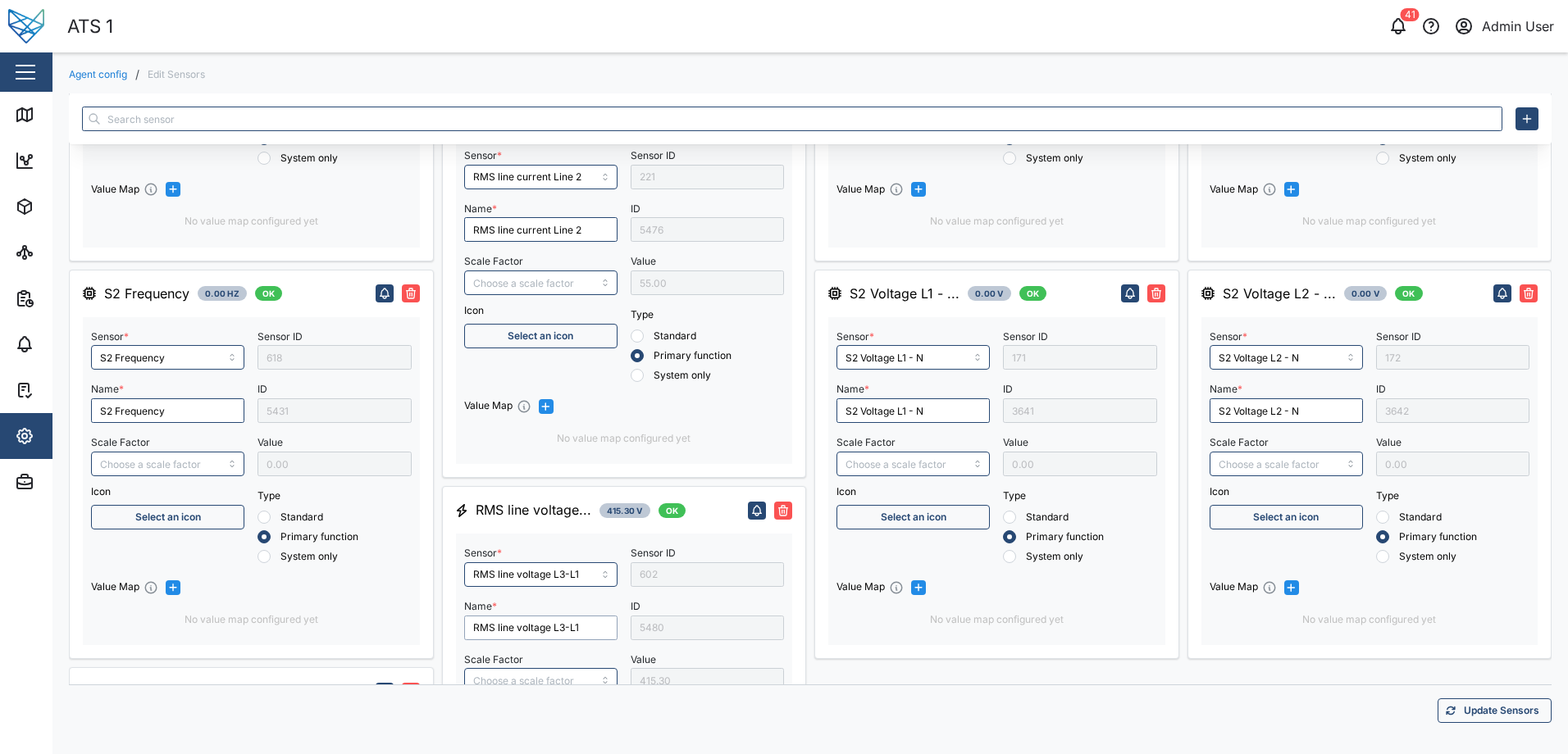 drag, startPoint x: 595, startPoint y: 625, endPoint x: 467, endPoint y: 643, distance: 129.25943 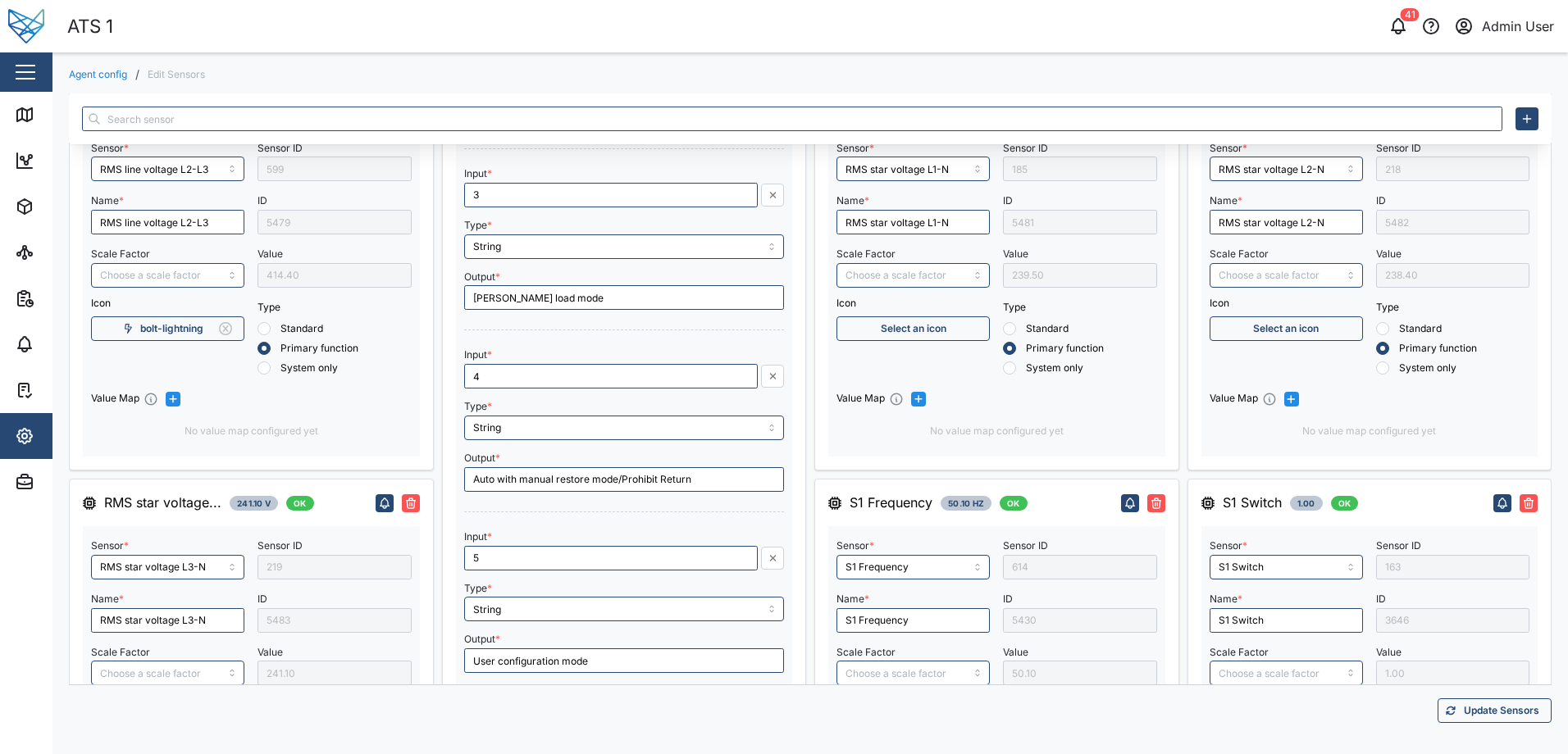 scroll, scrollTop: 561, scrollLeft: 0, axis: vertical 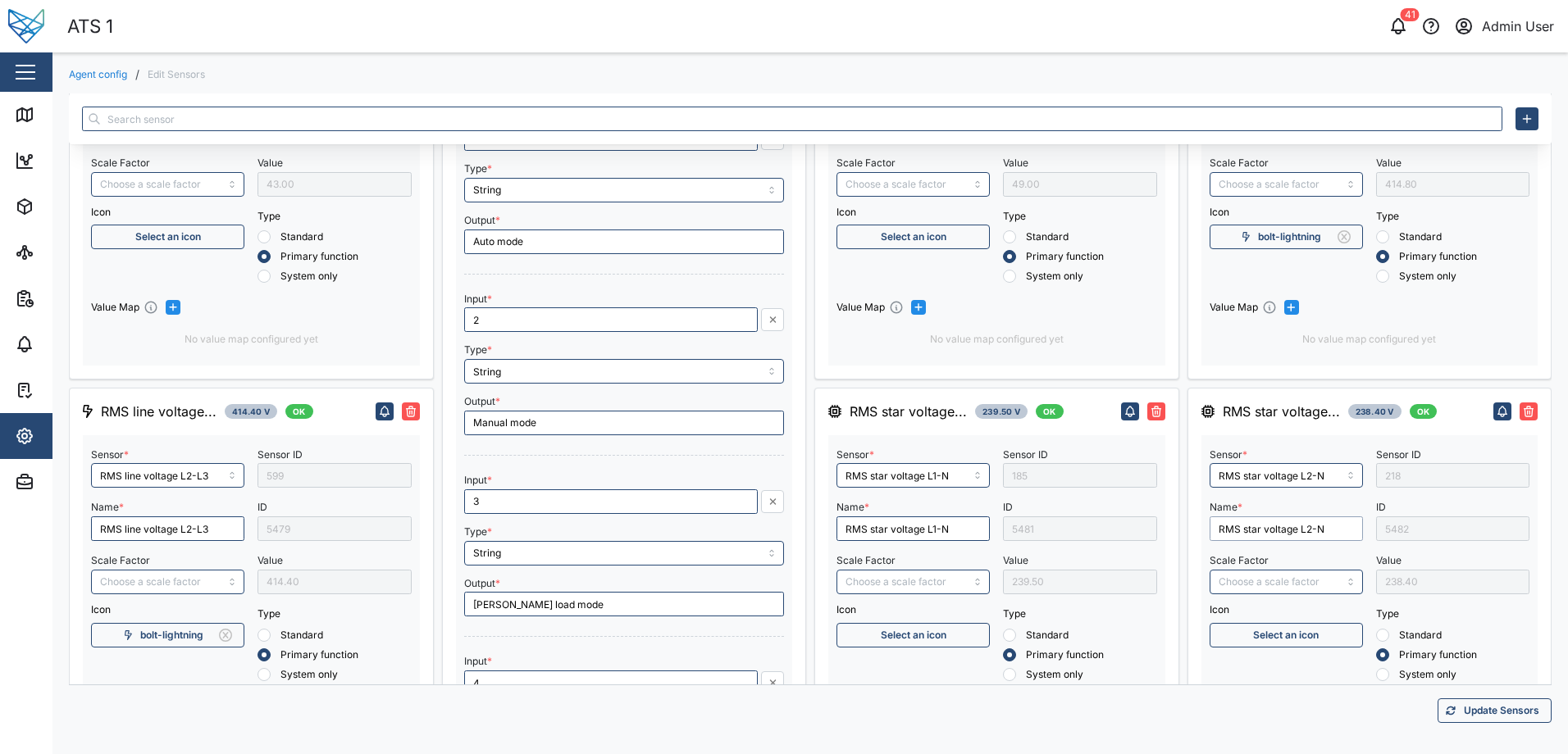 click on "RMS star voltage L2-N" at bounding box center (1286, 529) 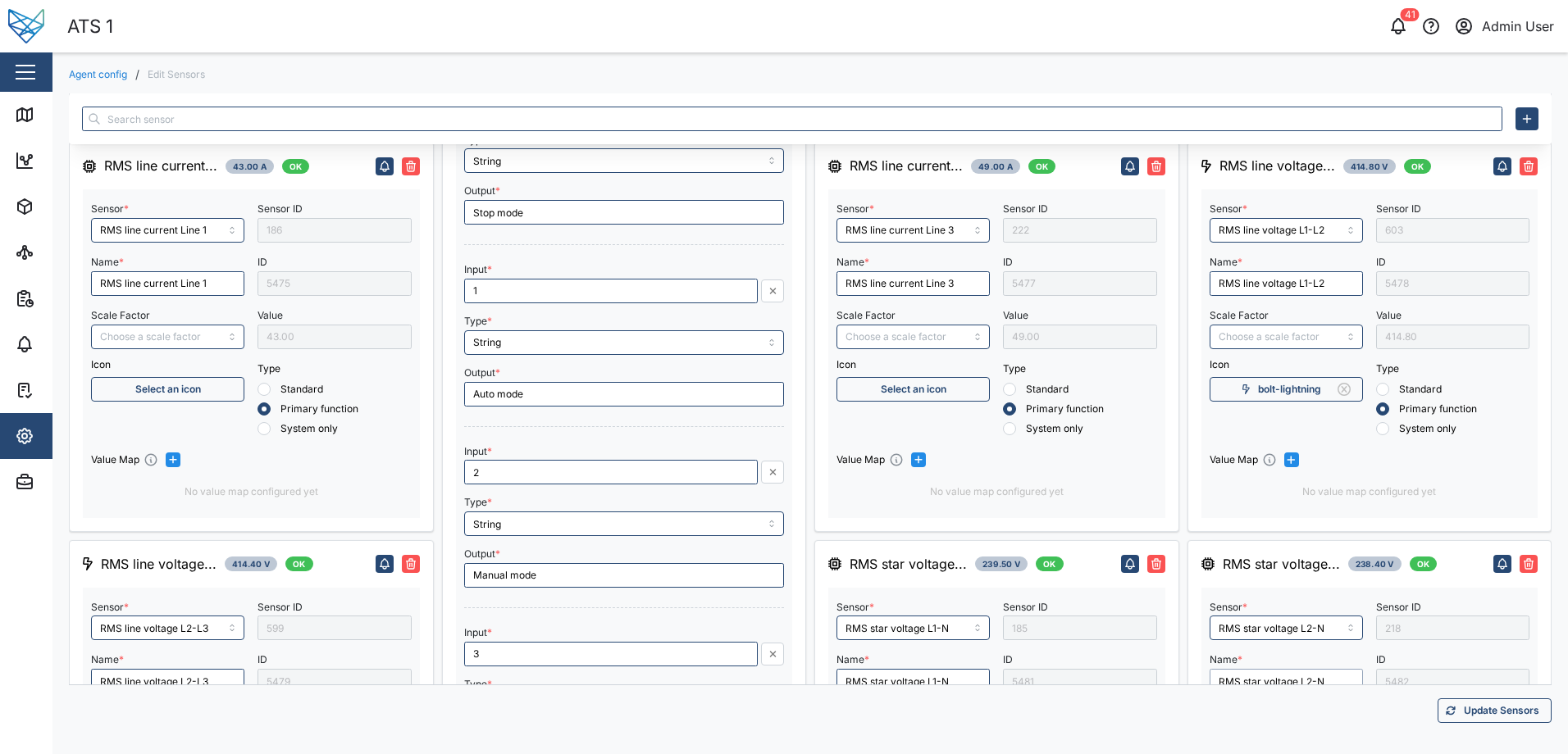 scroll, scrollTop: 643, scrollLeft: 0, axis: vertical 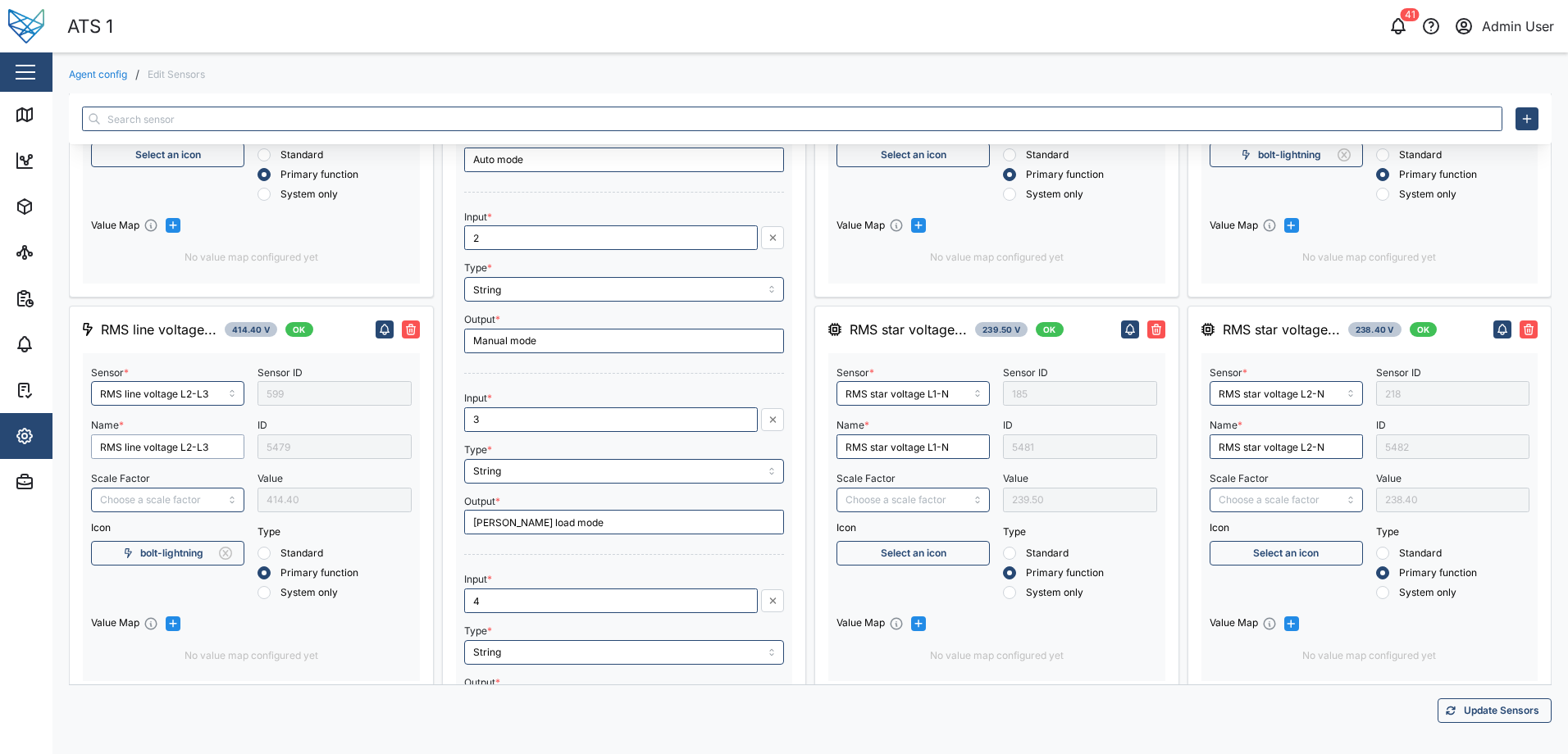 drag, startPoint x: 220, startPoint y: 449, endPoint x: 71, endPoint y: 453, distance: 149.05368 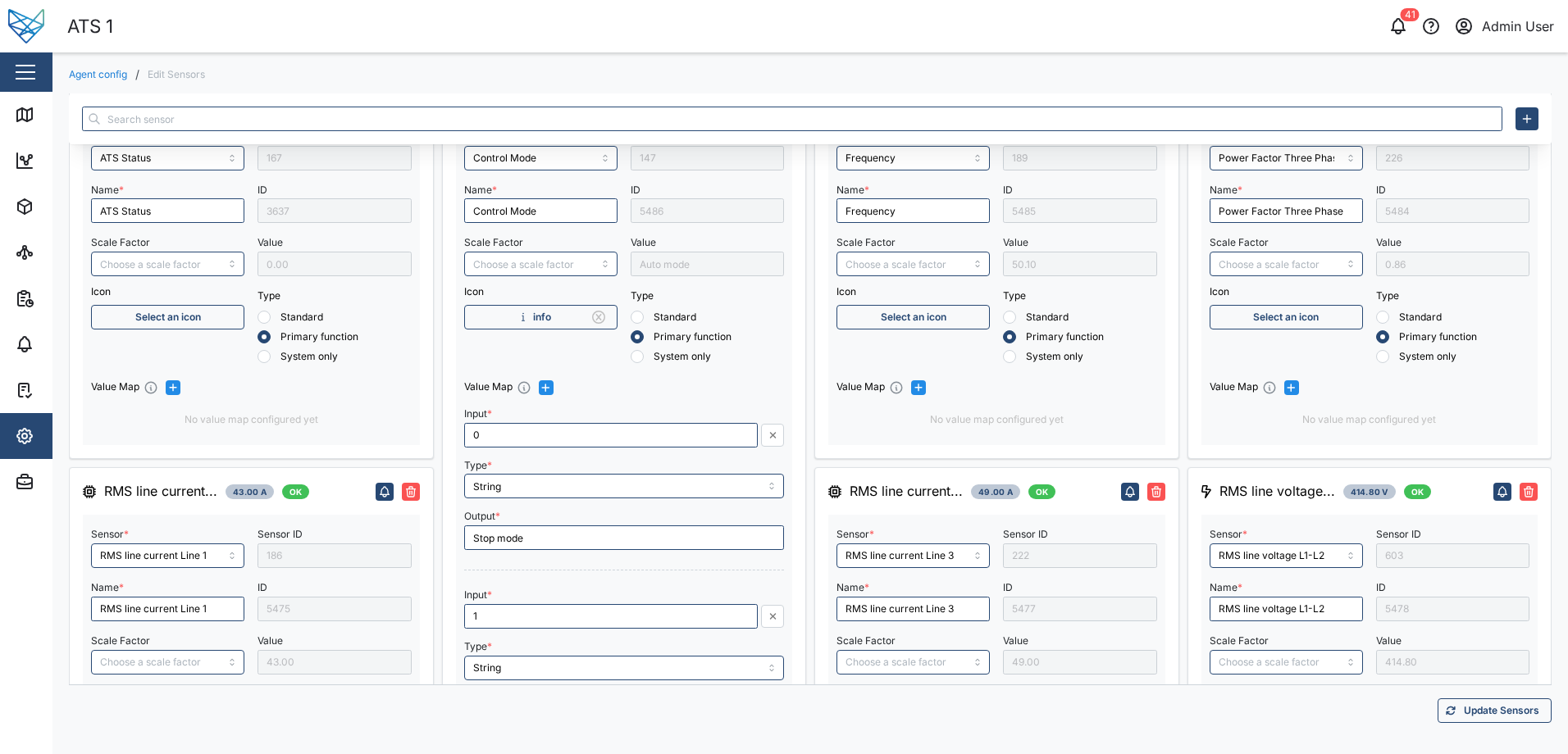 scroll, scrollTop: 0, scrollLeft: 0, axis: both 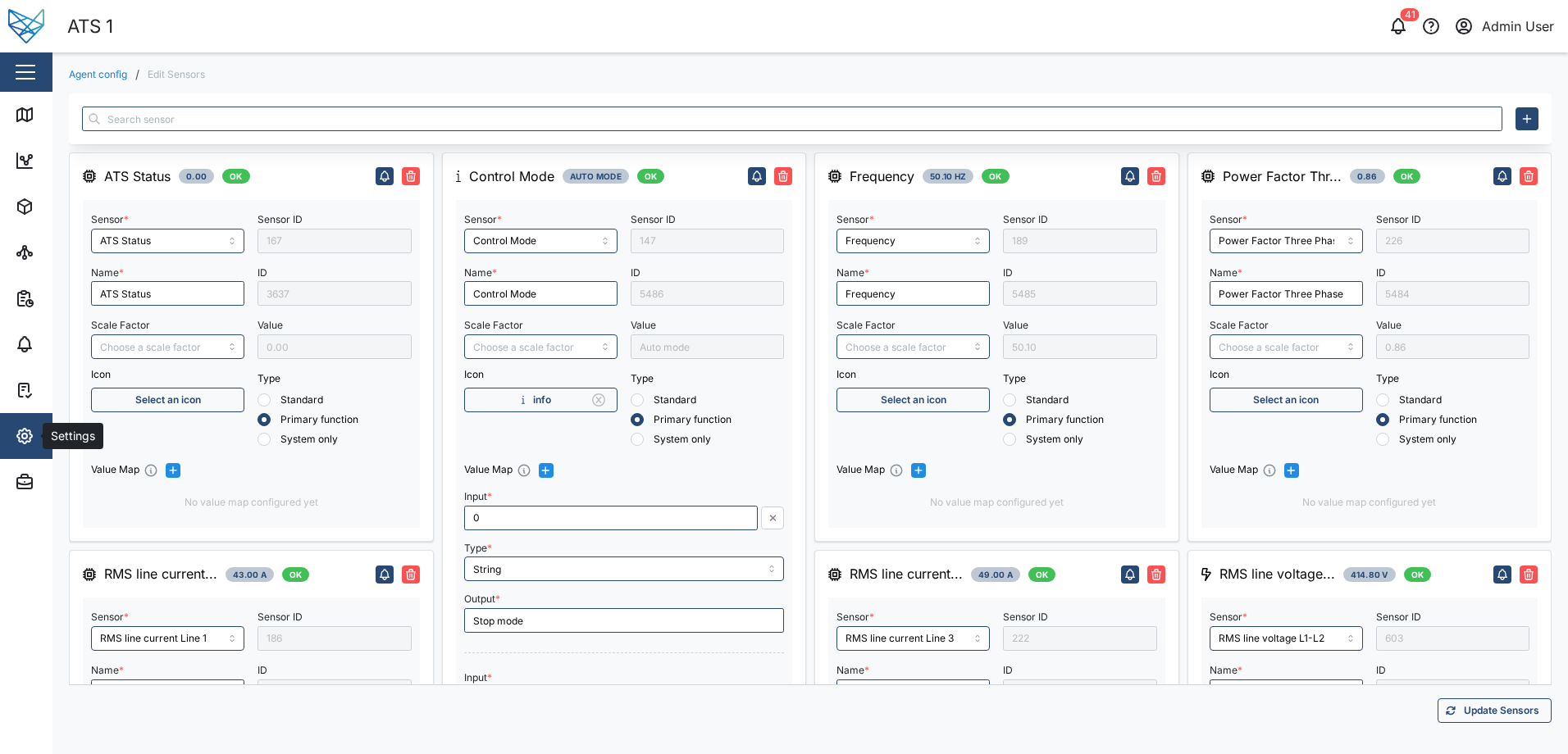 click 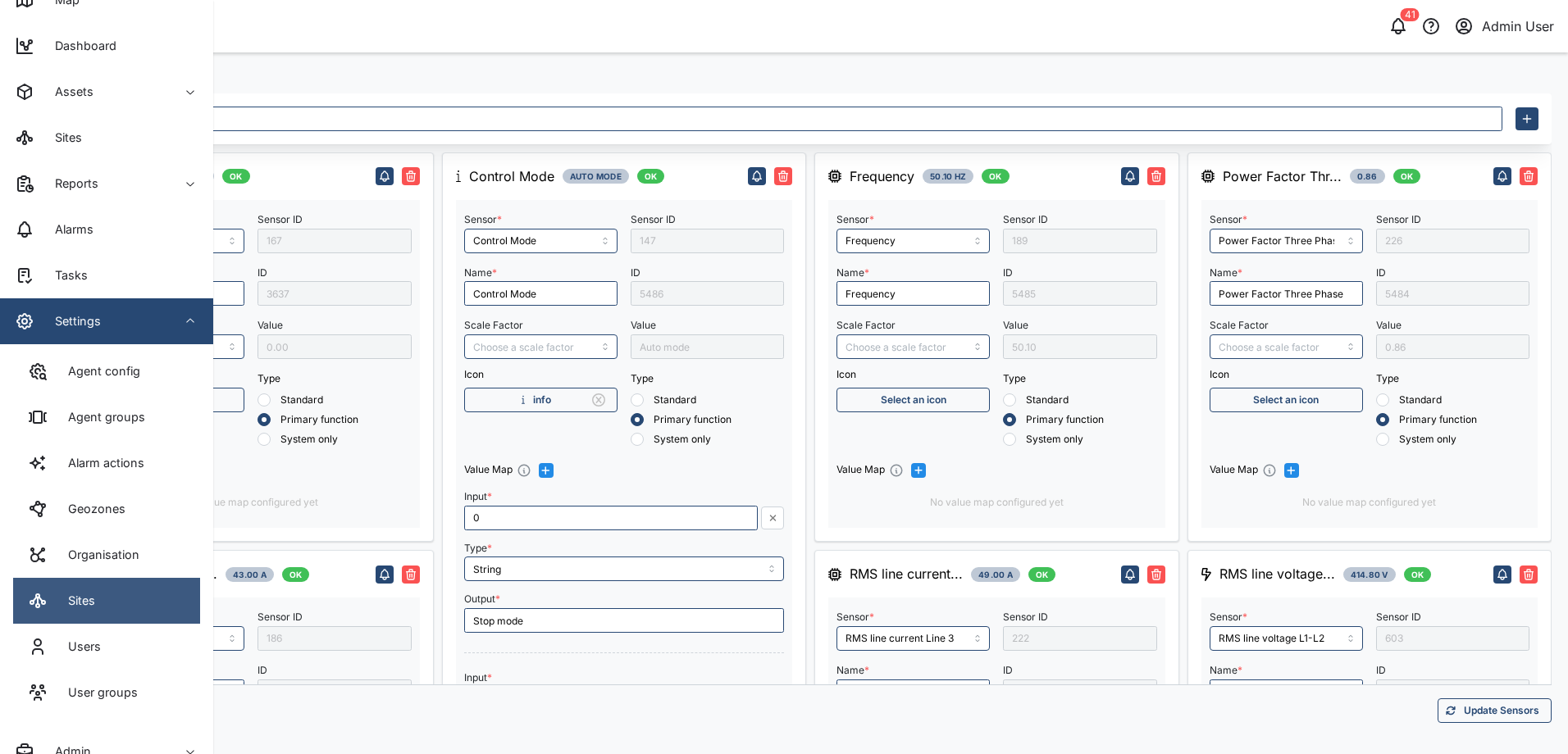 scroll, scrollTop: 135, scrollLeft: 0, axis: vertical 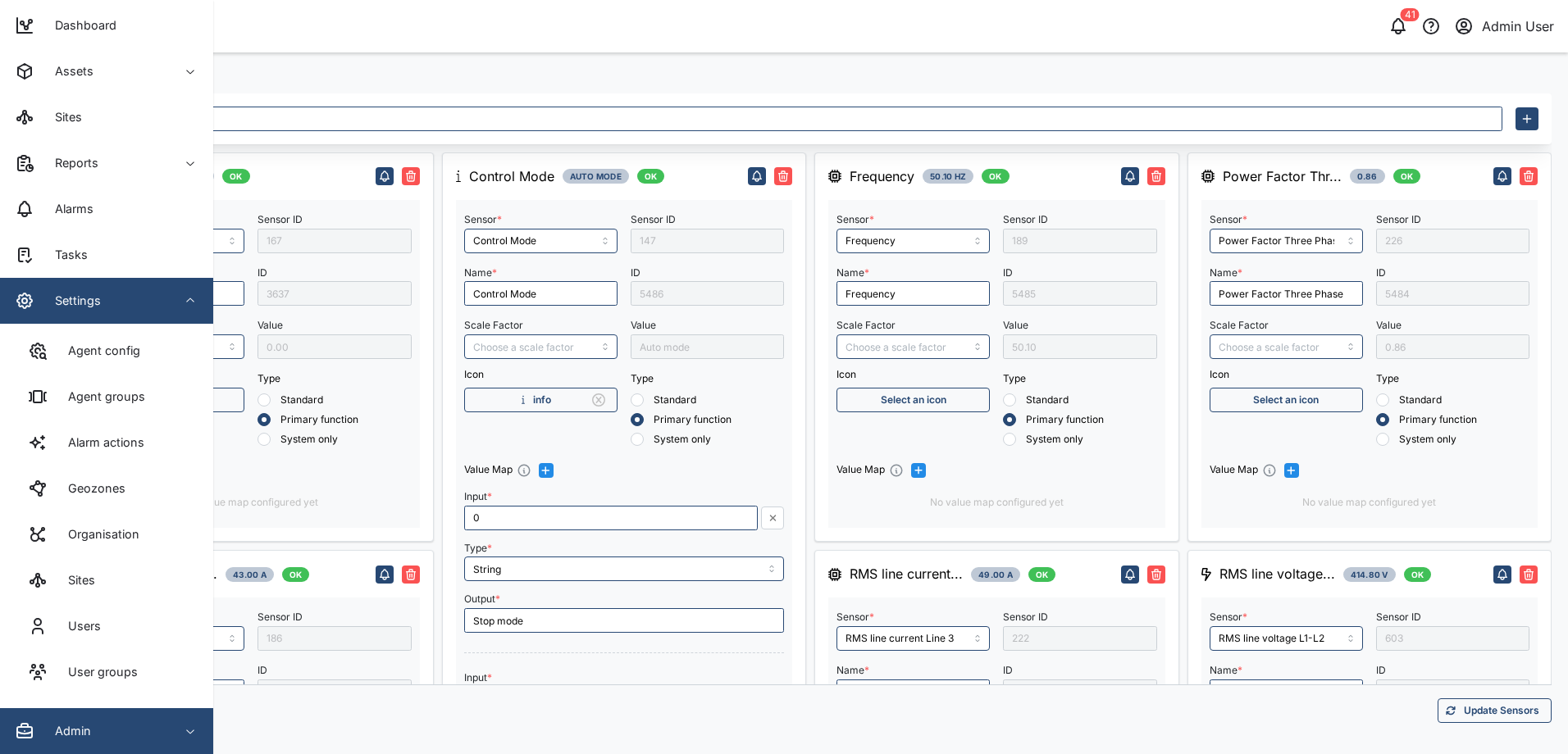click on "Admin" at bounding box center (89, 731) 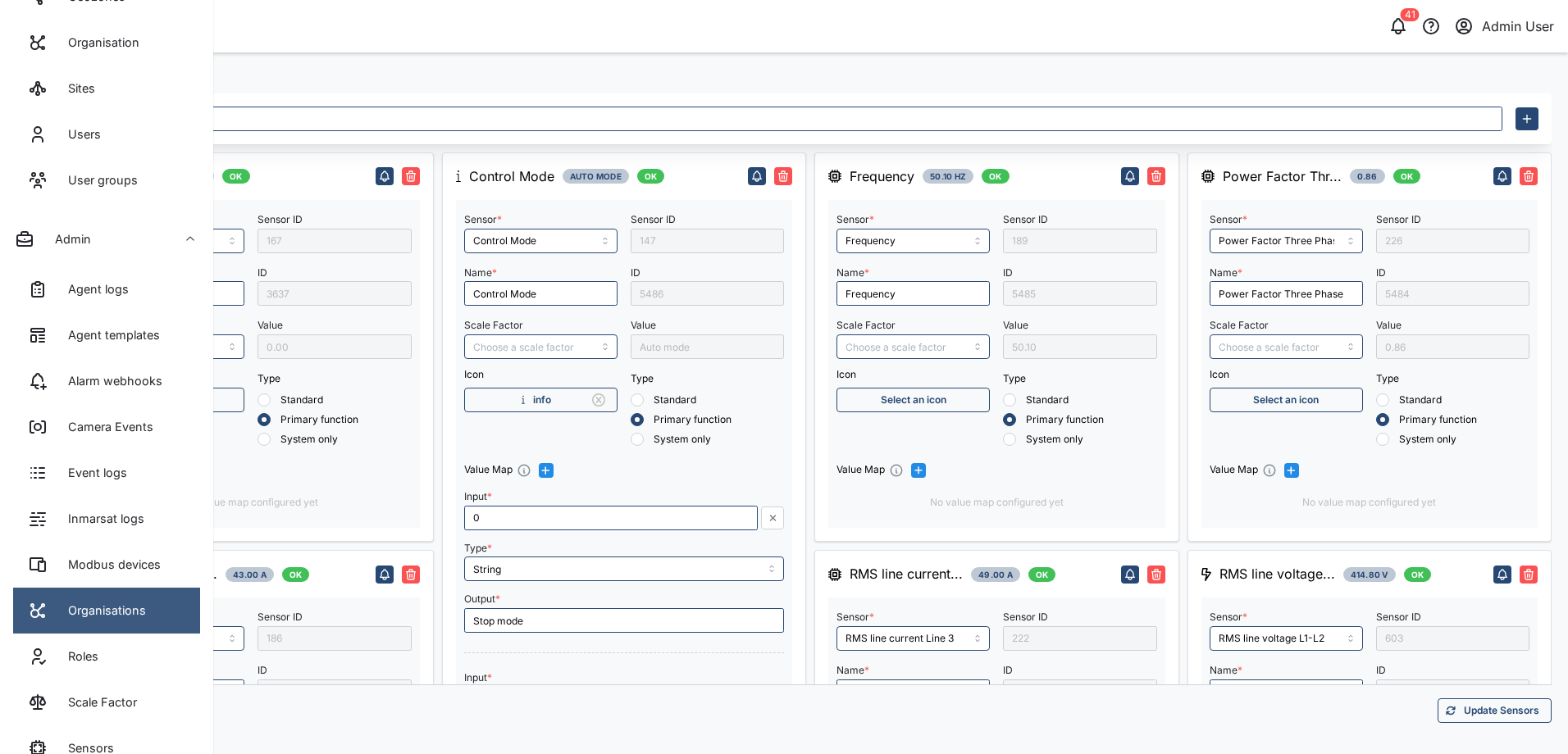 scroll, scrollTop: 703, scrollLeft: 0, axis: vertical 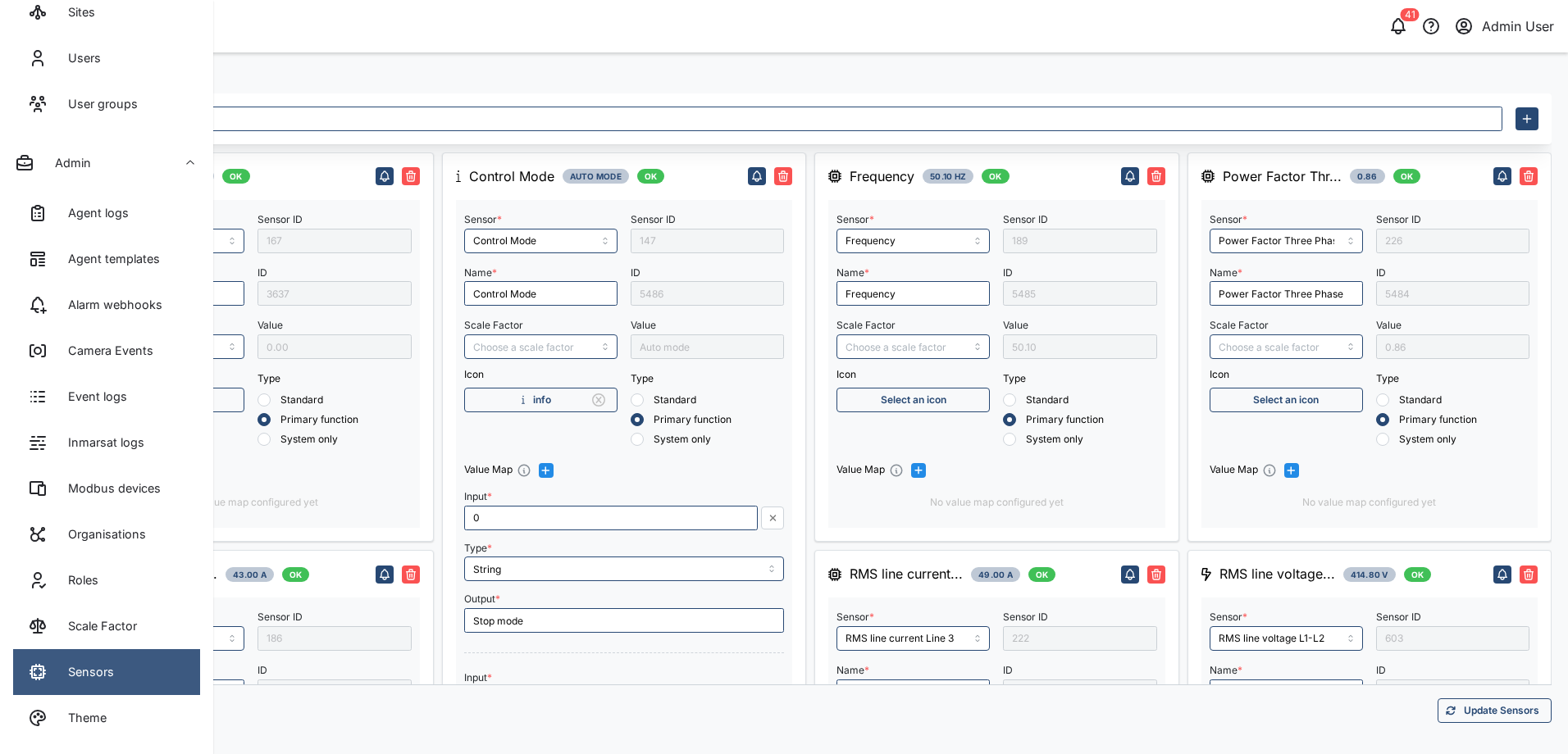 click on "Sensors" at bounding box center [84, 672] 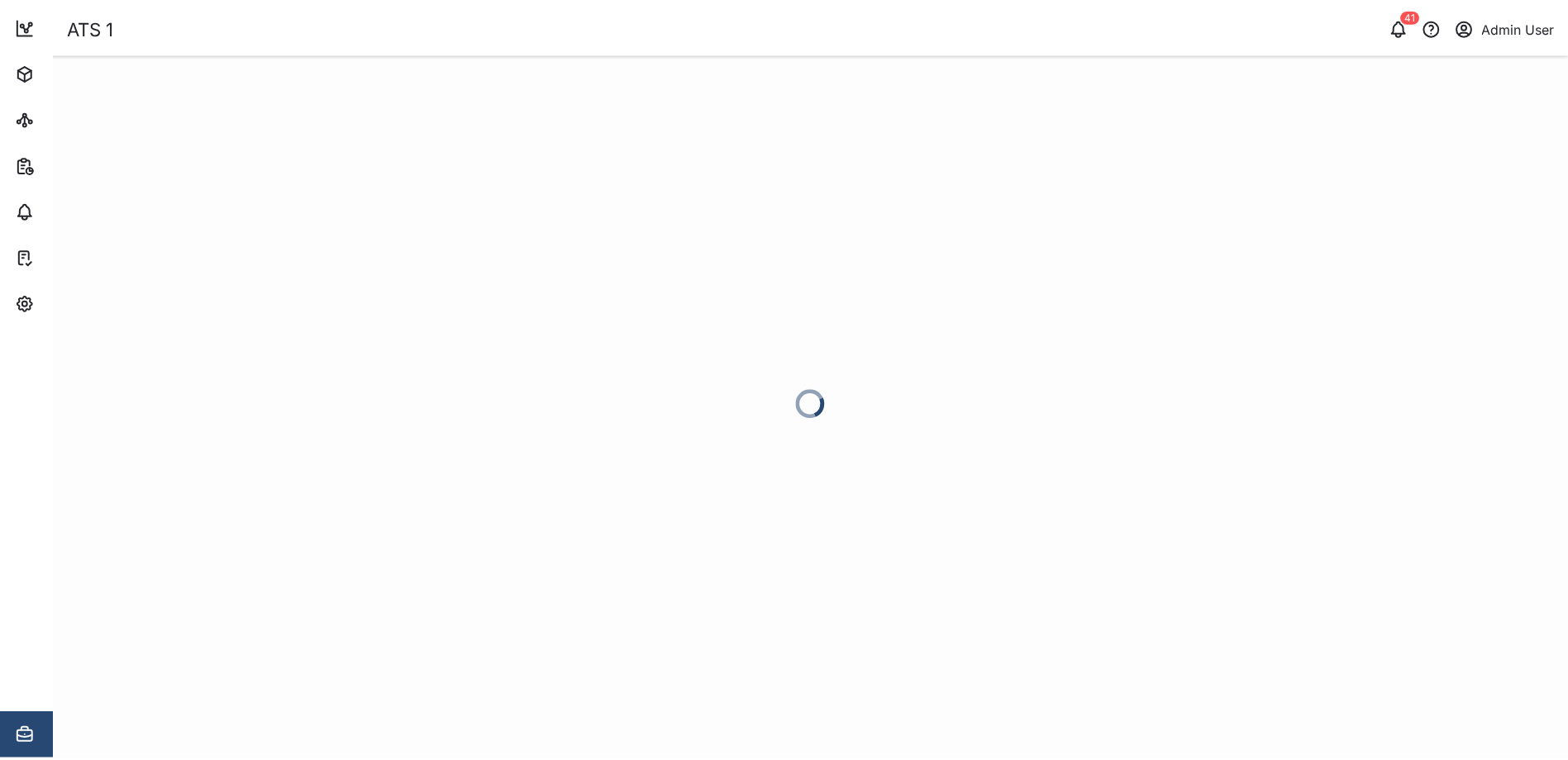 scroll, scrollTop: 0, scrollLeft: 0, axis: both 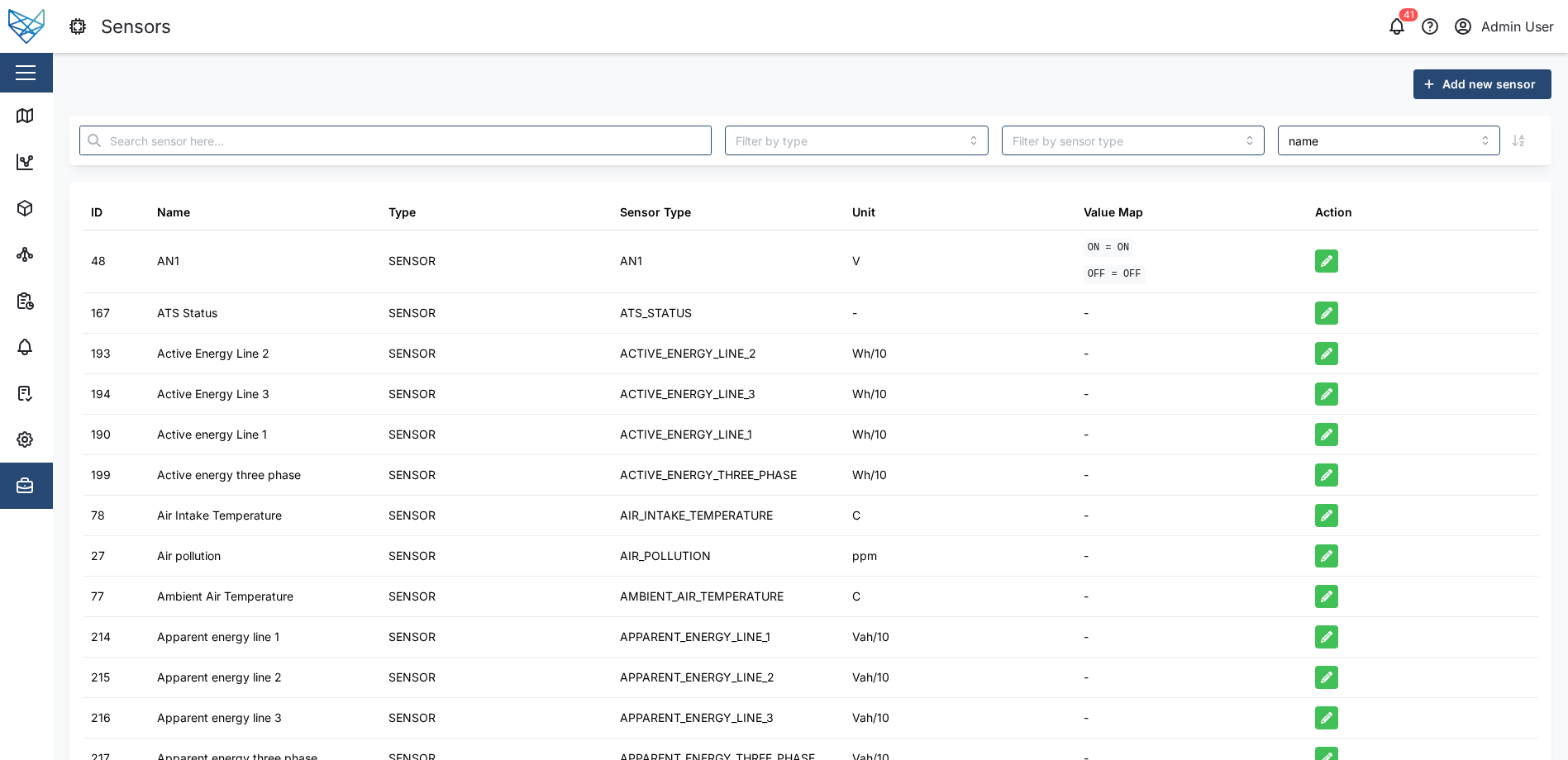 click at bounding box center [395, 140] 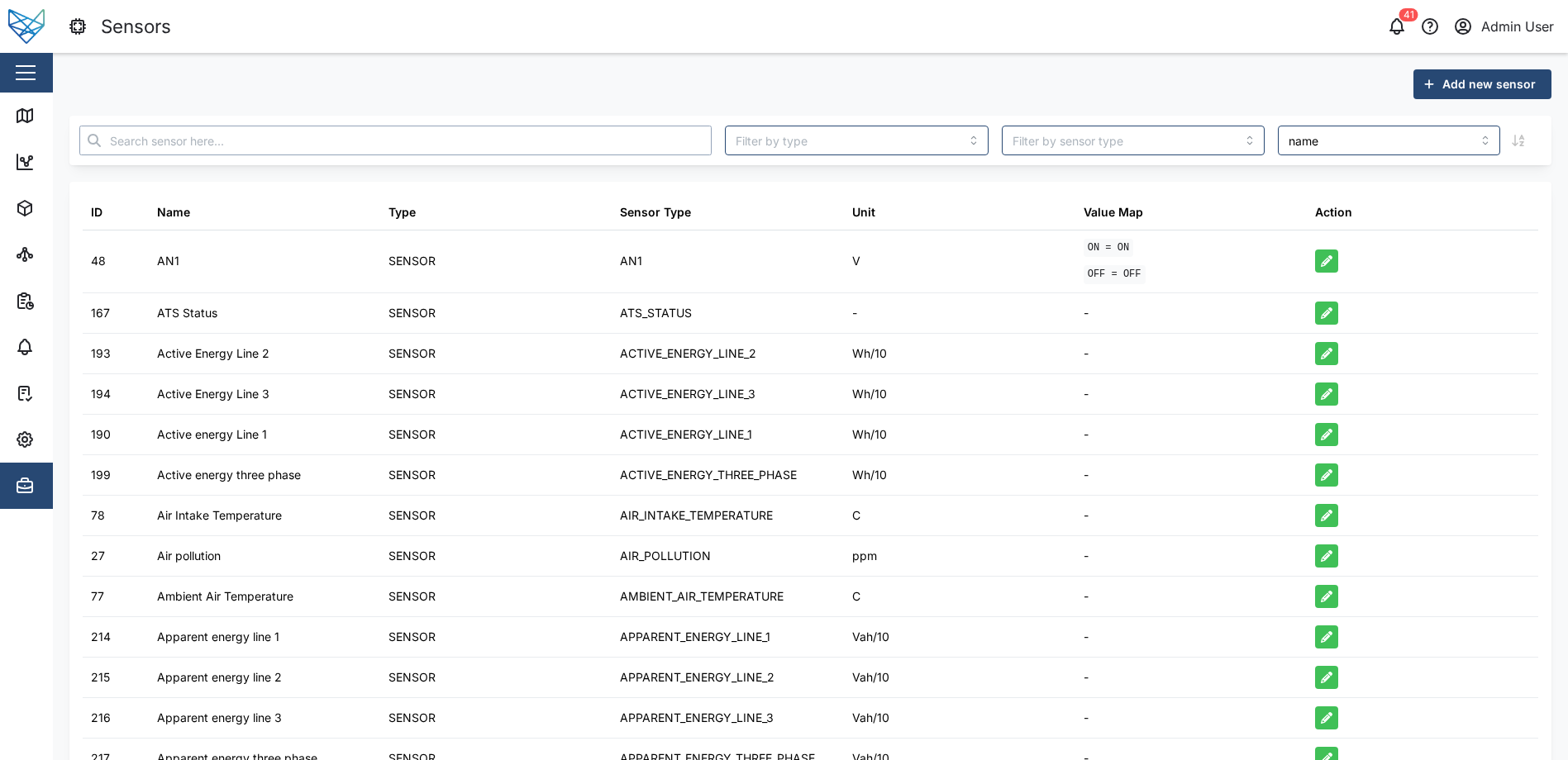 click at bounding box center (395, 140) 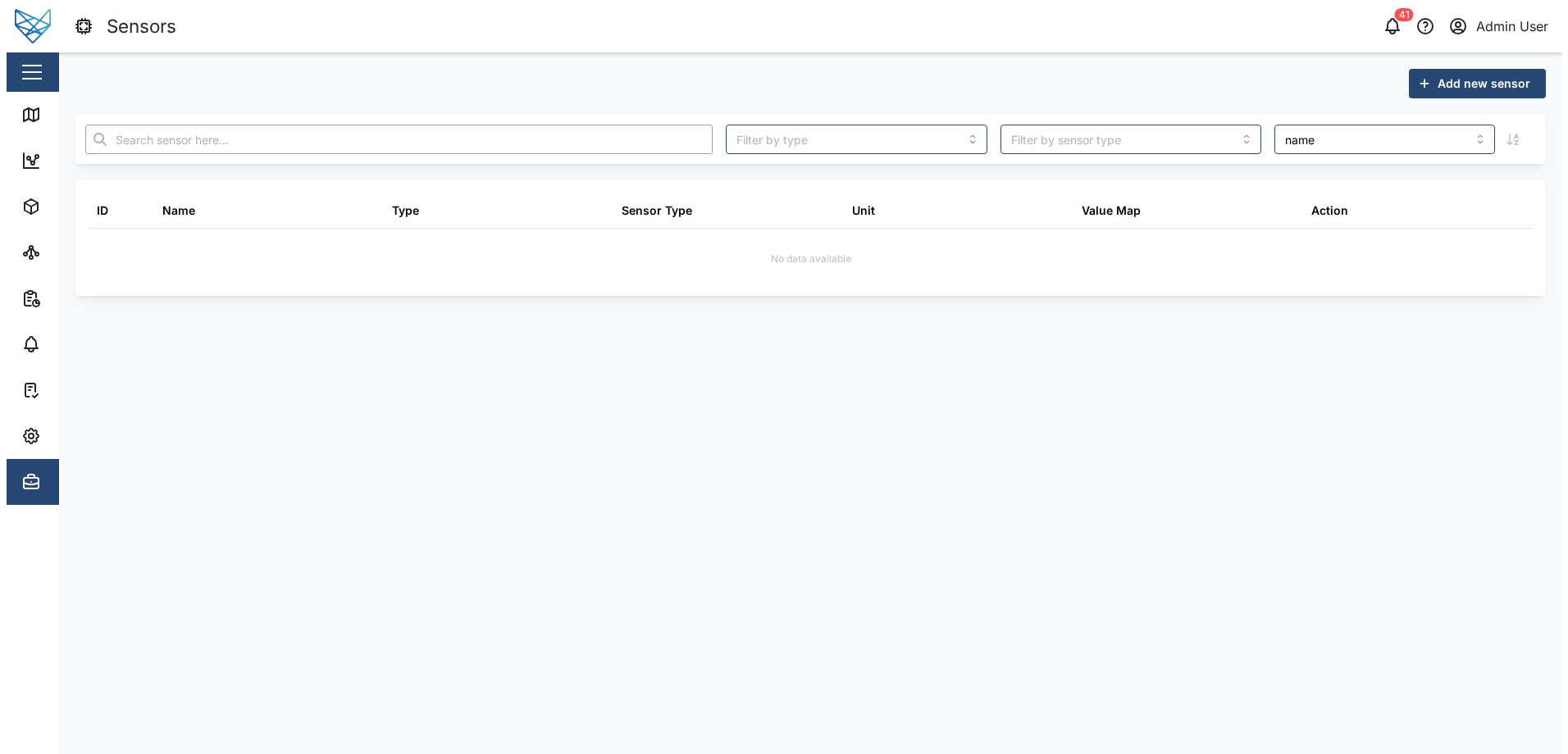 scroll, scrollTop: 0, scrollLeft: 0, axis: both 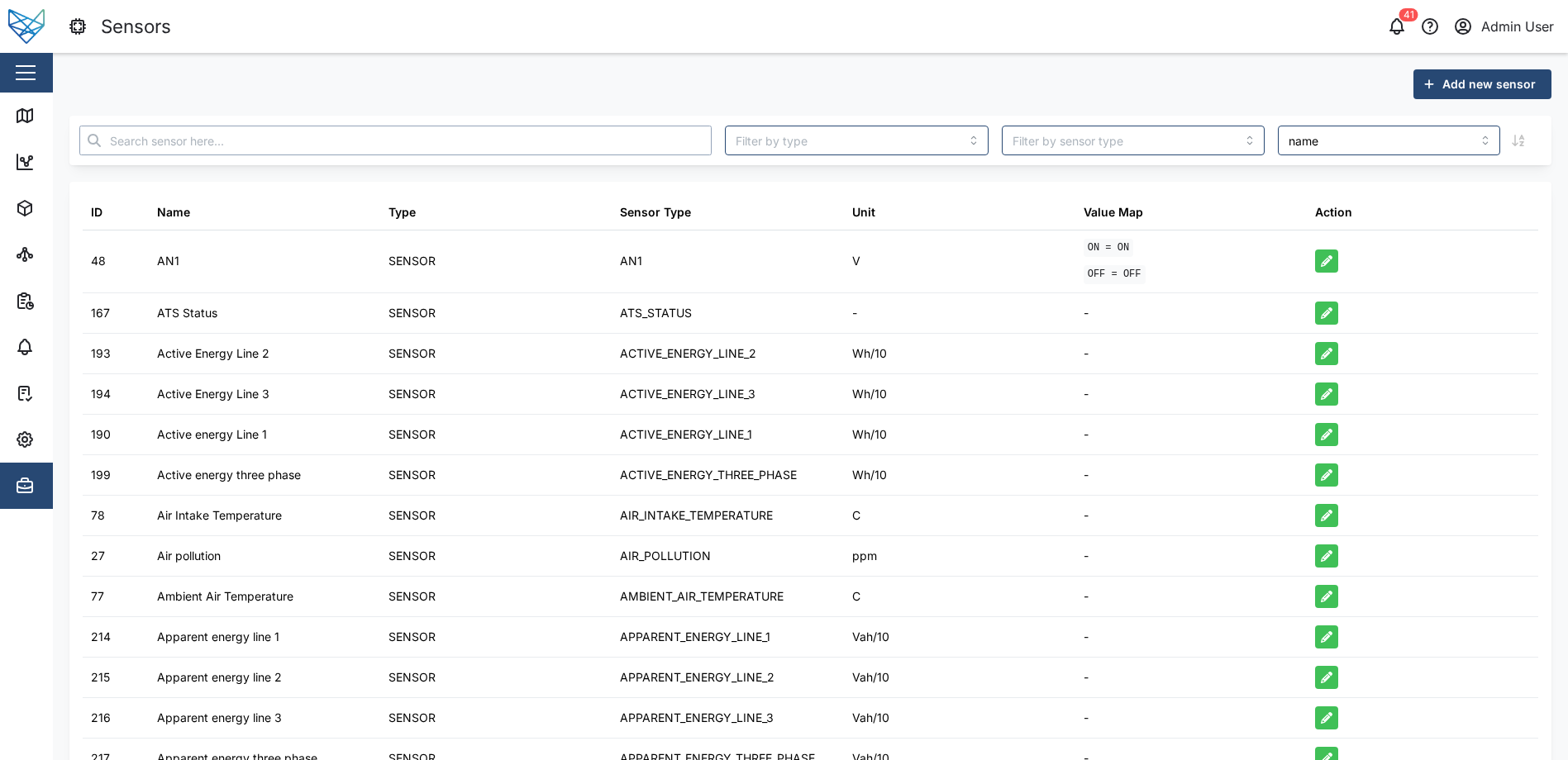 click at bounding box center [395, 140] 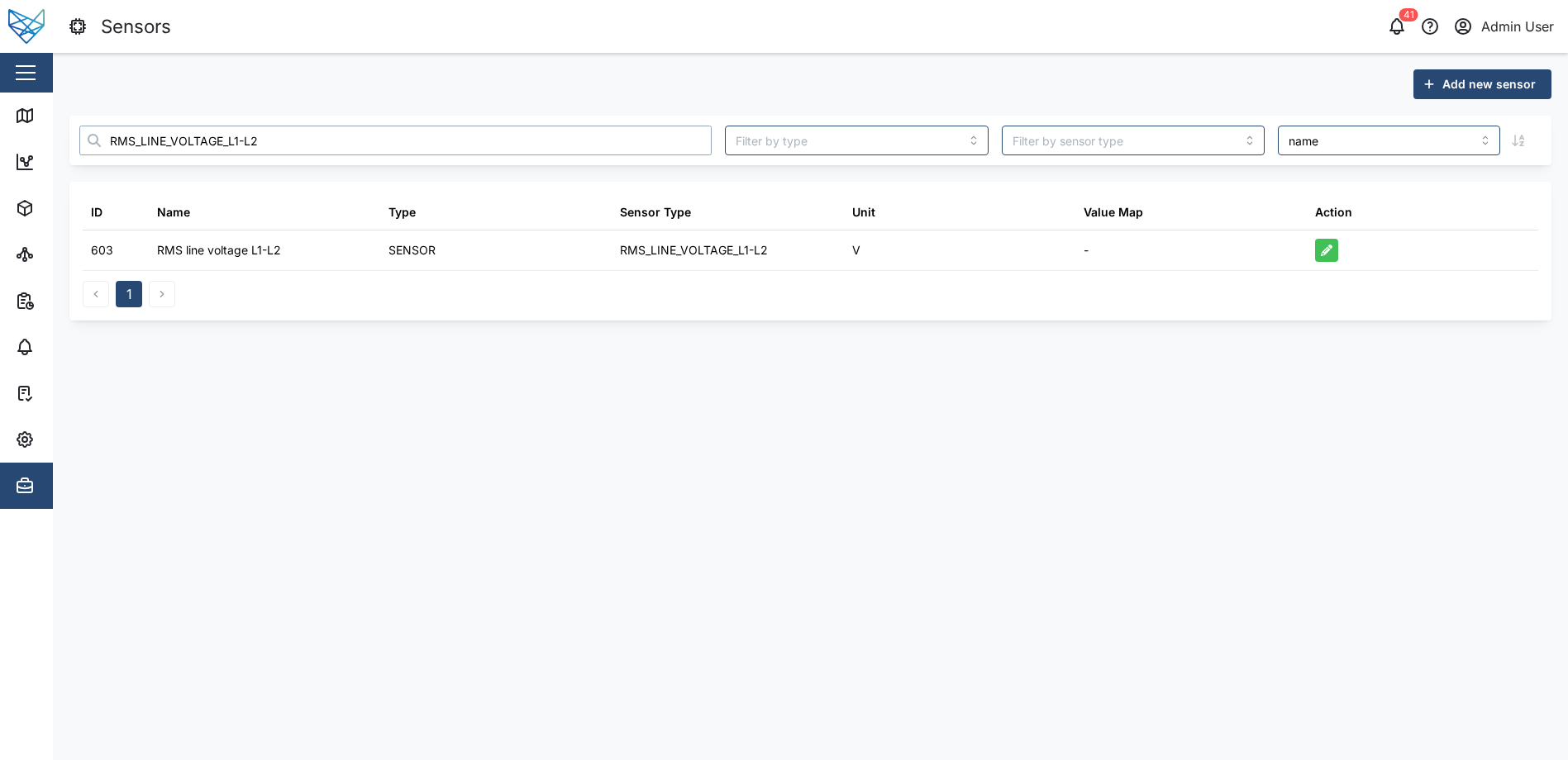 drag, startPoint x: 298, startPoint y: 140, endPoint x: 101, endPoint y: 147, distance: 197.1243 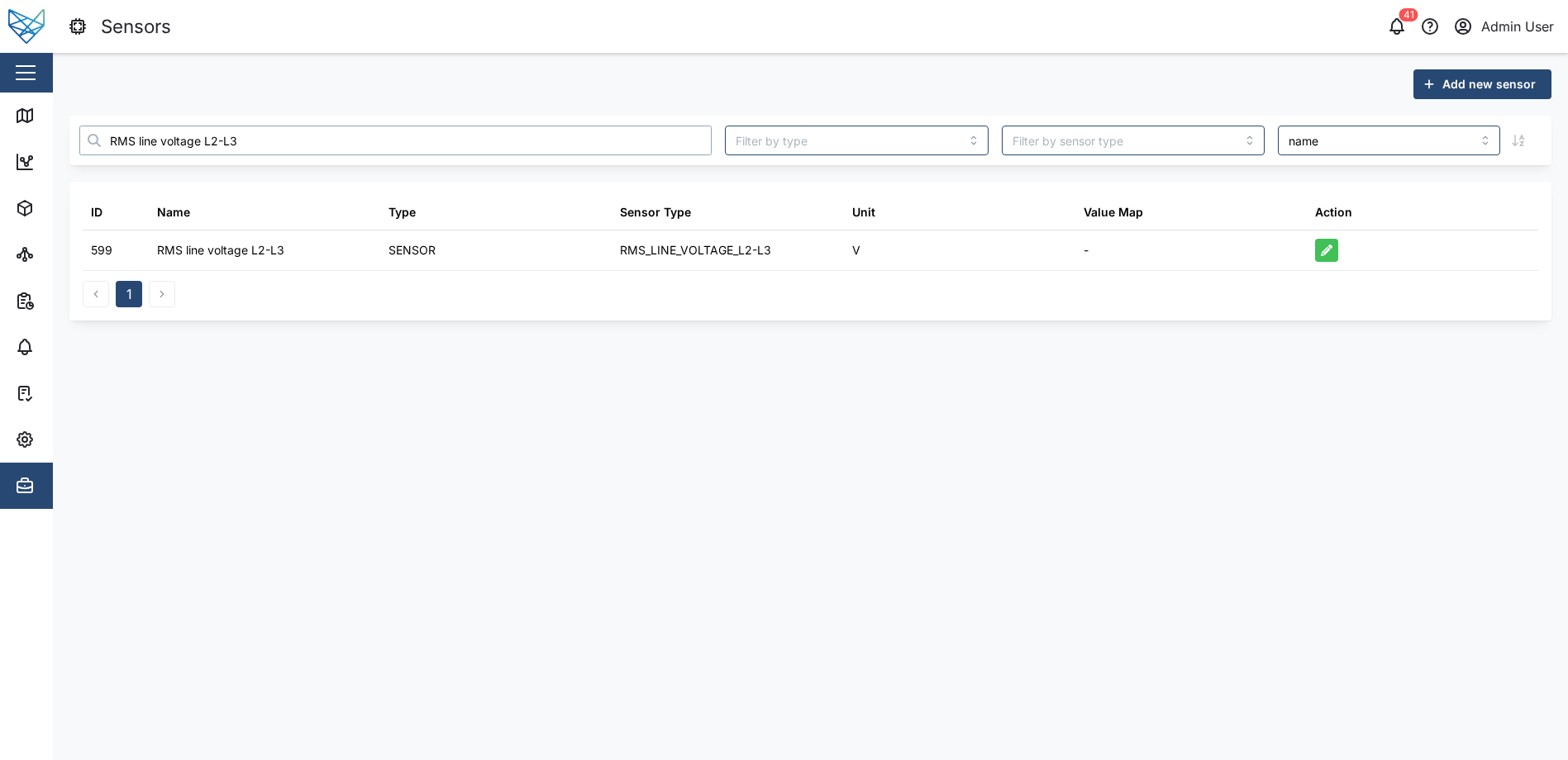drag, startPoint x: 296, startPoint y: 138, endPoint x: 65, endPoint y: 140, distance: 231.00866 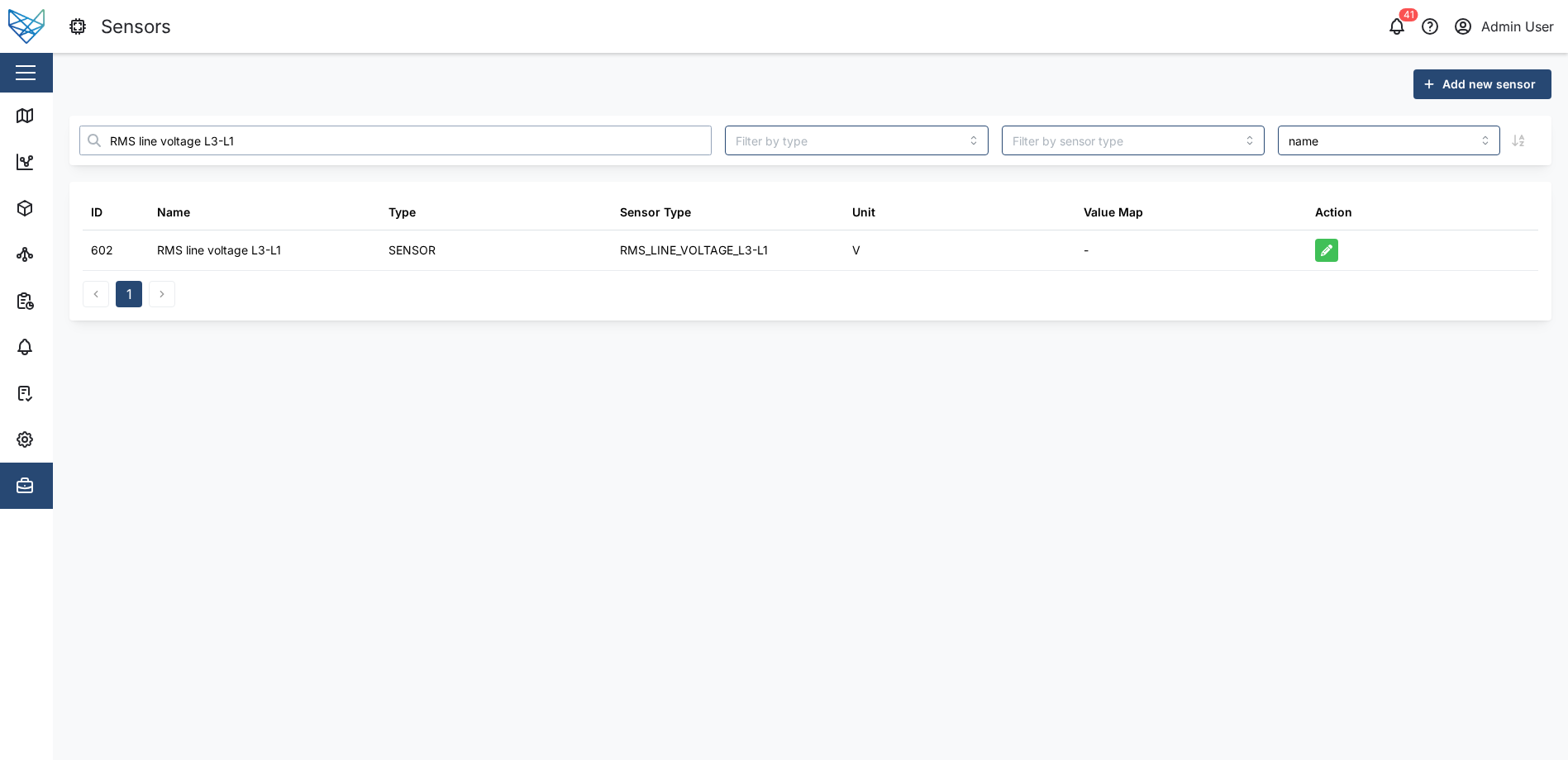 type on "RMS line voltage L3-L1" 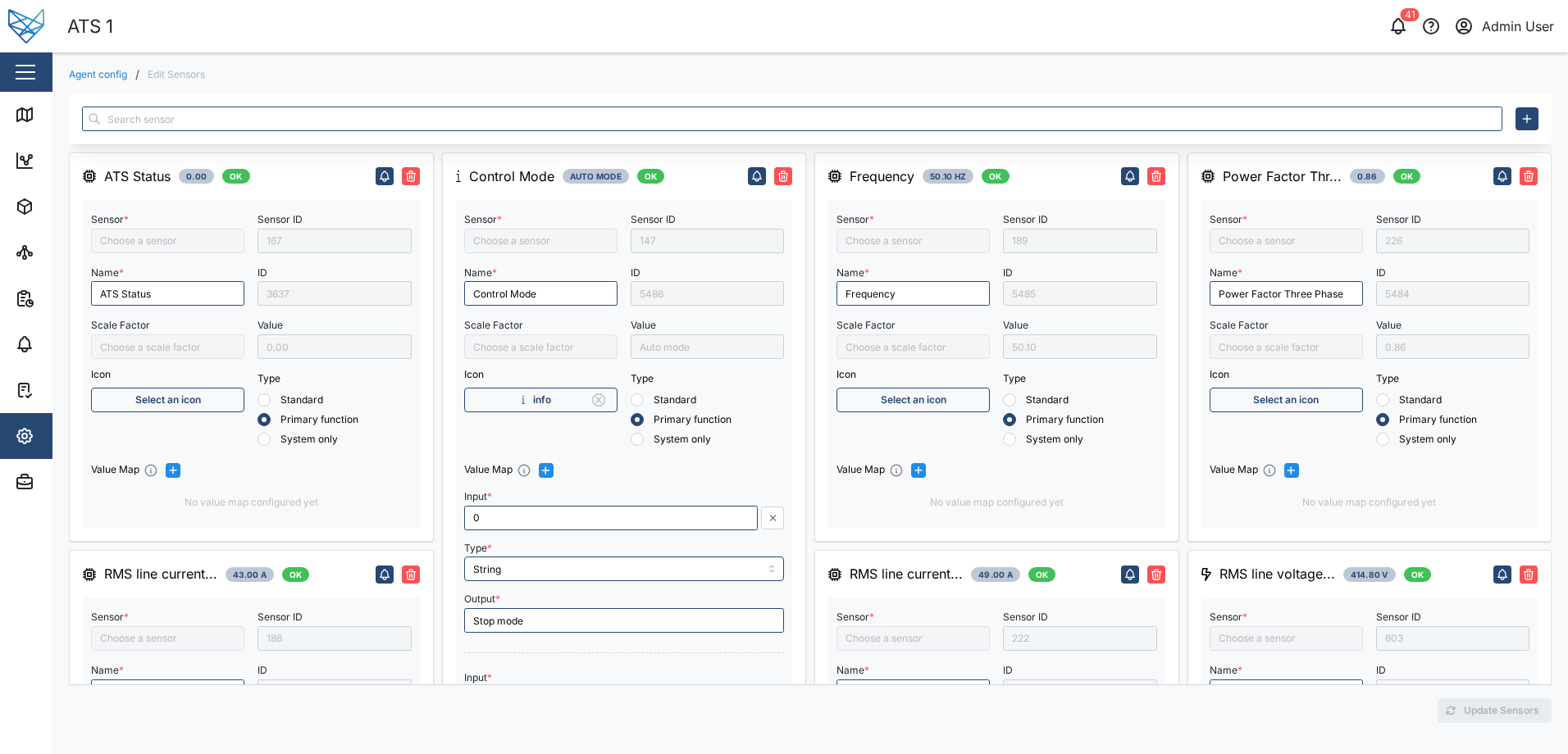 type on "ATS Status" 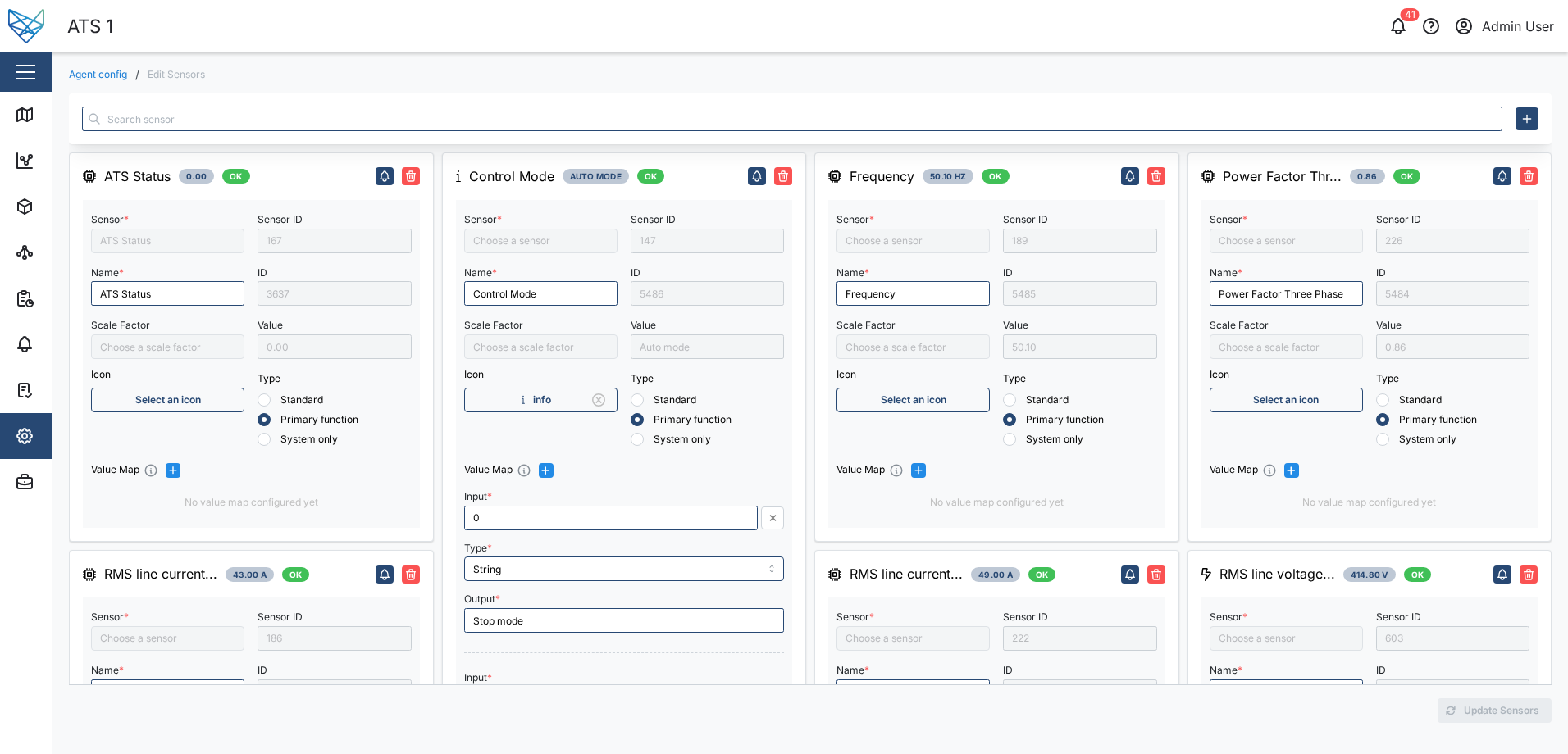 type on "RMS line current Line 1" 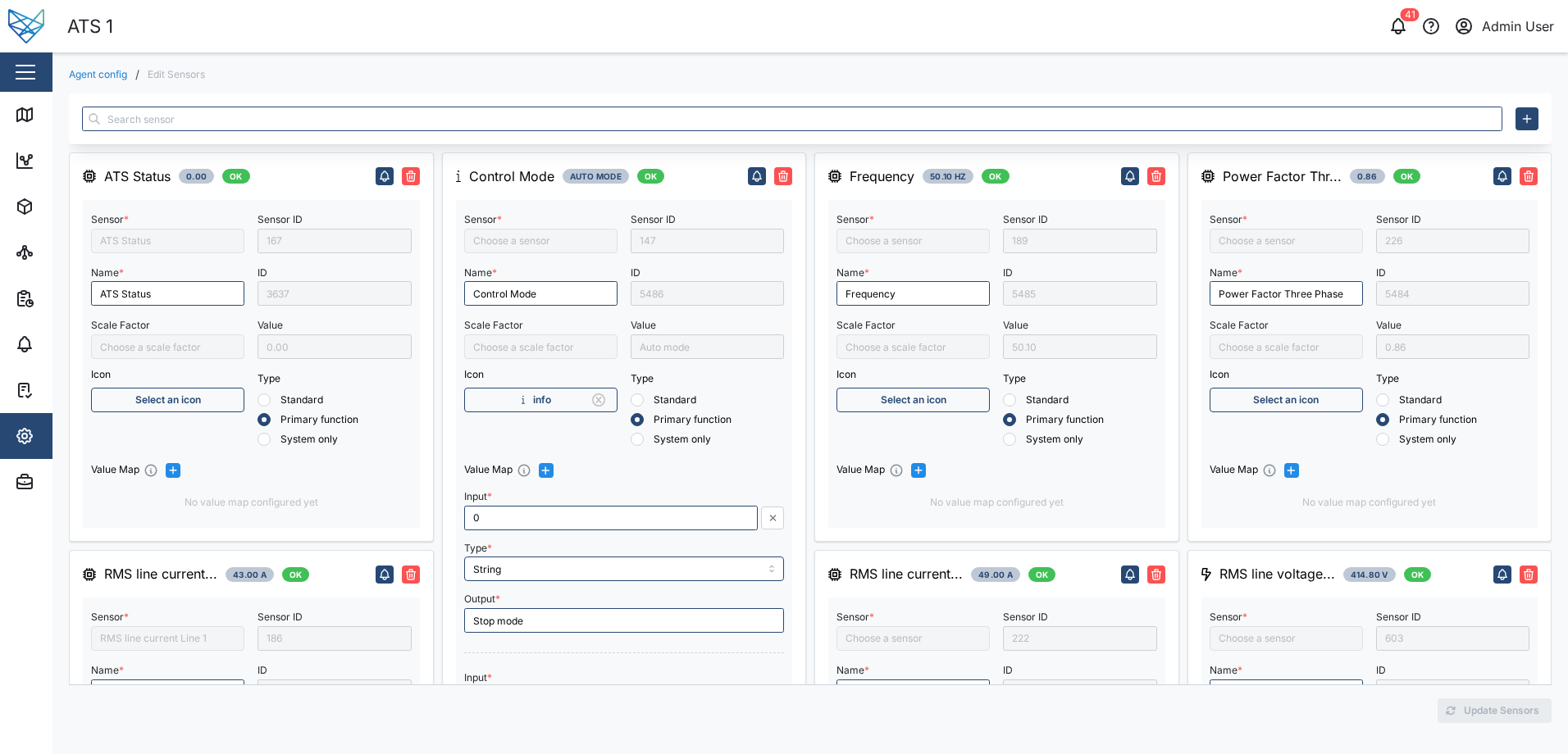 type on "Control Mode" 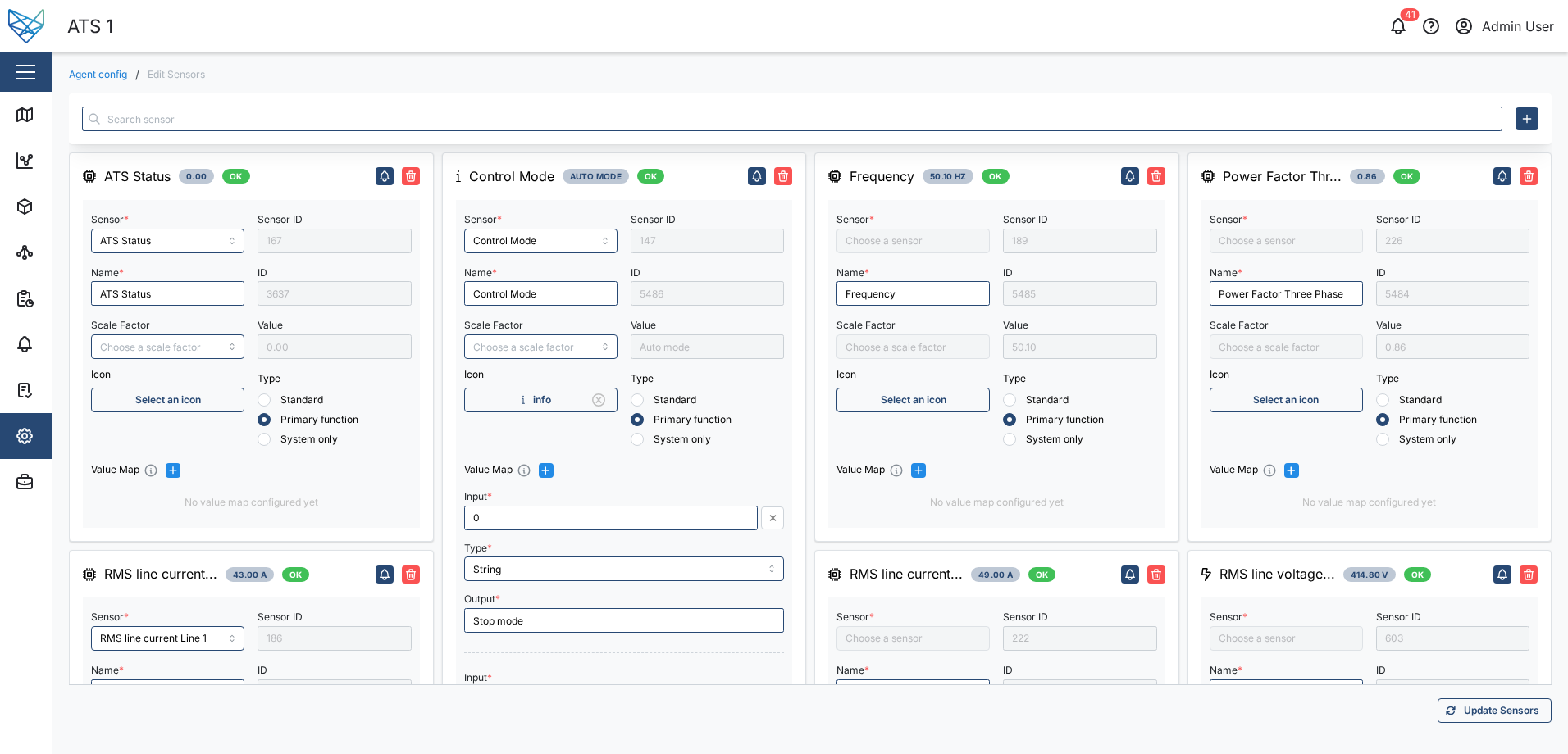 type on "RMS line voltage L3-L1" 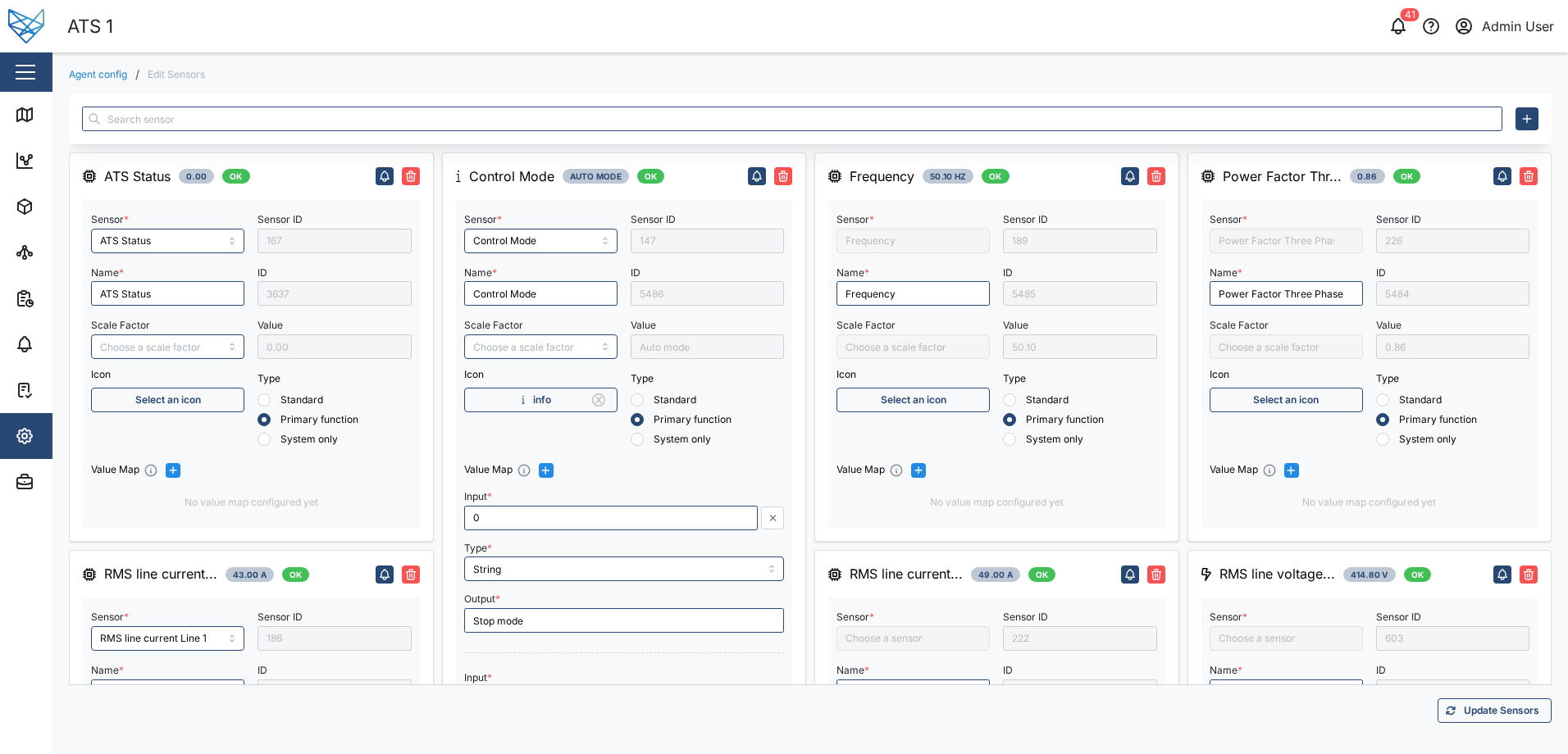 type on "RMS star voltage L1-N" 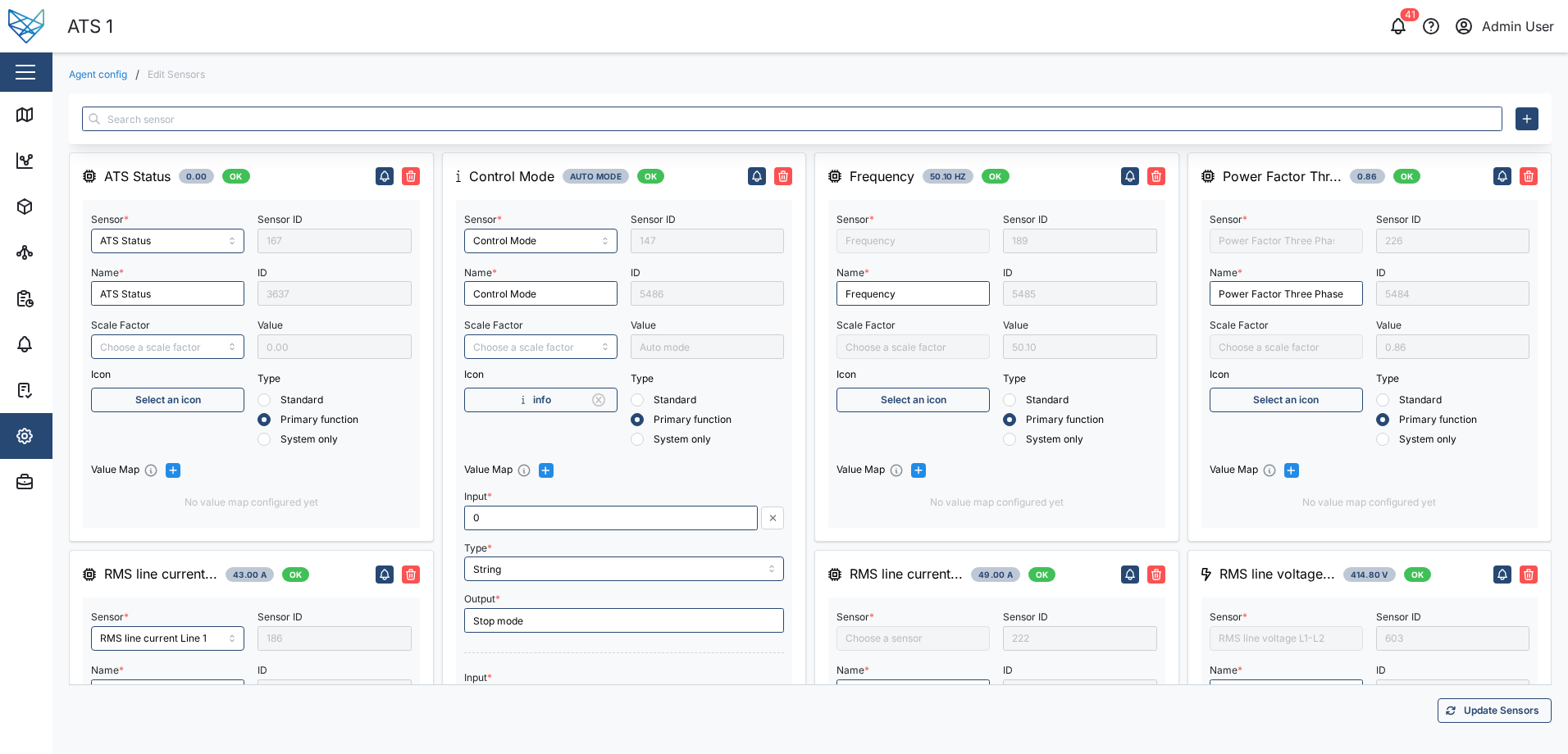 type on "RMS line current Line 3" 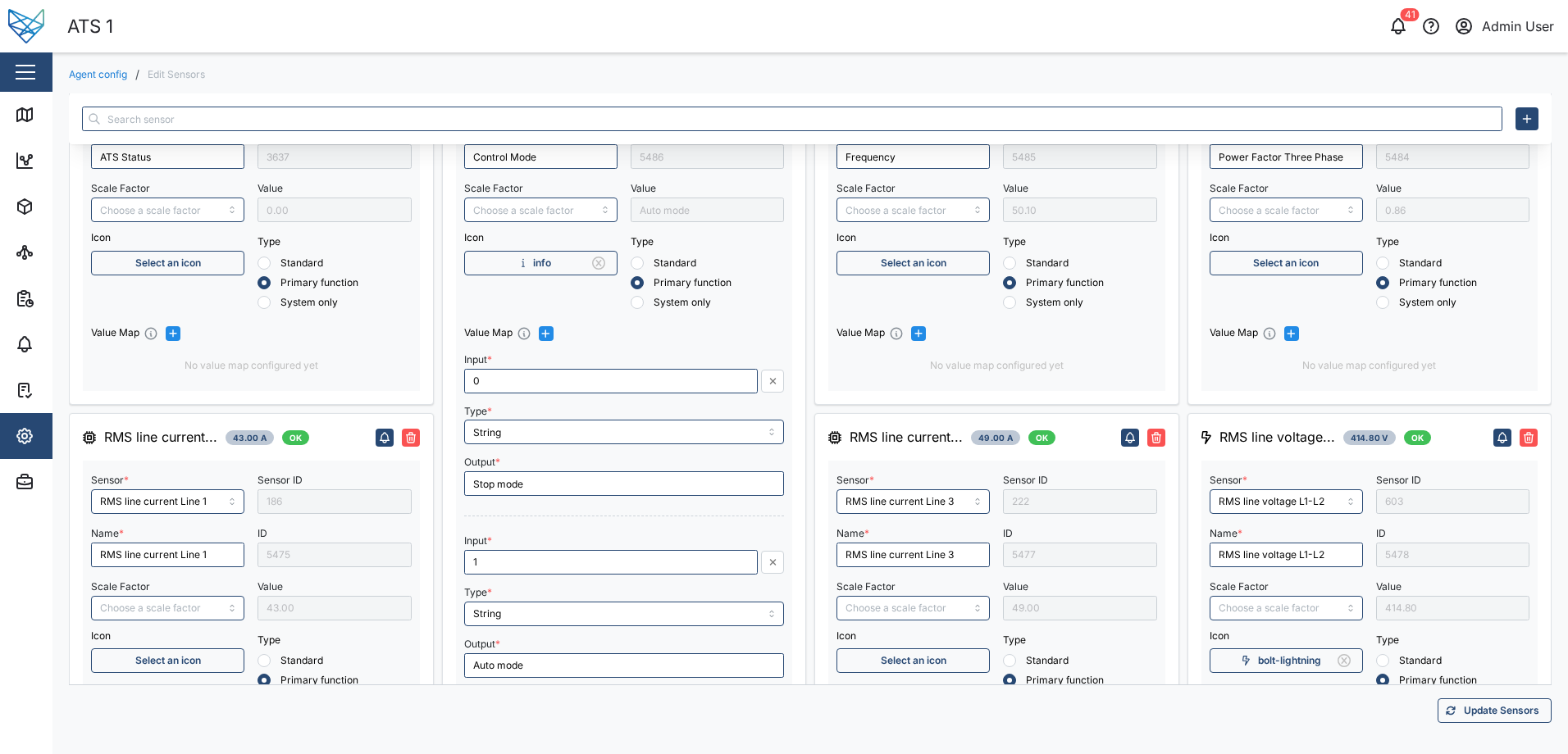scroll, scrollTop: 164, scrollLeft: 0, axis: vertical 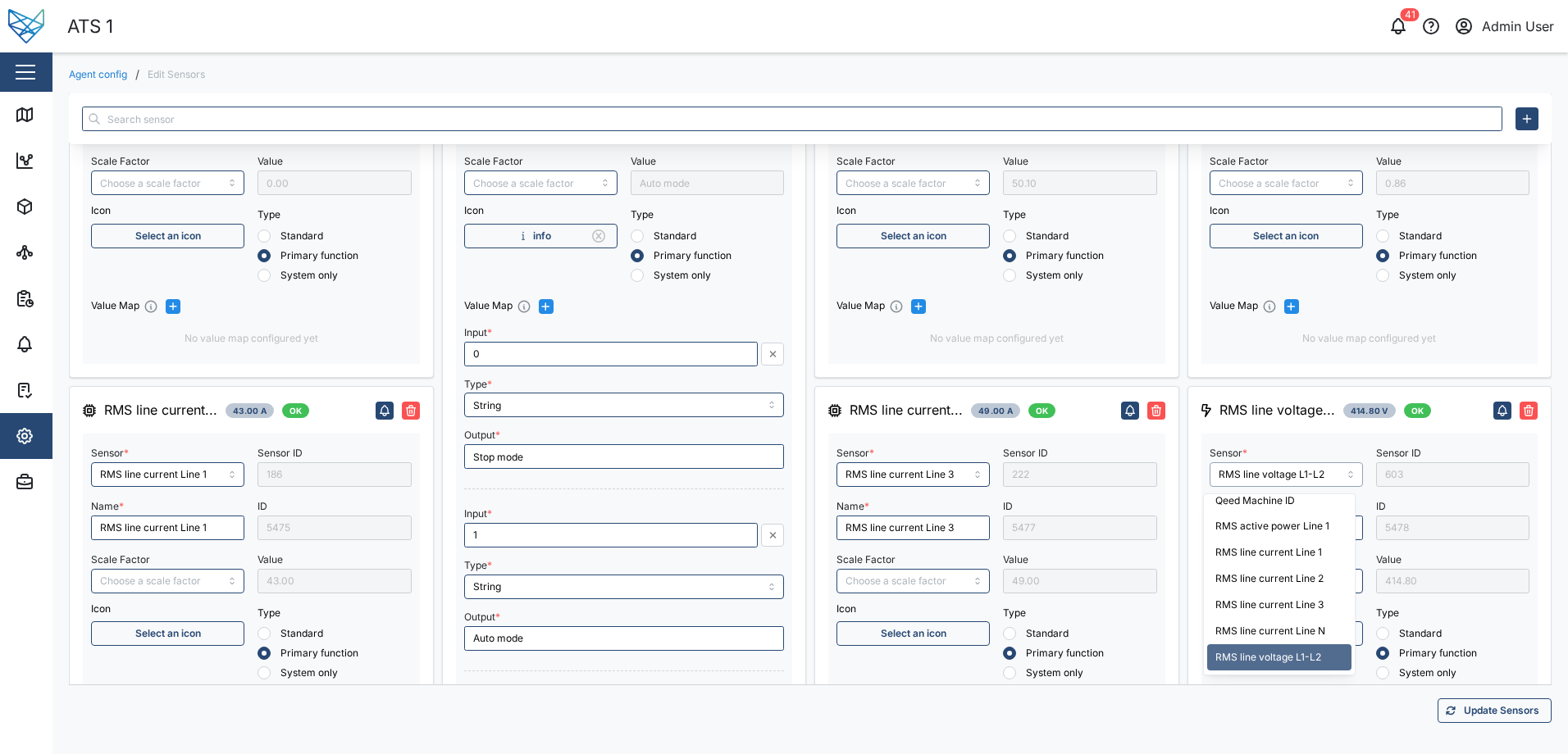 drag, startPoint x: 1320, startPoint y: 471, endPoint x: 1207, endPoint y: 486, distance: 113.99123 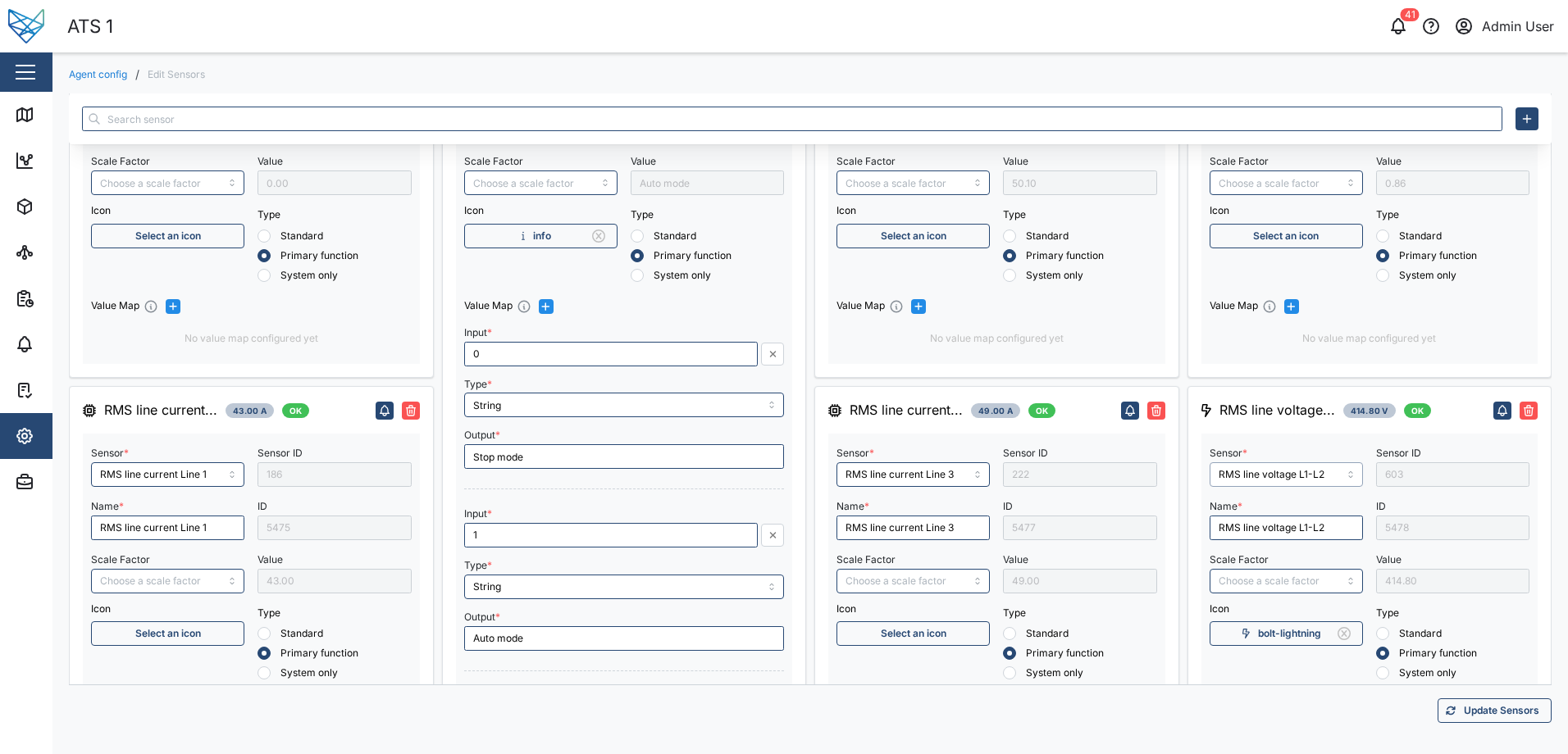 type on "ATS Status" 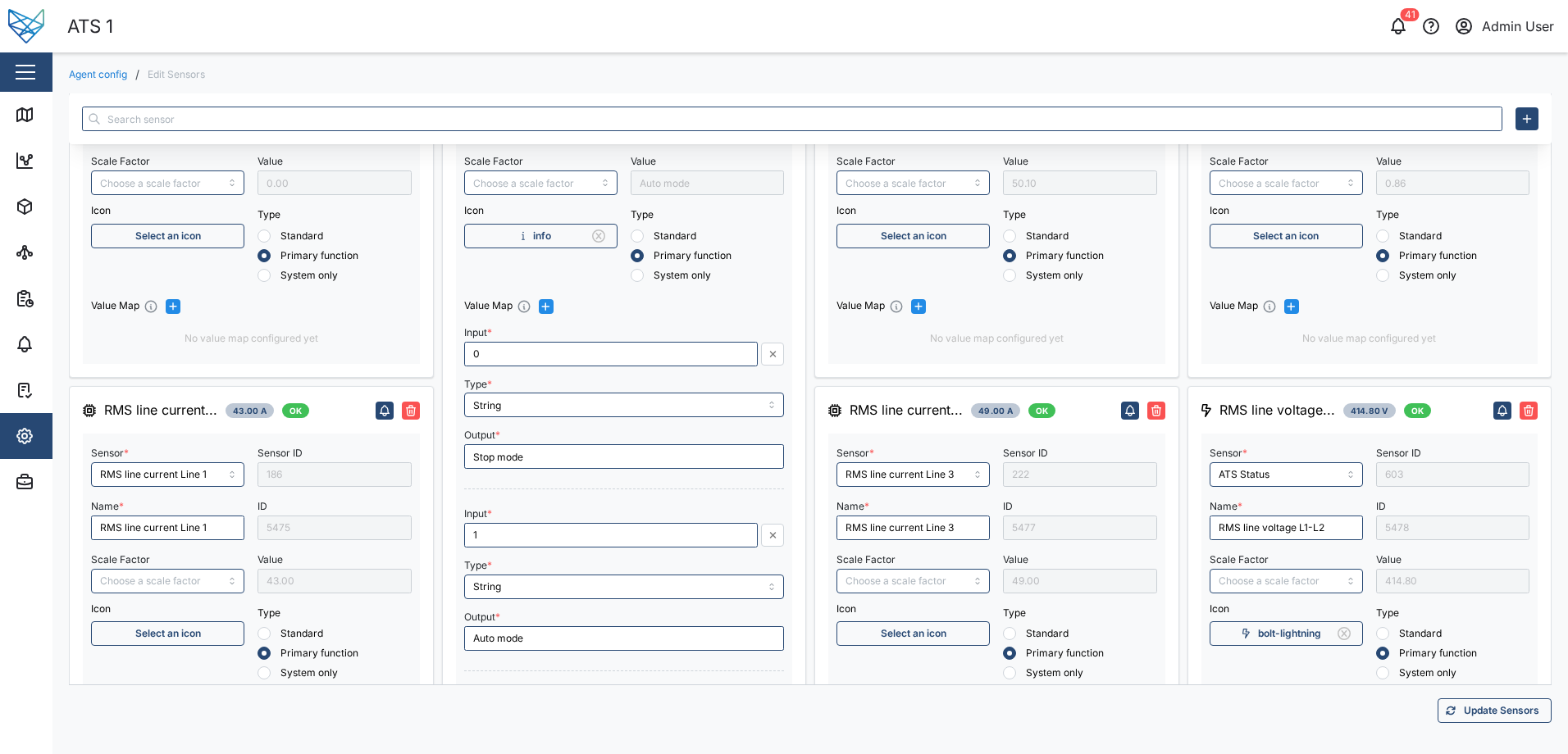 click on "Update Sensors" at bounding box center (810, 710) 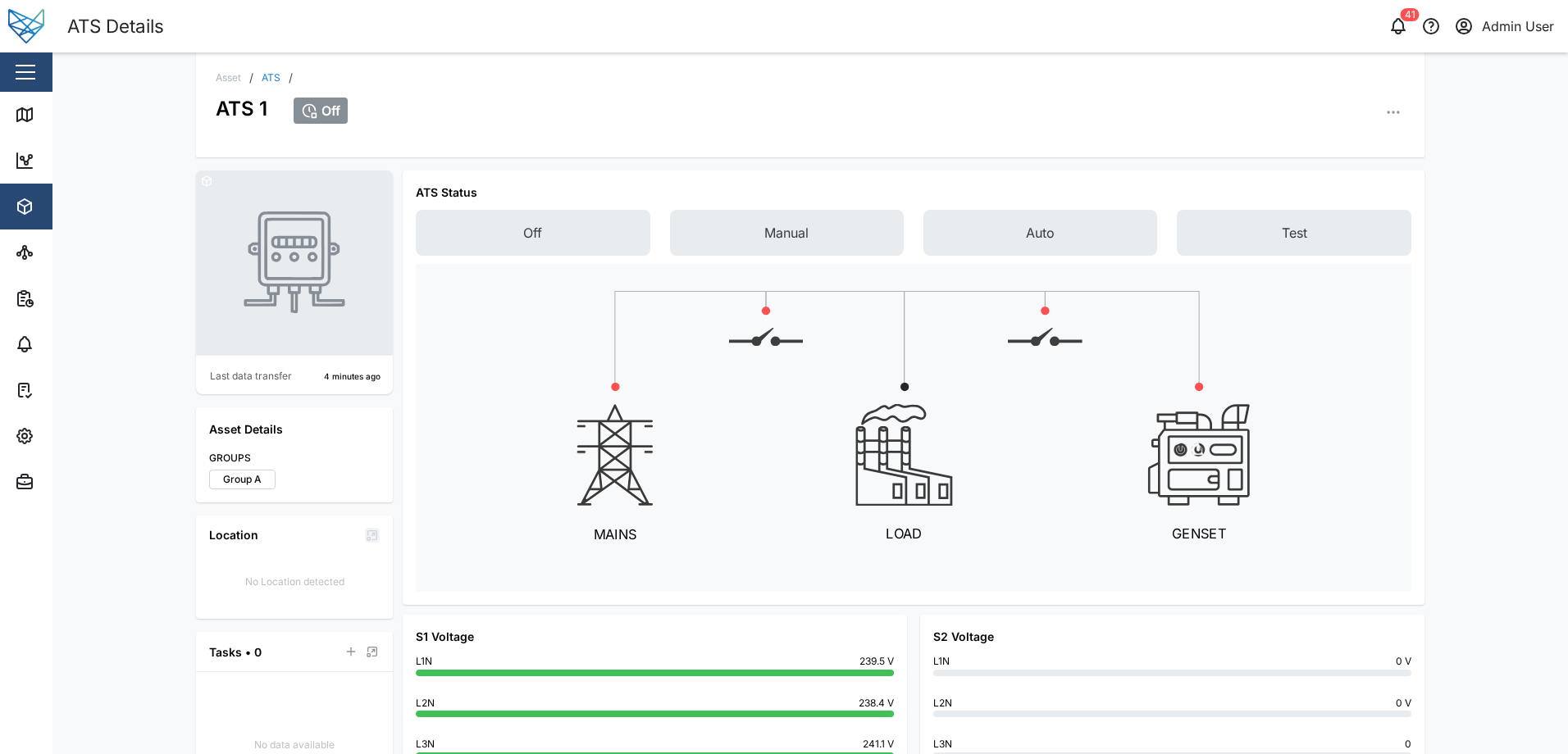 click 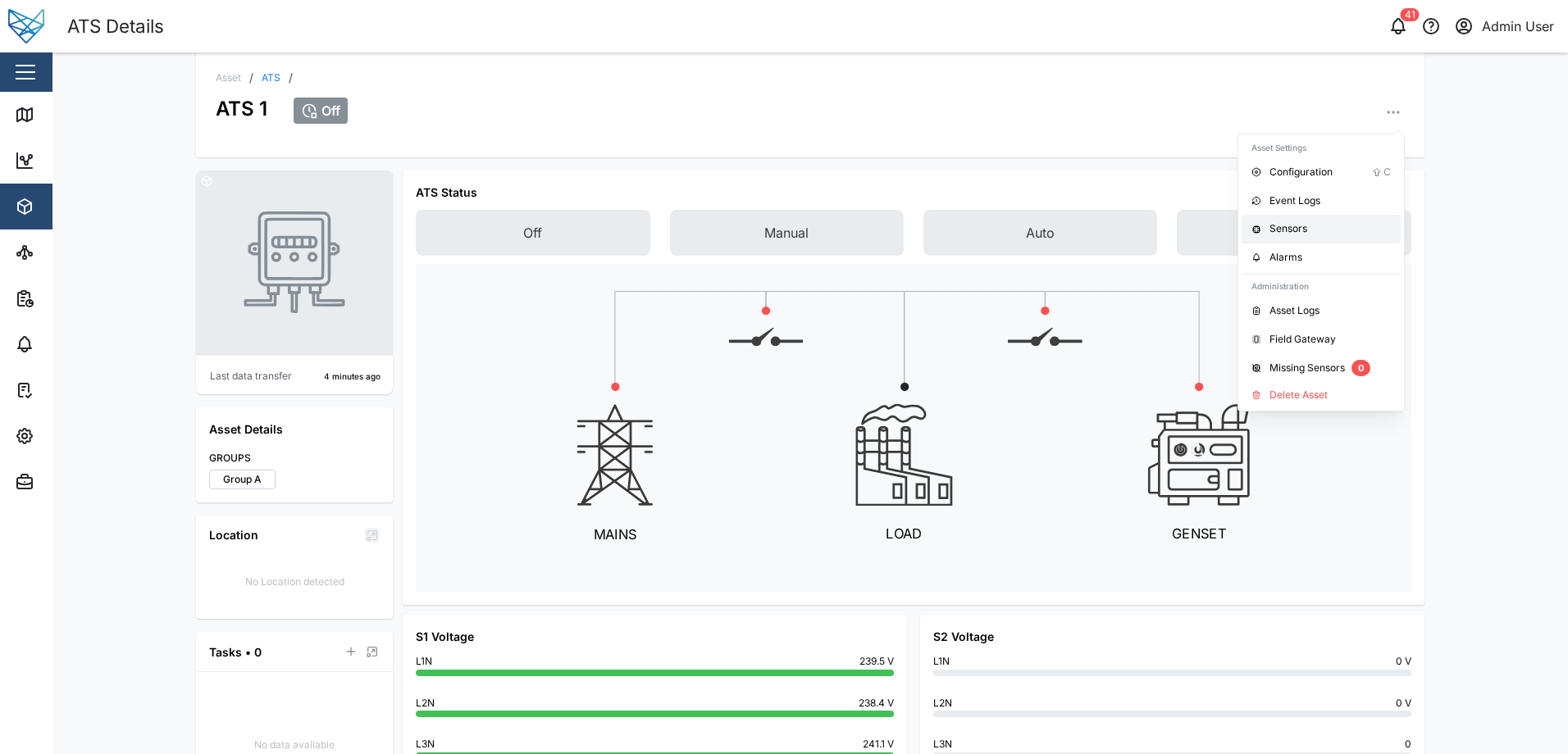 click on "Sensors" at bounding box center (1330, 229) 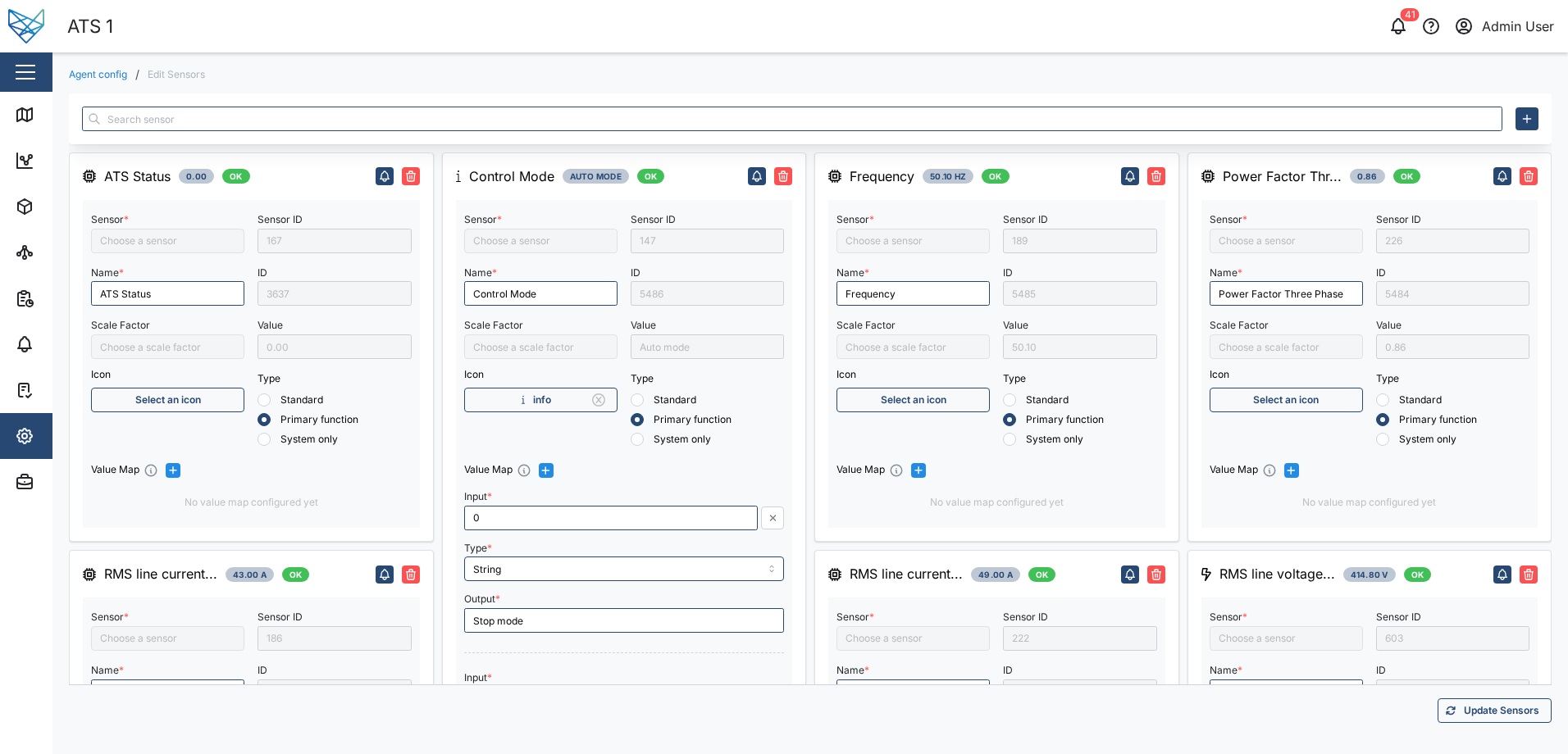 type on "ATS Status" 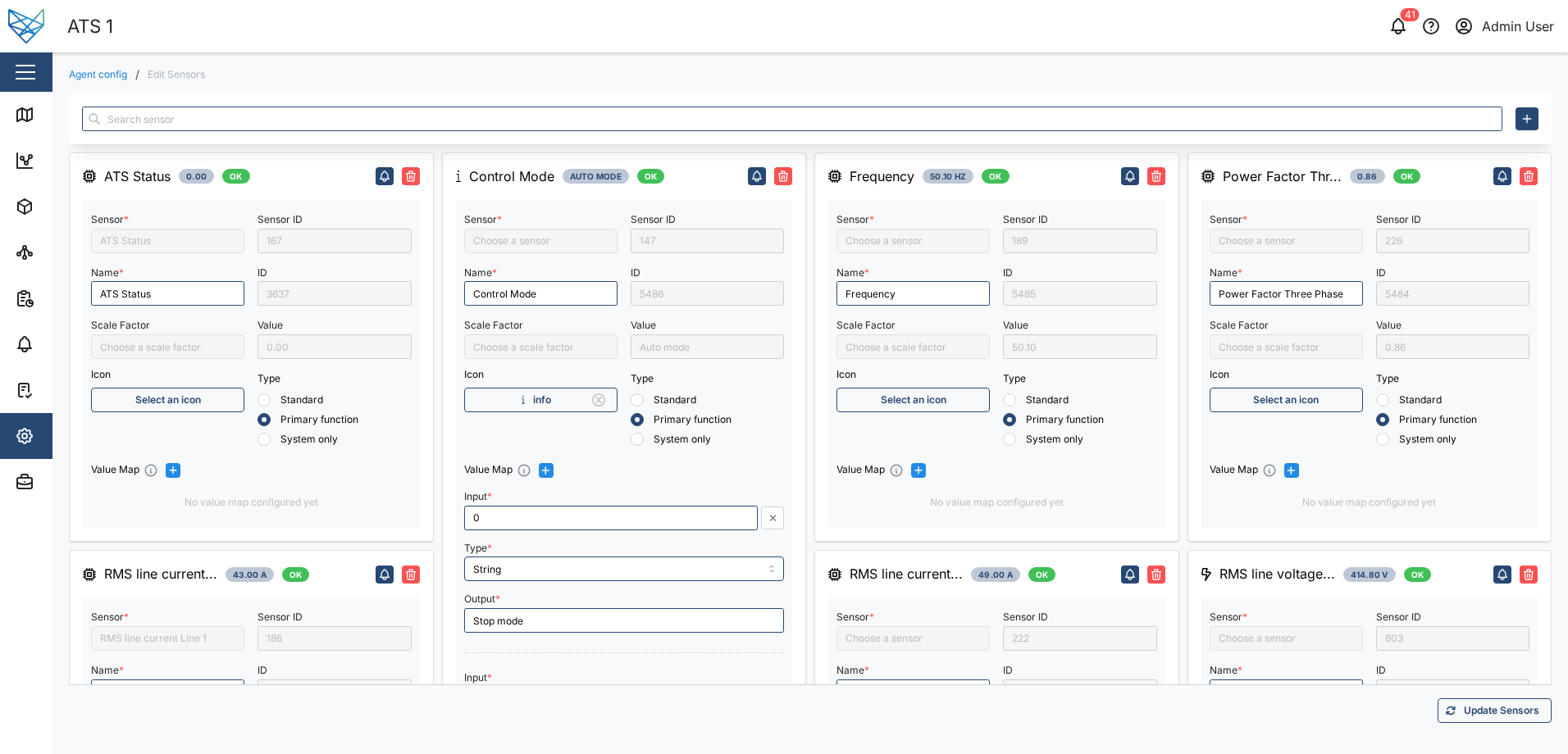 type on "Control Mode" 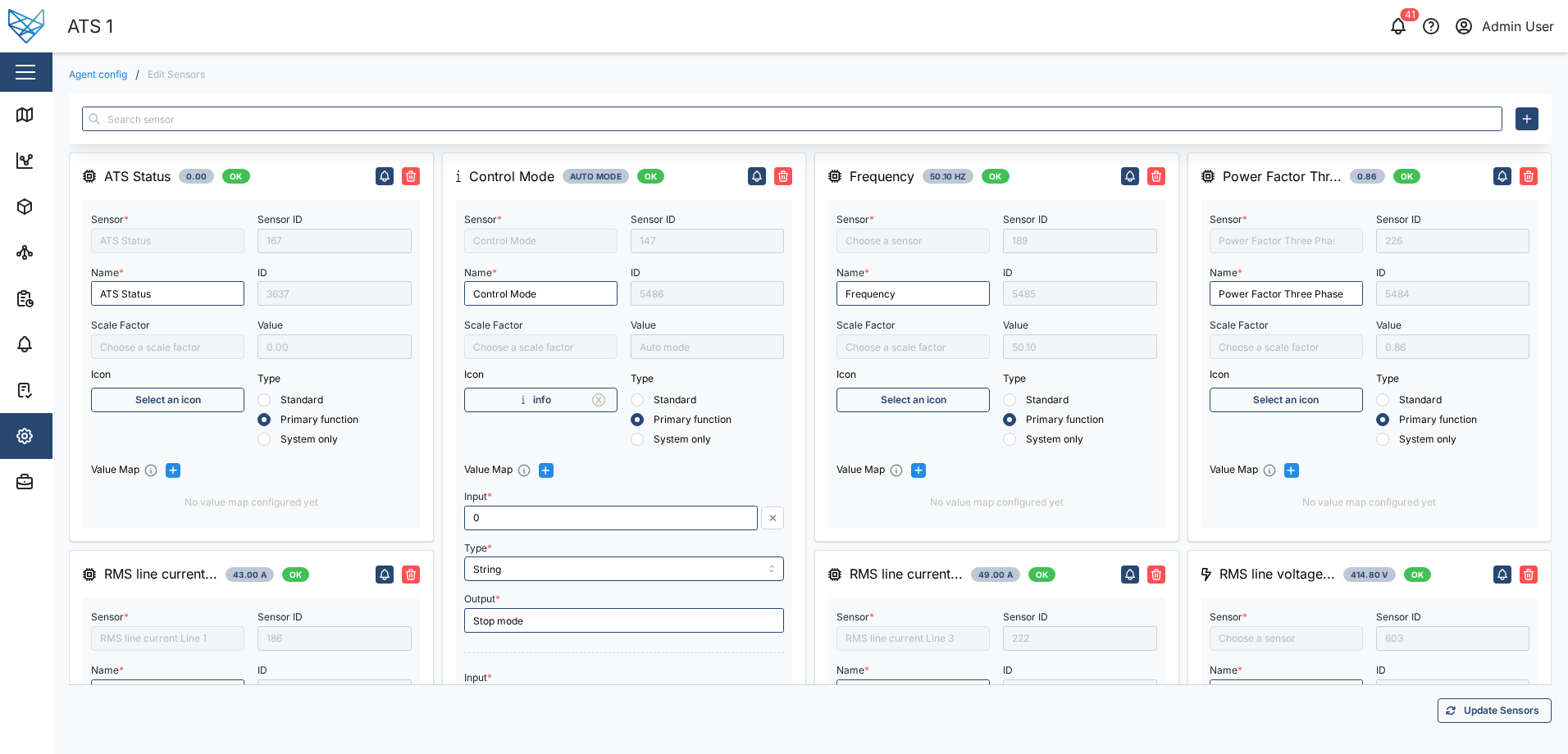type on "RMS star voltage L3-N" 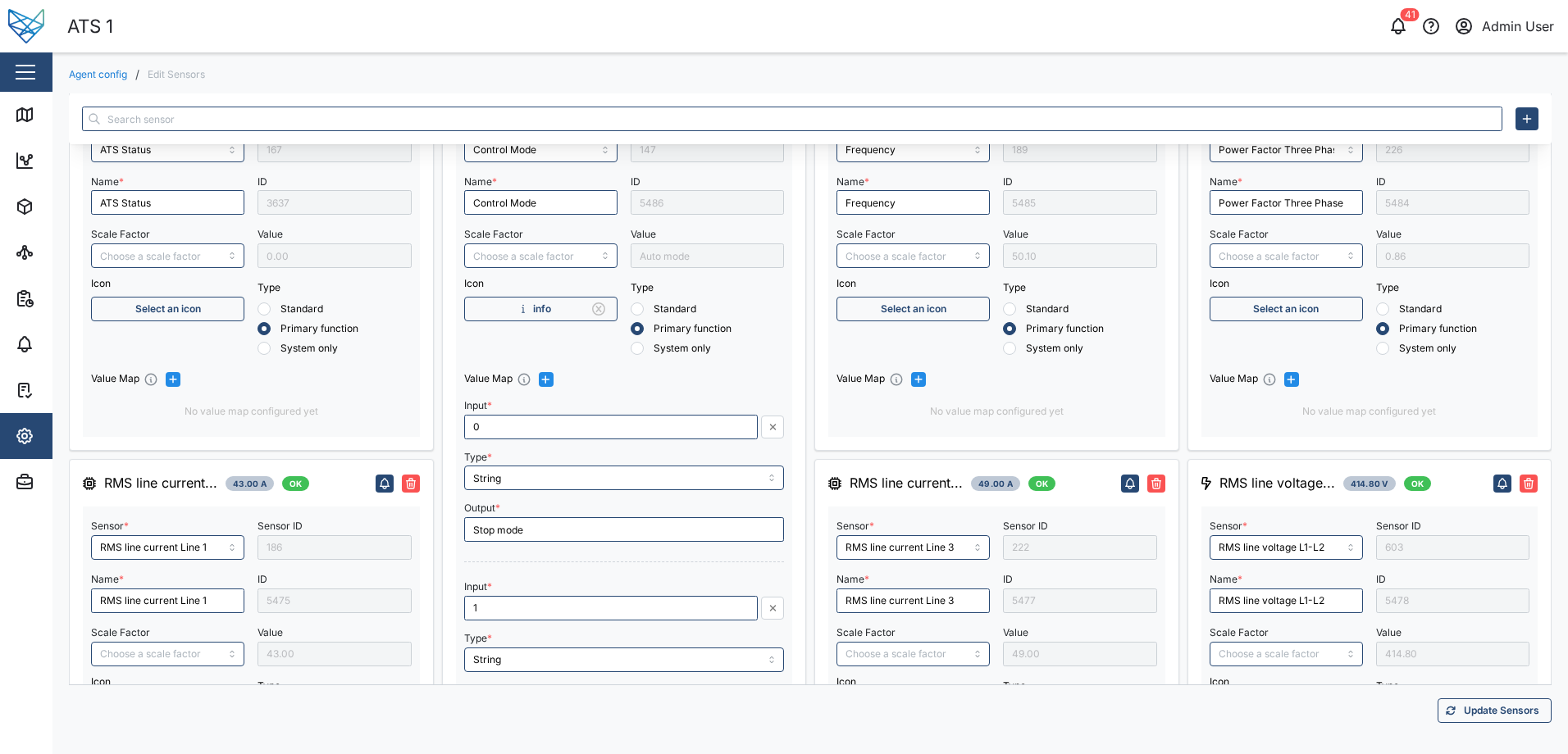 scroll, scrollTop: 246, scrollLeft: 0, axis: vertical 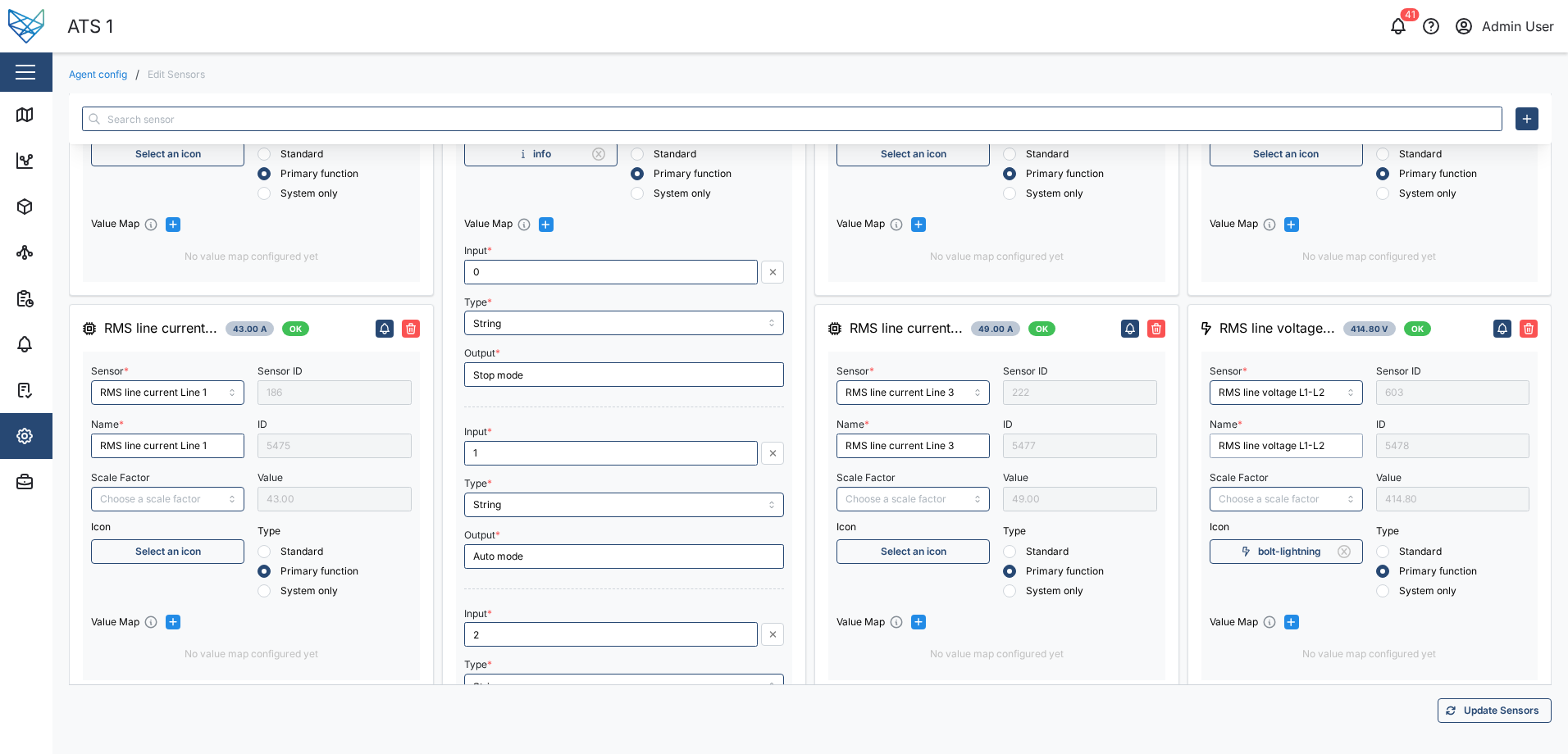 drag, startPoint x: 1299, startPoint y: 444, endPoint x: 1197, endPoint y: 445, distance: 102.004902 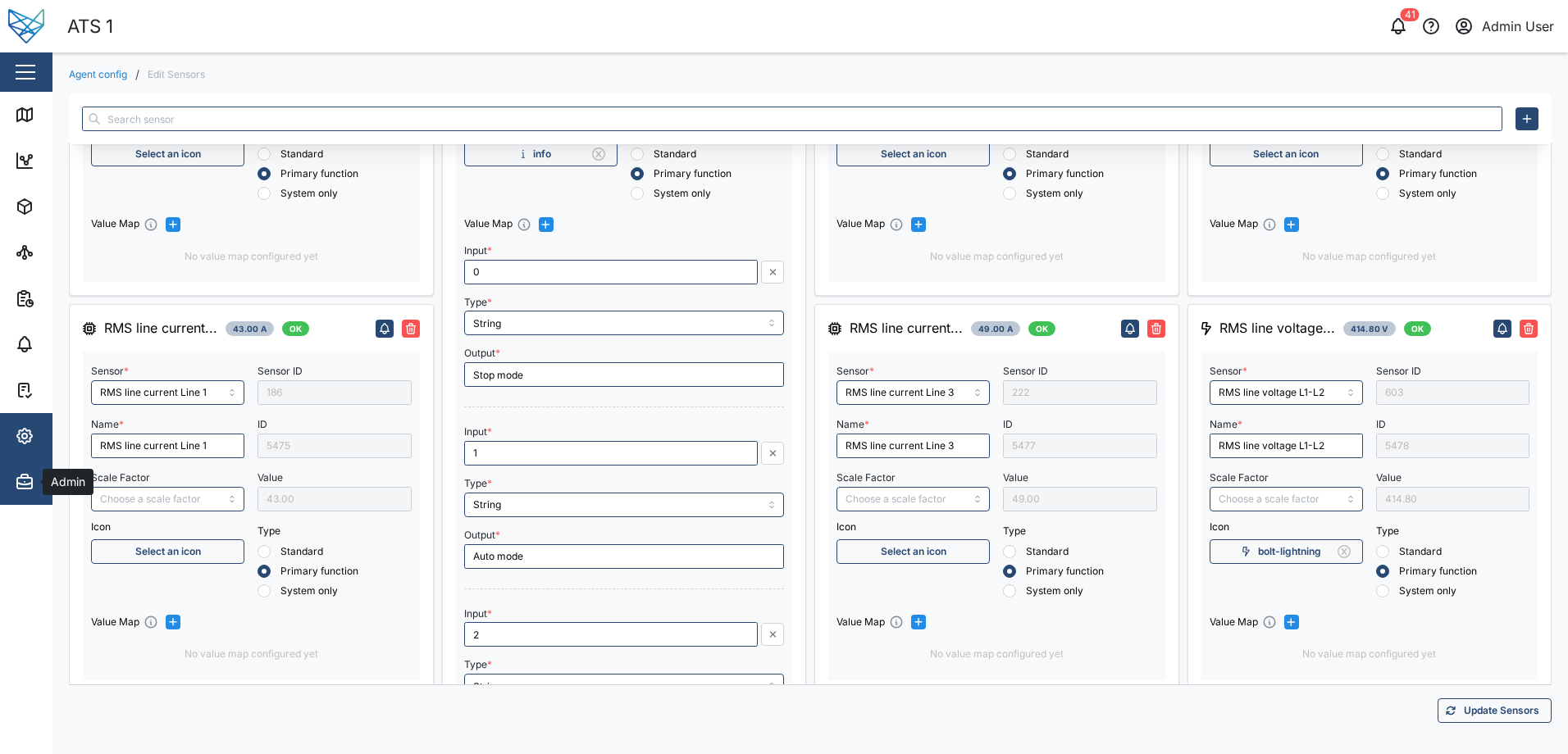 click on "Admin" at bounding box center [89, 482] 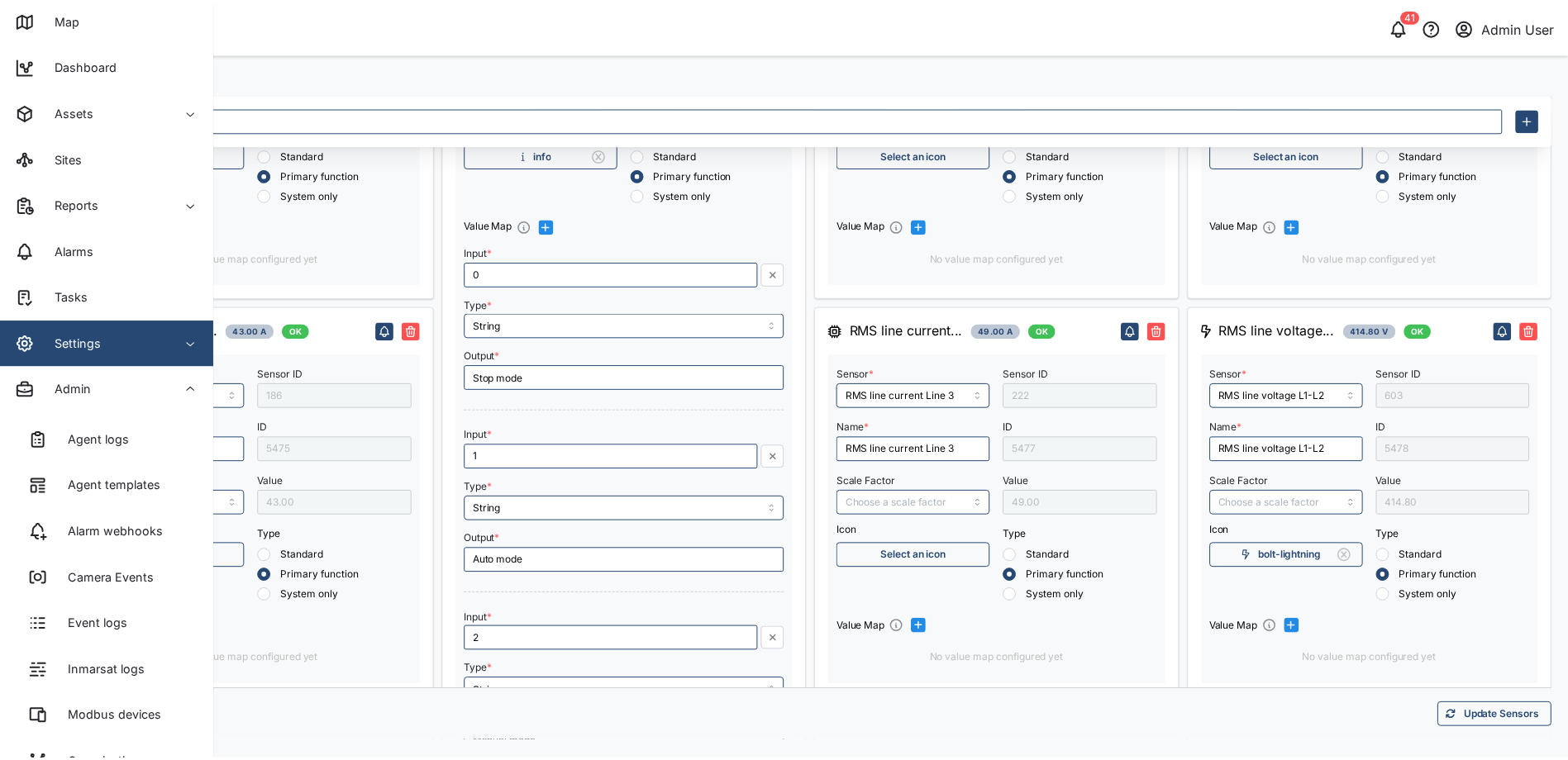 scroll, scrollTop: 321, scrollLeft: 0, axis: vertical 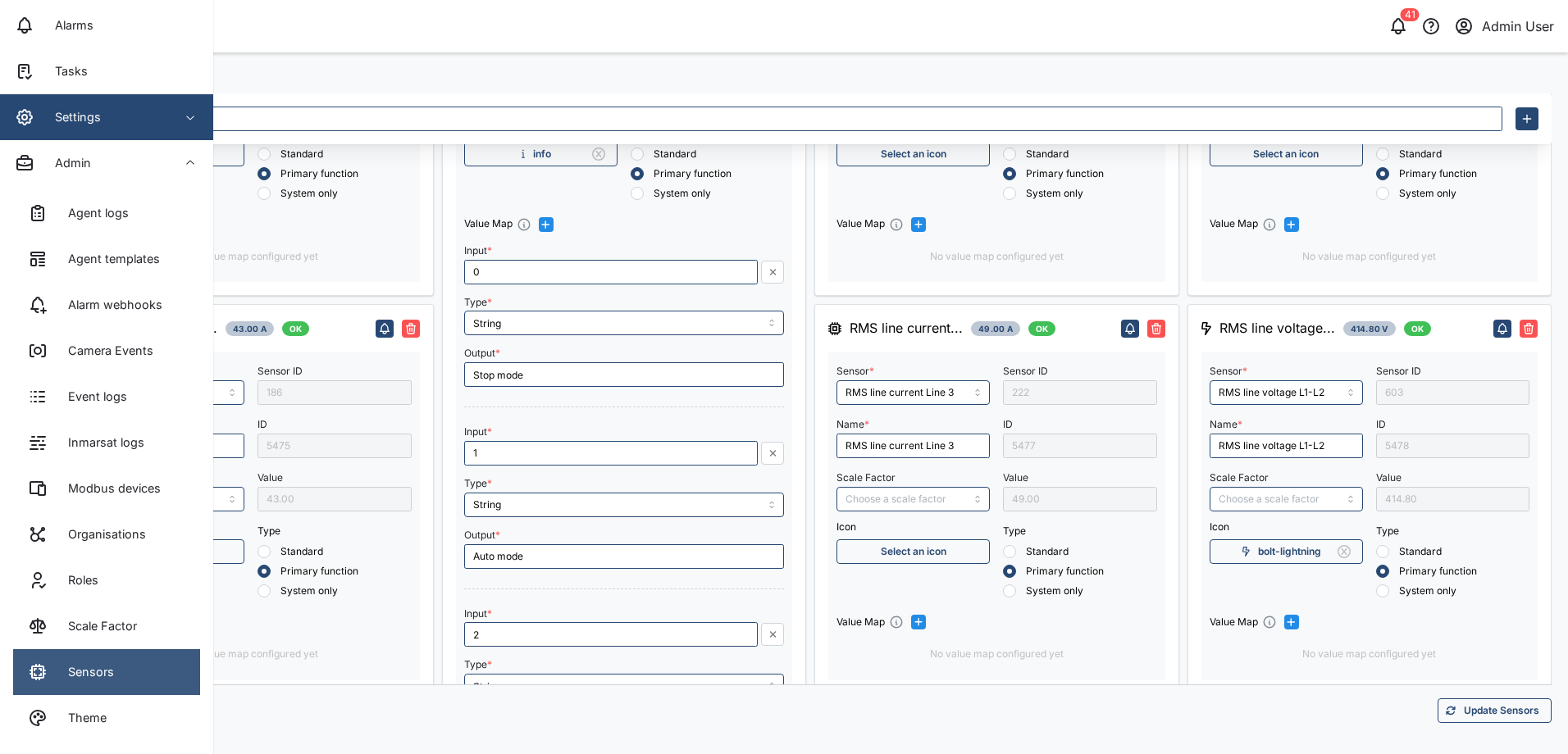 click on "Sensors" at bounding box center (84, 672) 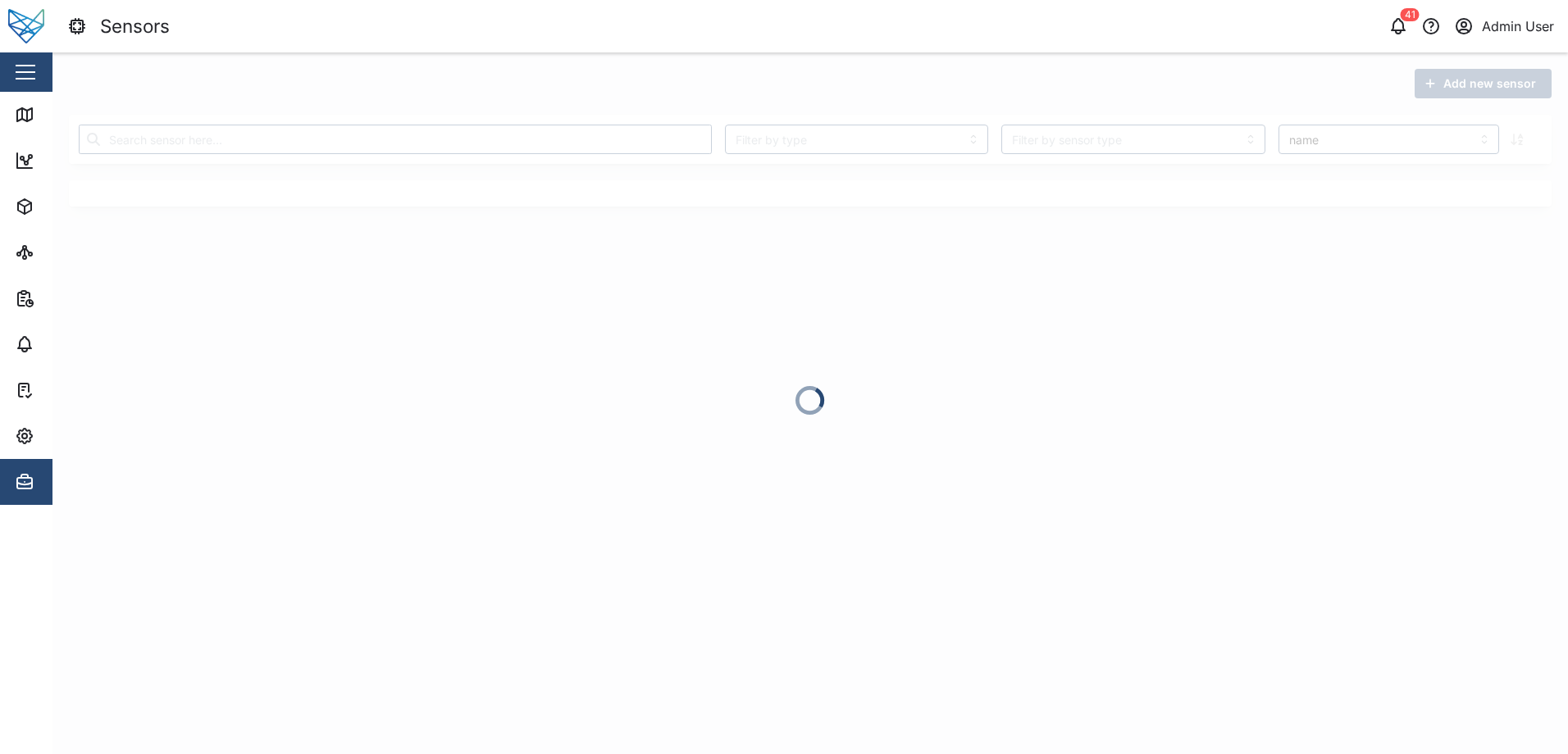 scroll, scrollTop: 0, scrollLeft: 0, axis: both 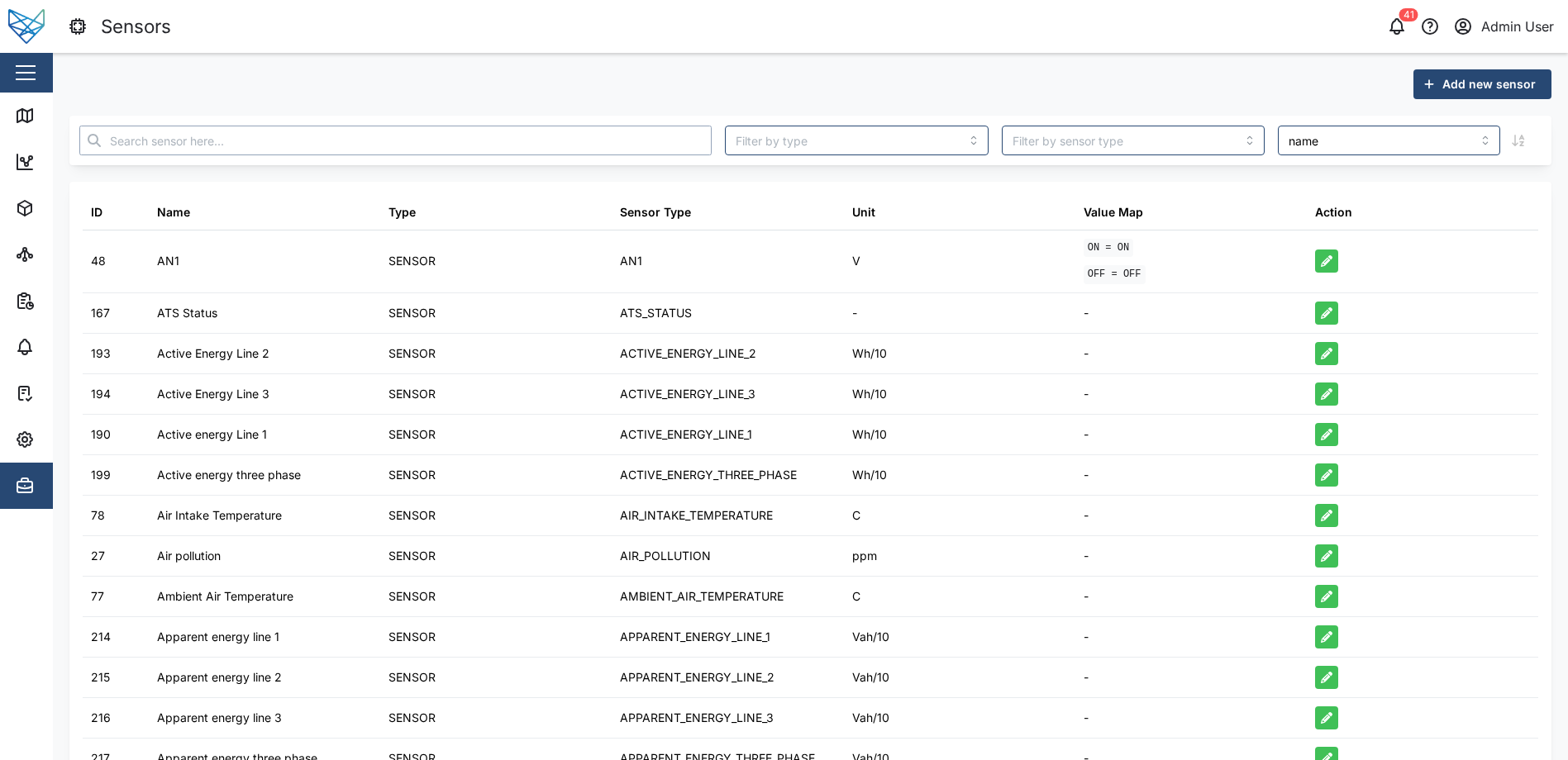 click at bounding box center (395, 140) 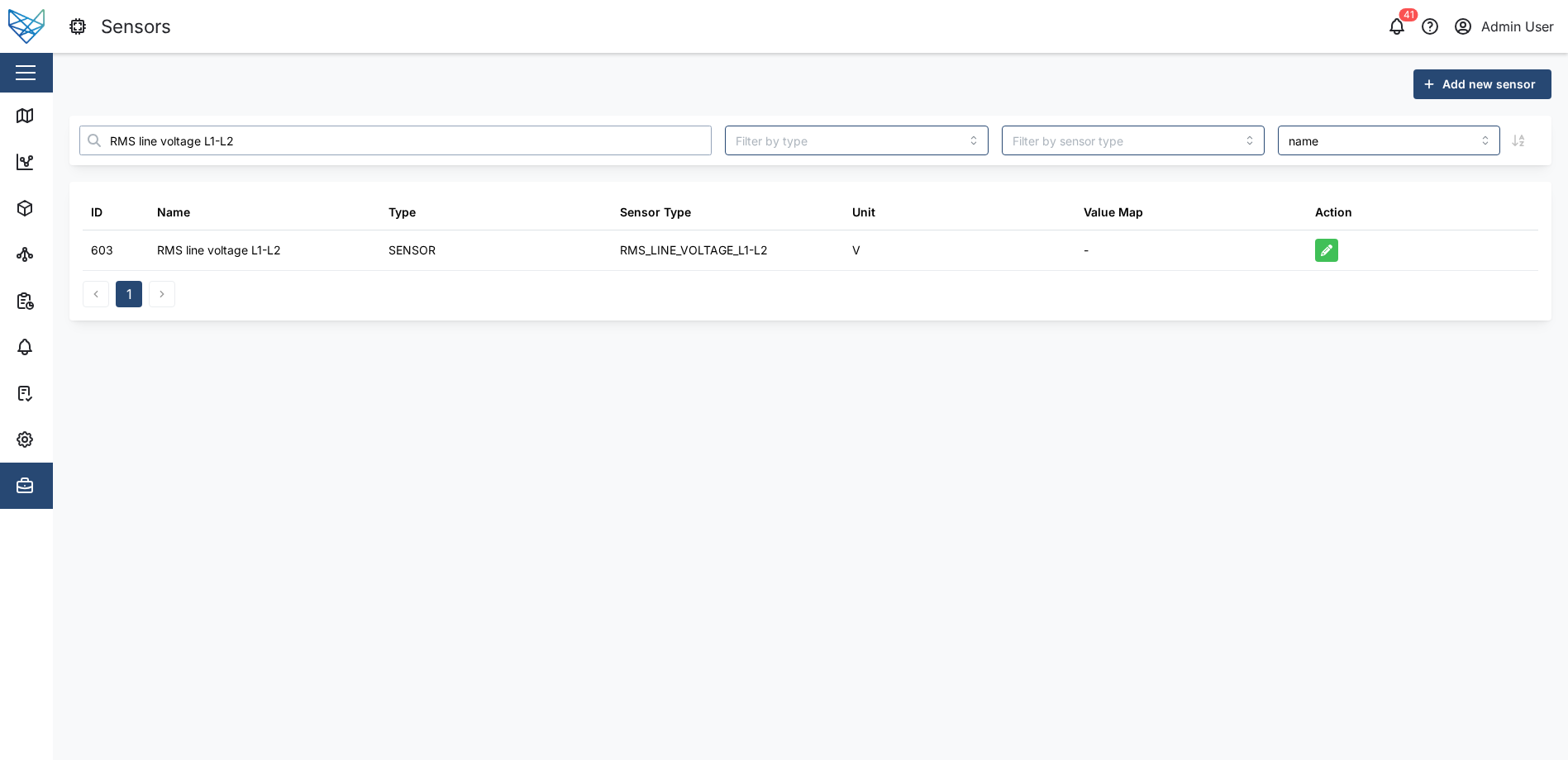 click on "RMS line voltage L1-L2" at bounding box center (395, 140) 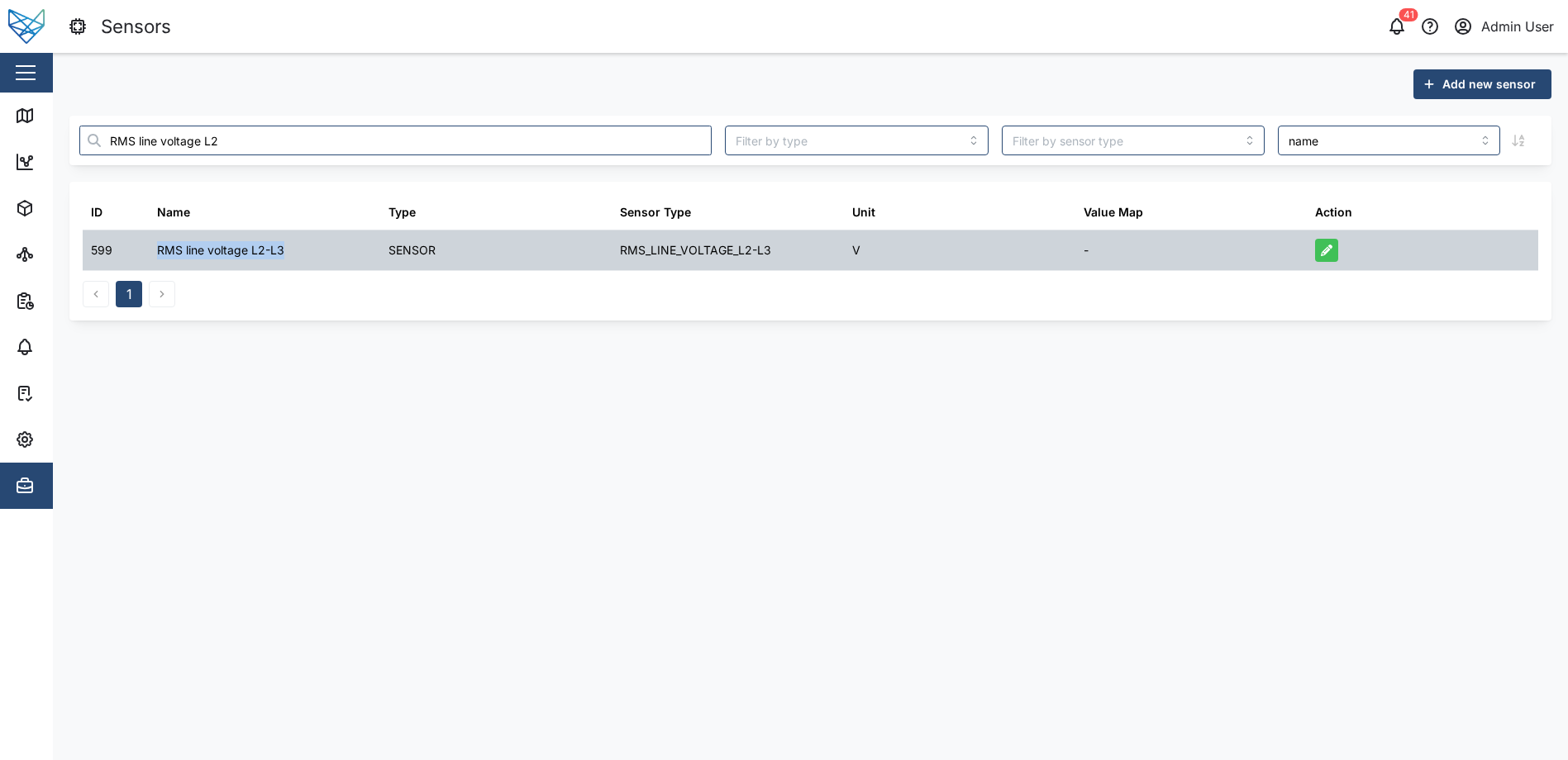drag, startPoint x: 284, startPoint y: 253, endPoint x: 159, endPoint y: 254, distance: 125.004 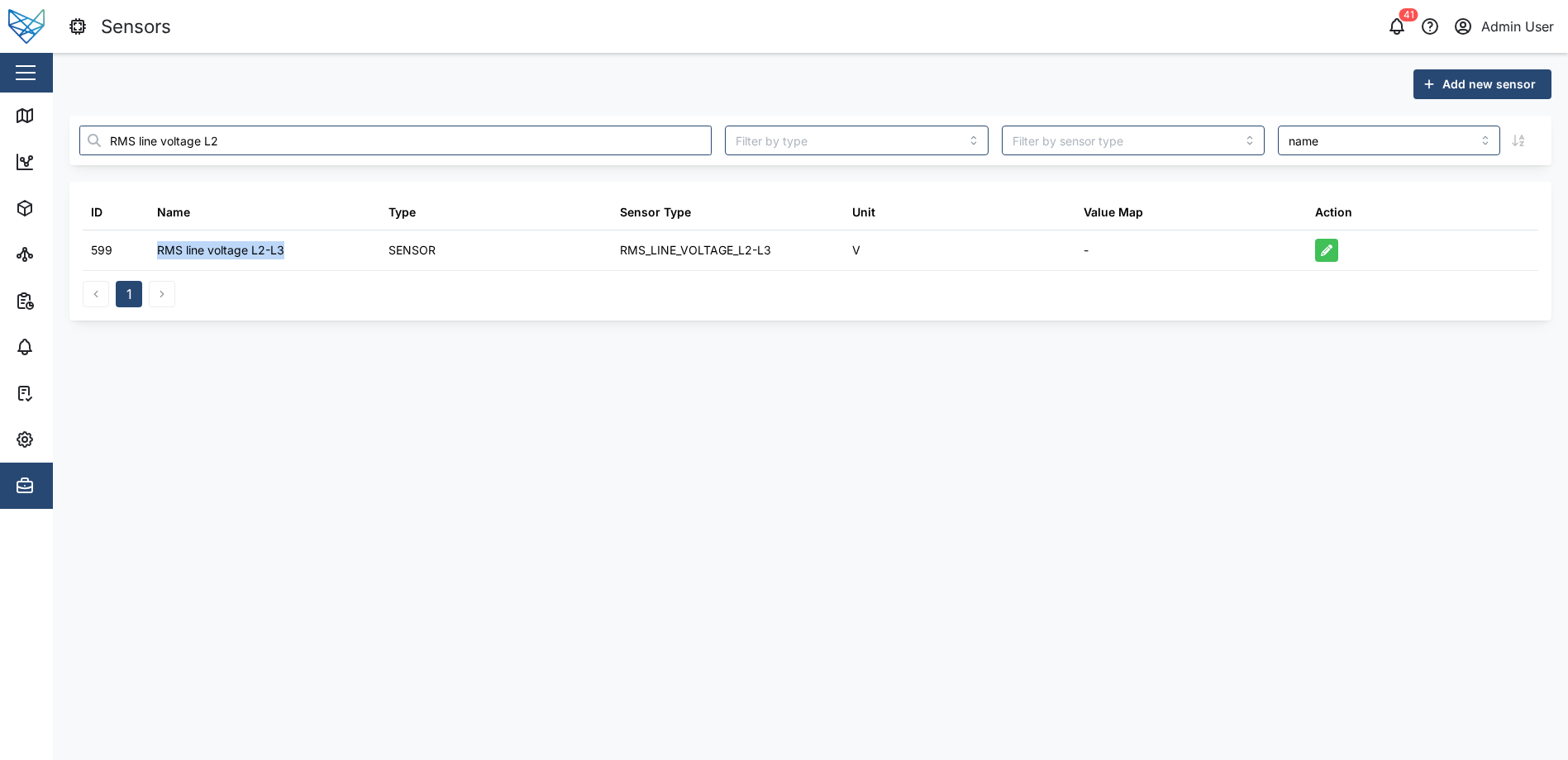 copy on "RMS line voltage L2-L3" 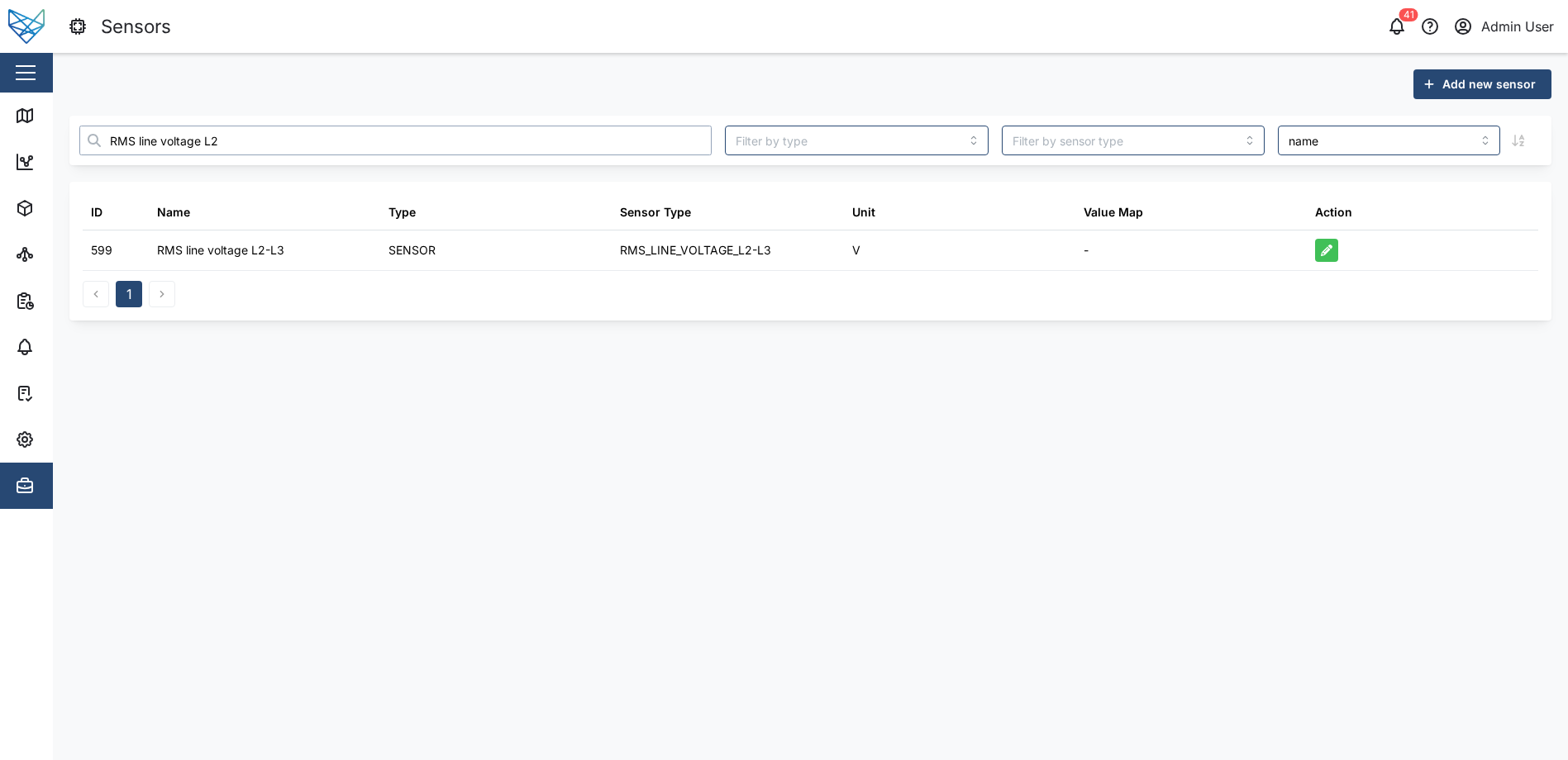 click on "RMS line voltage L2" at bounding box center (395, 140) 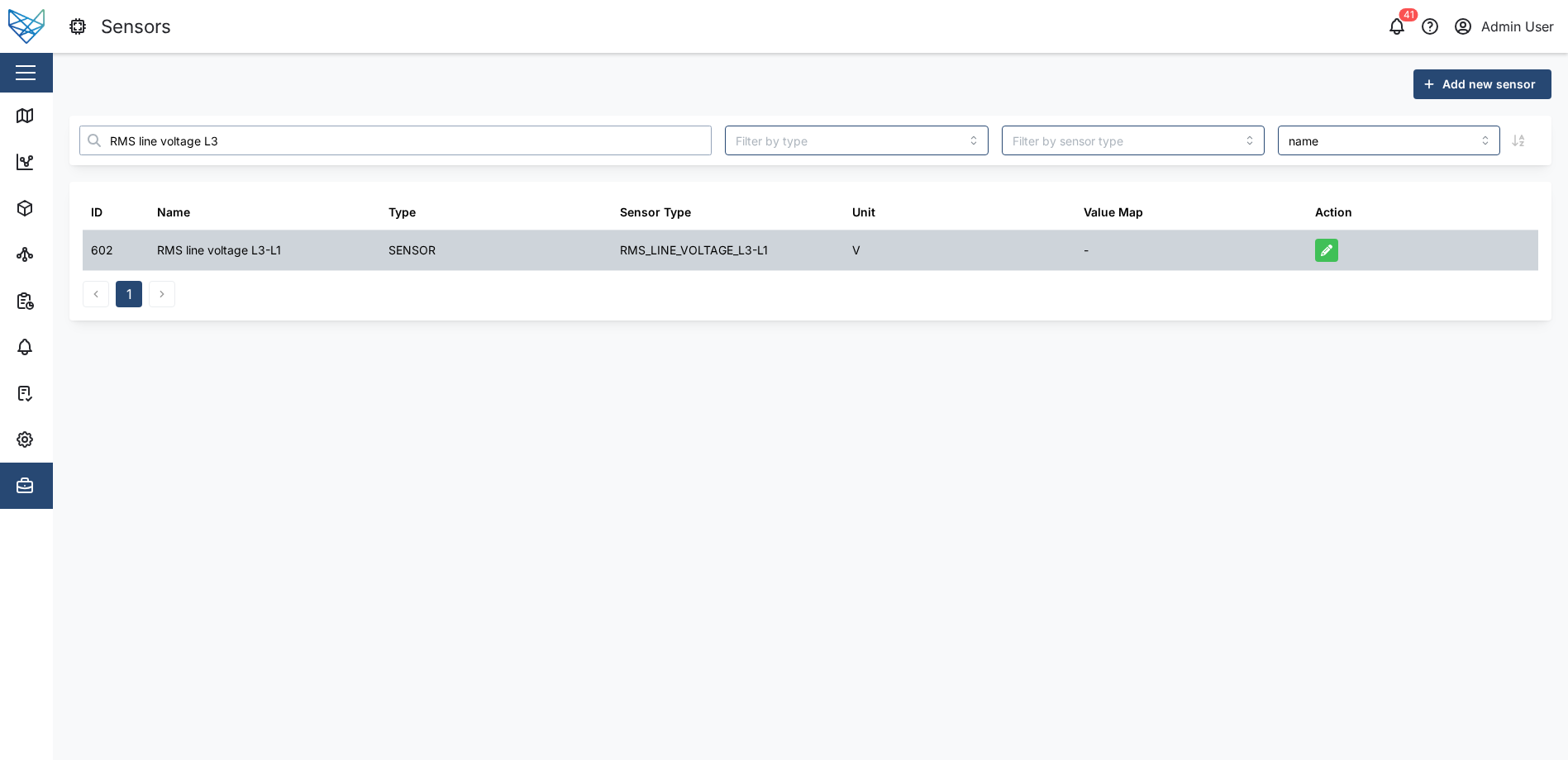 type on "RMS line voltage L3" 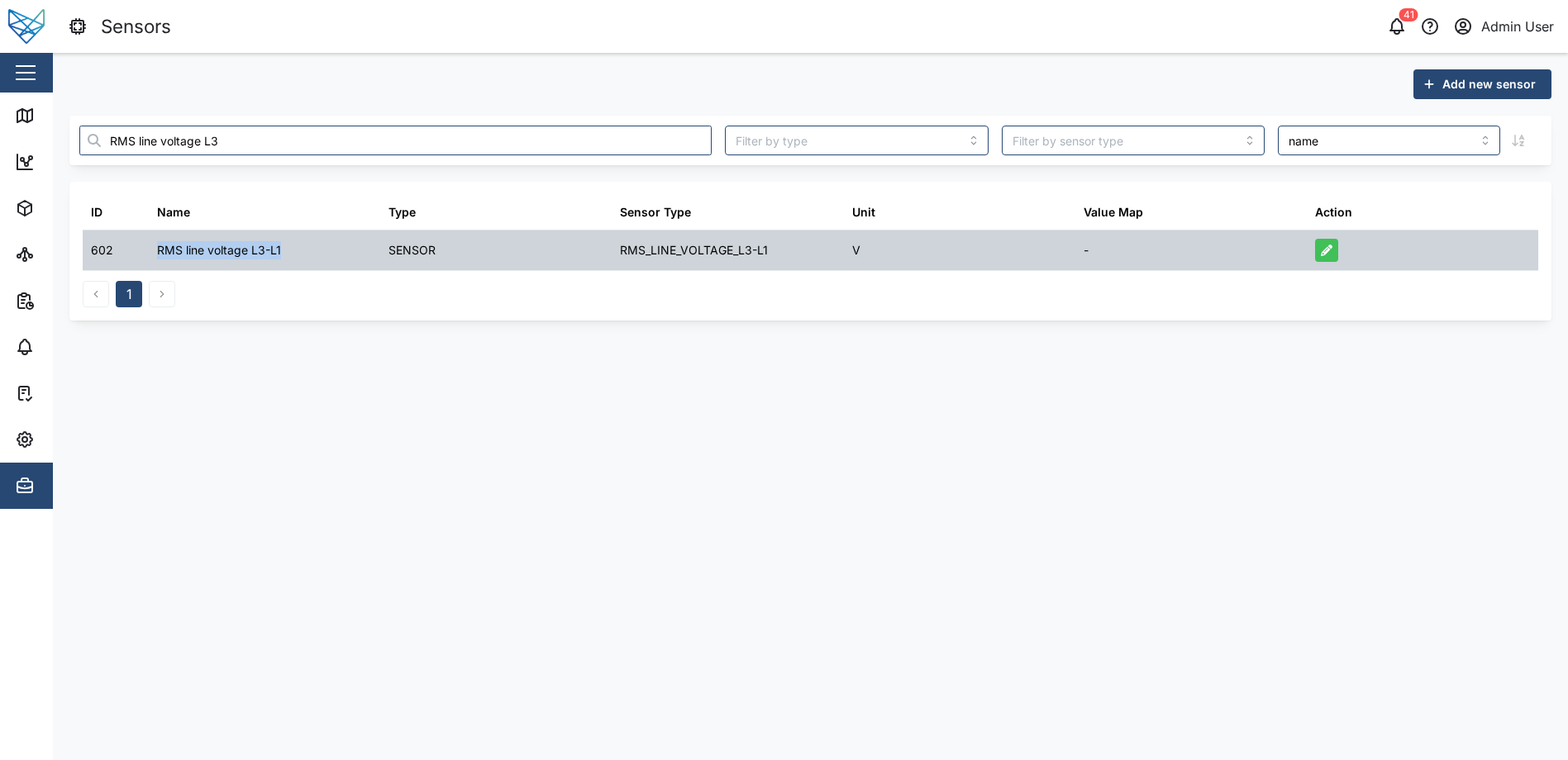 drag, startPoint x: 290, startPoint y: 248, endPoint x: 131, endPoint y: 256, distance: 159.2011 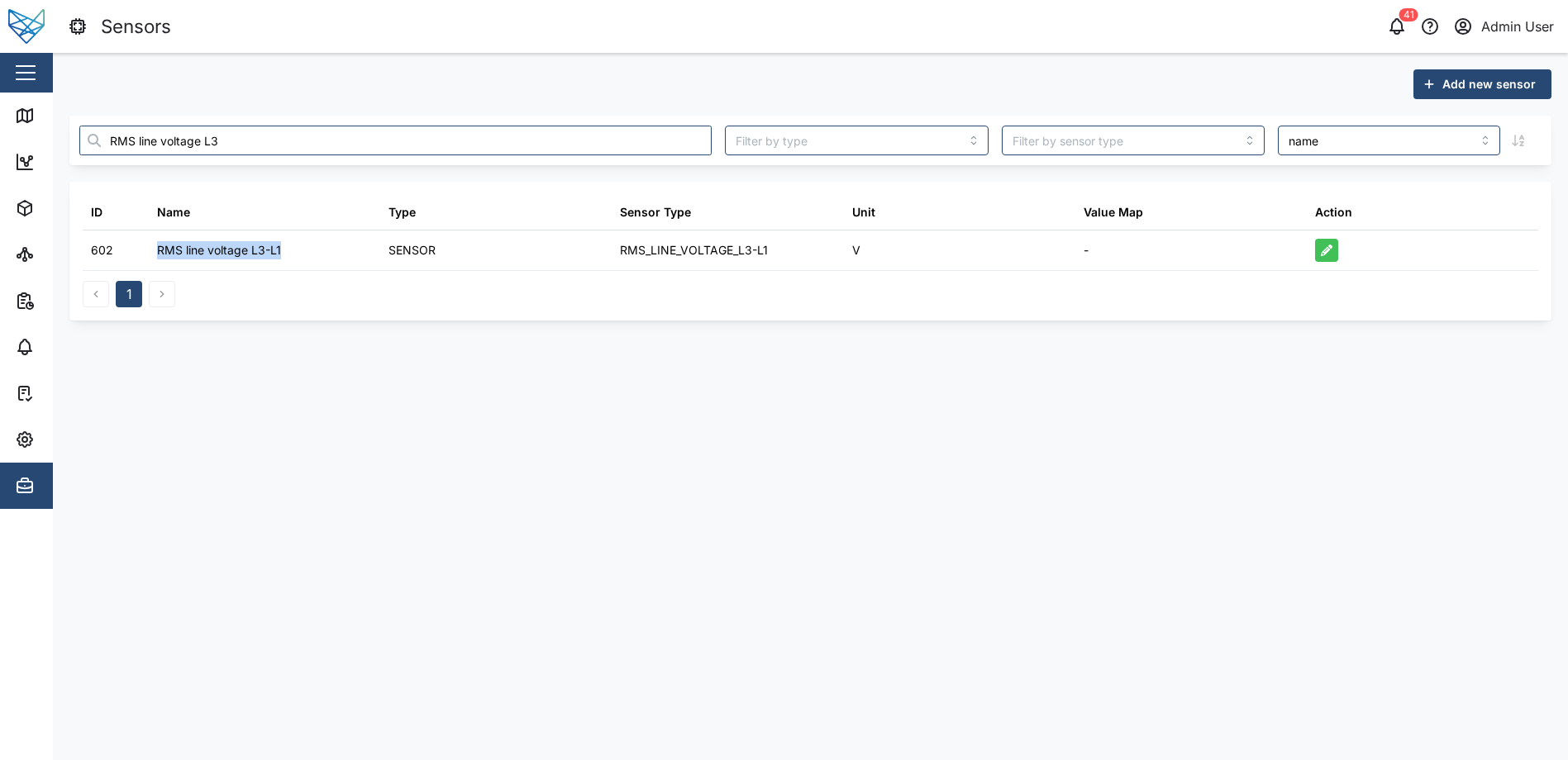 copy on "RMS line voltage L3-L1" 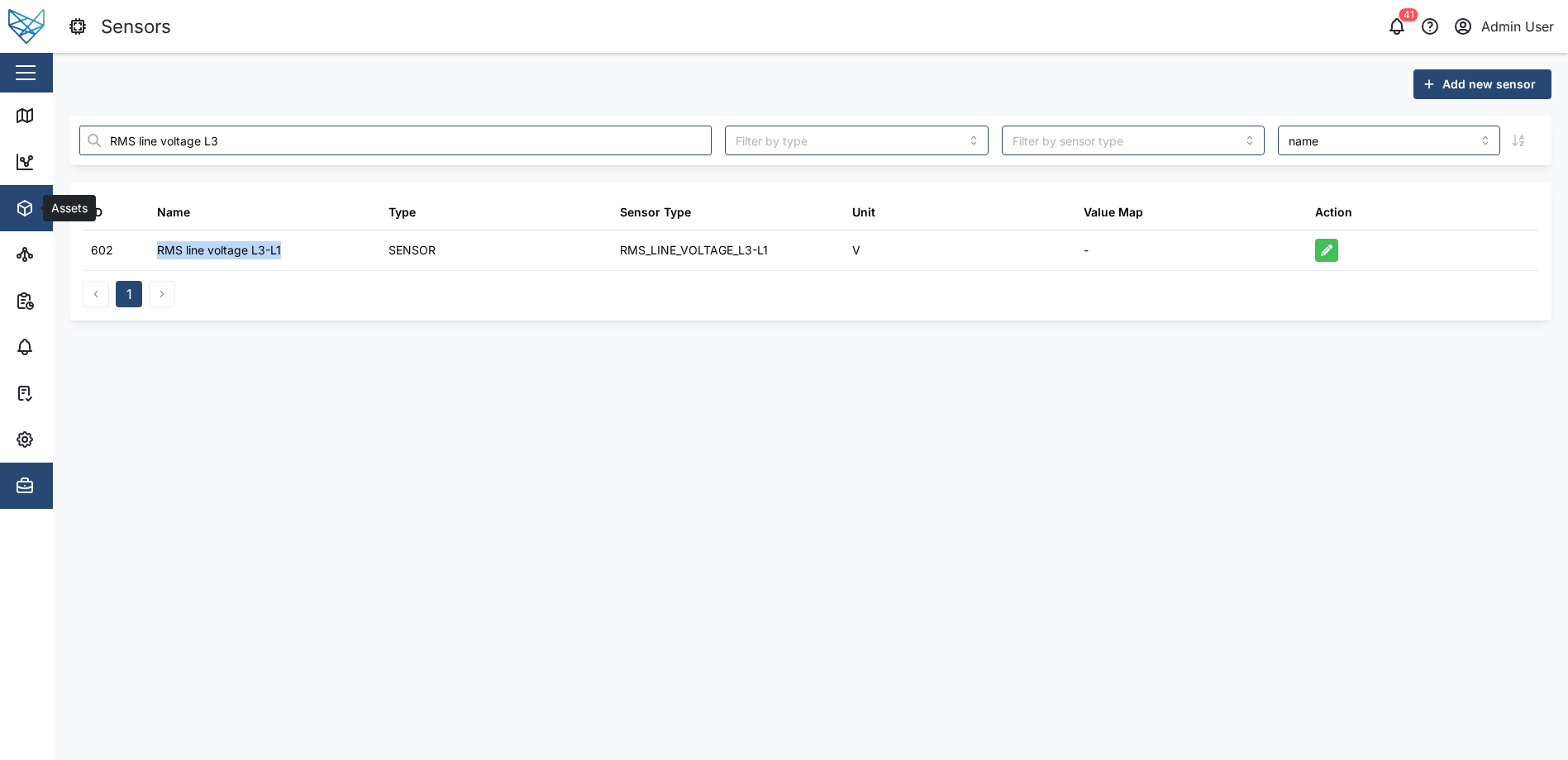 click 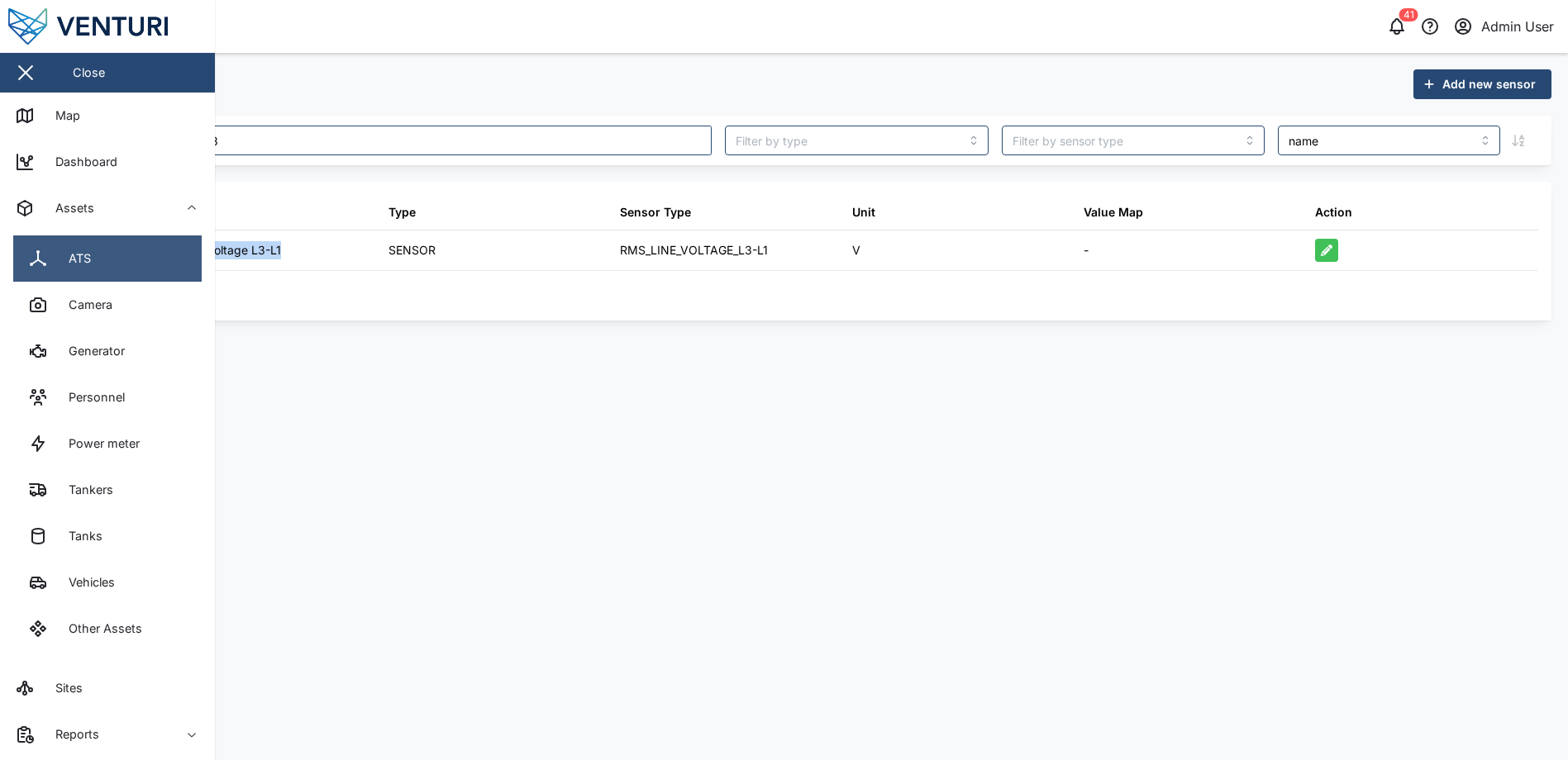 click on "ATS" at bounding box center (74, 259) 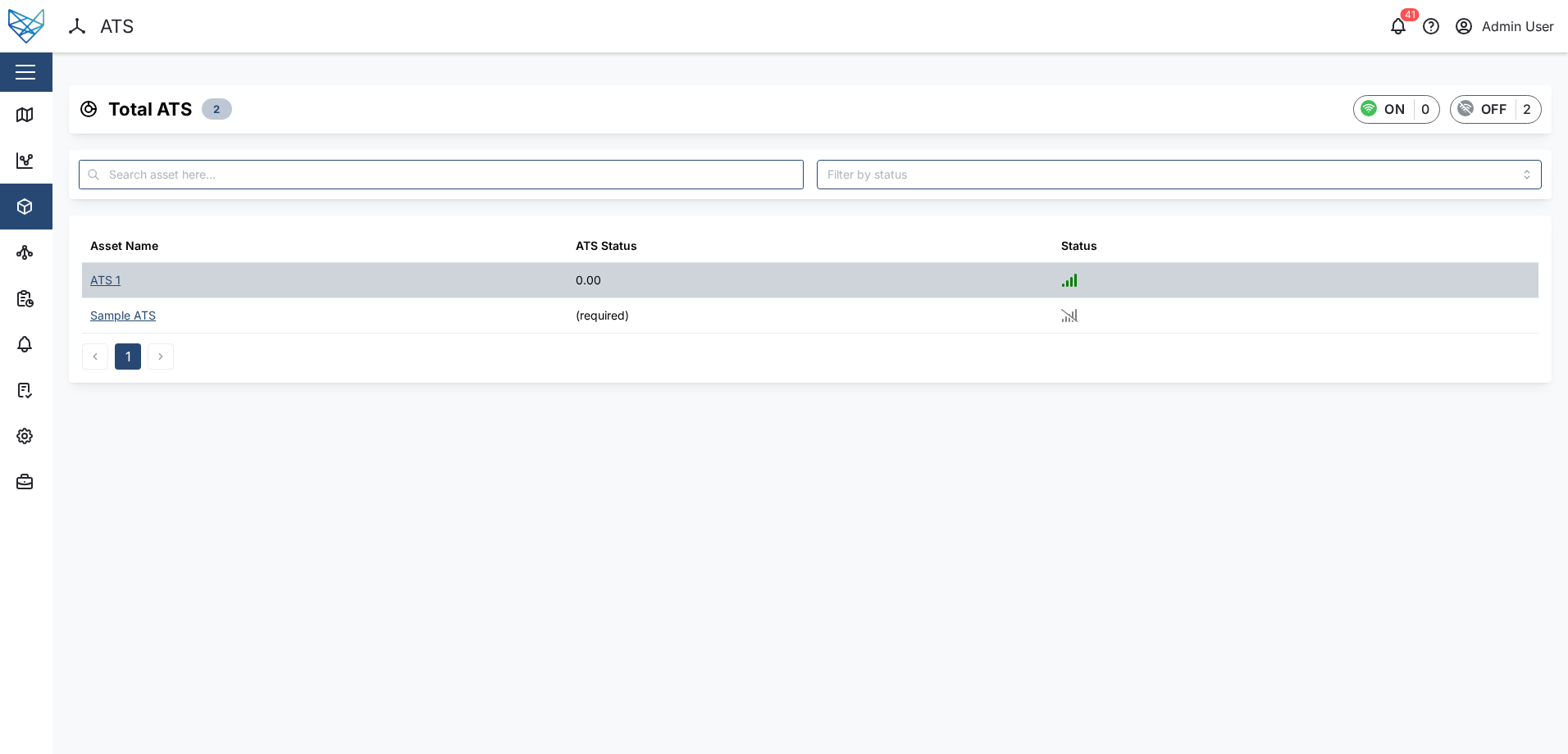 click on "ATS 1" at bounding box center (105, 280) 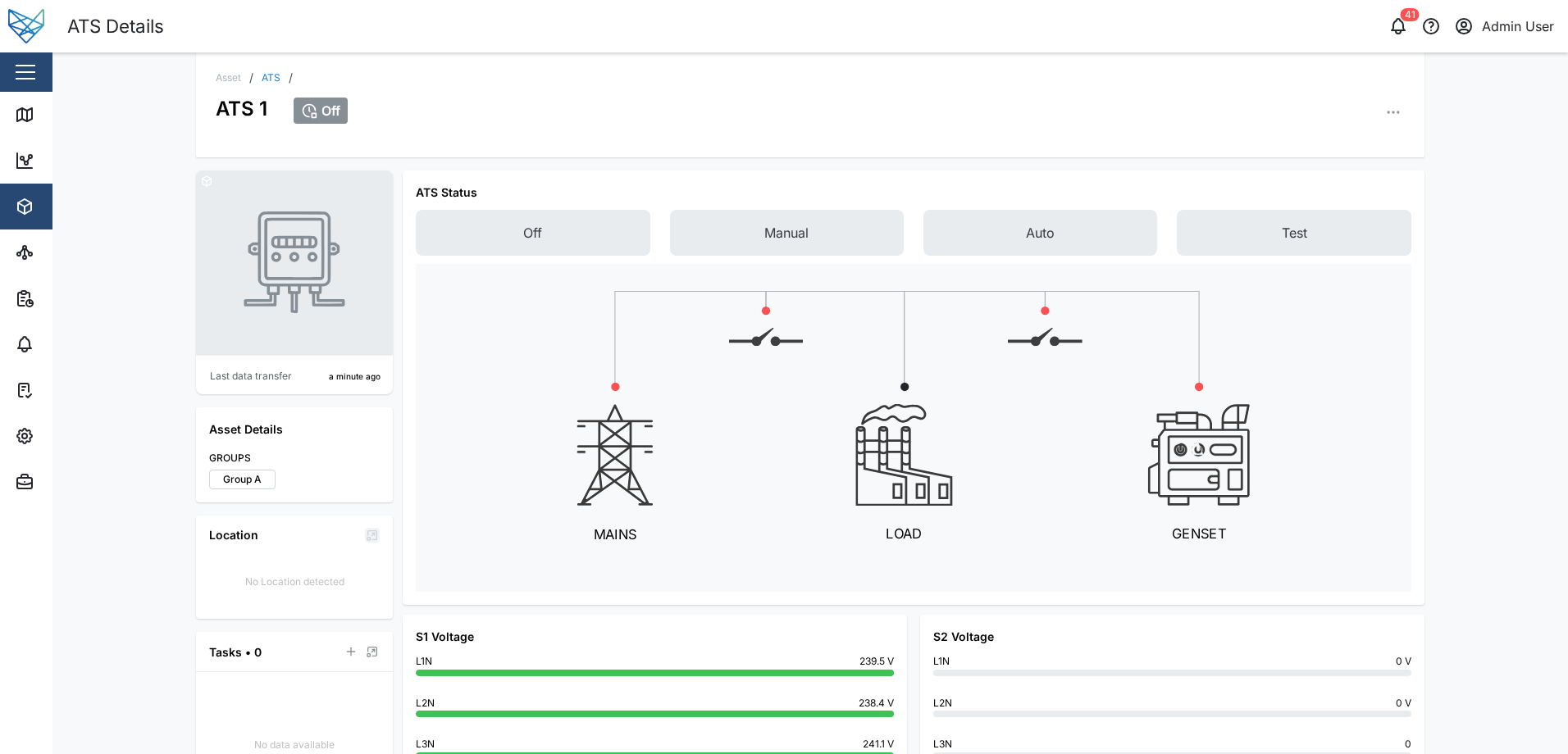 click 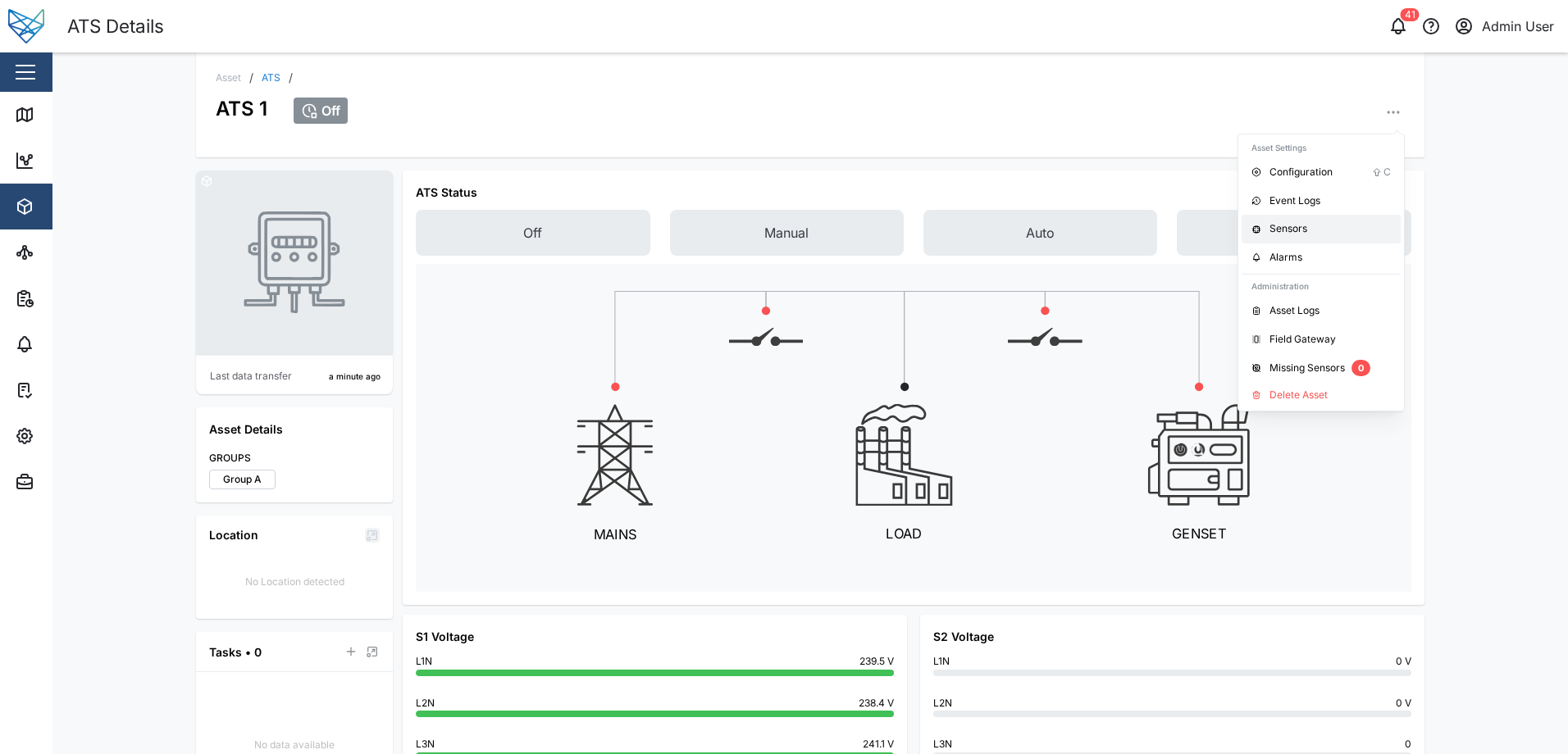 click on "Sensors" at bounding box center (1330, 229) 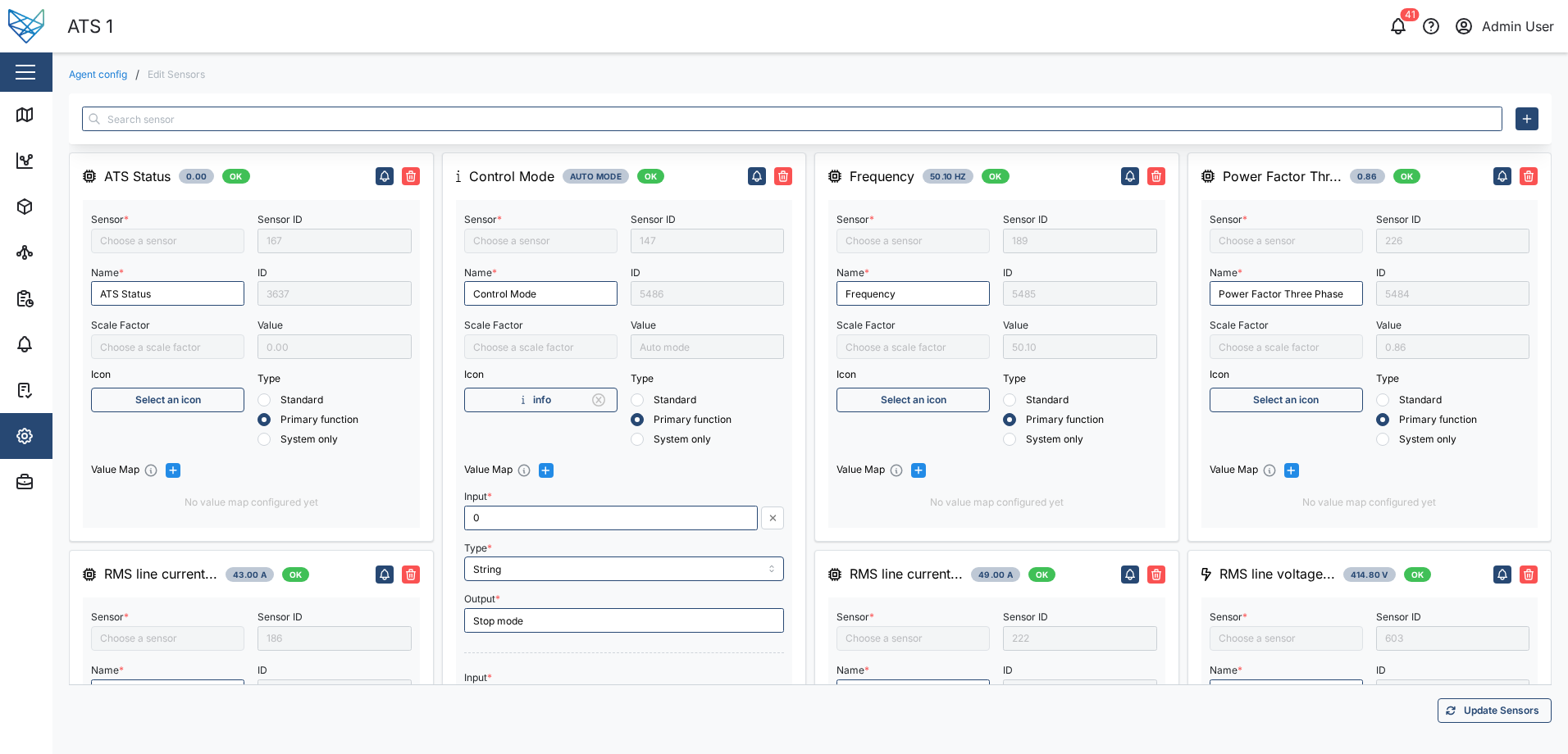 type on "ATS Status" 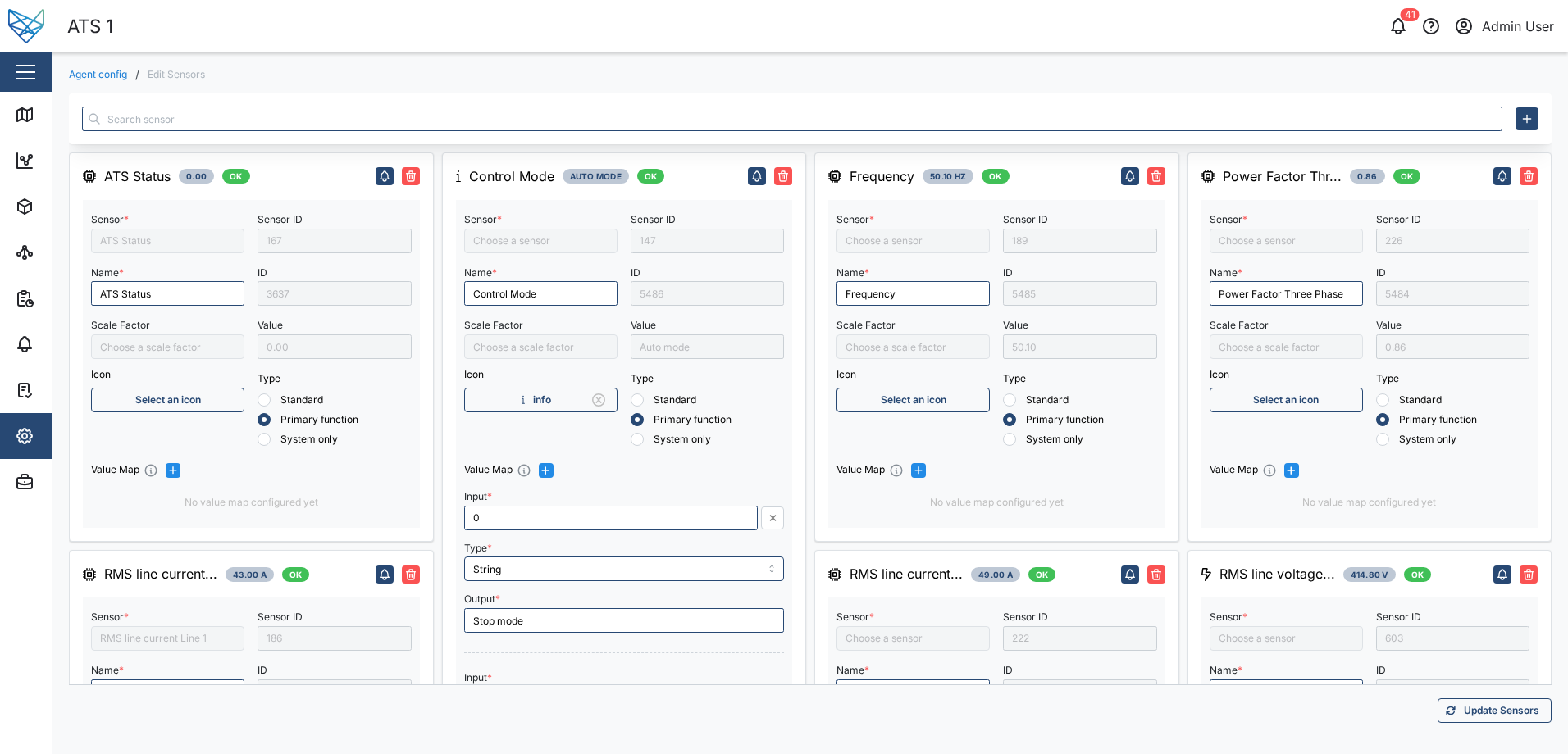 type on "RMS star voltage L3-N" 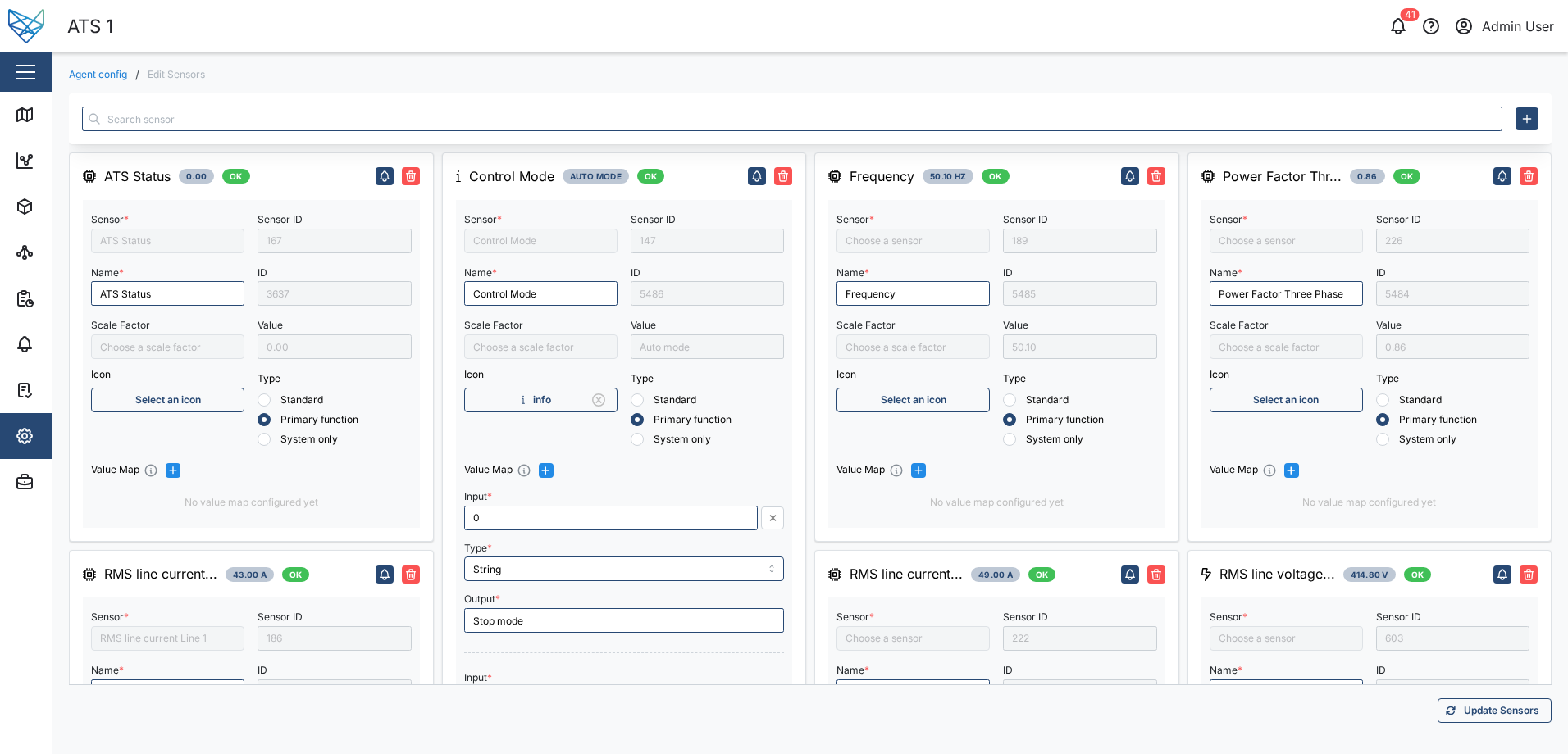 type on "S1 Frequency" 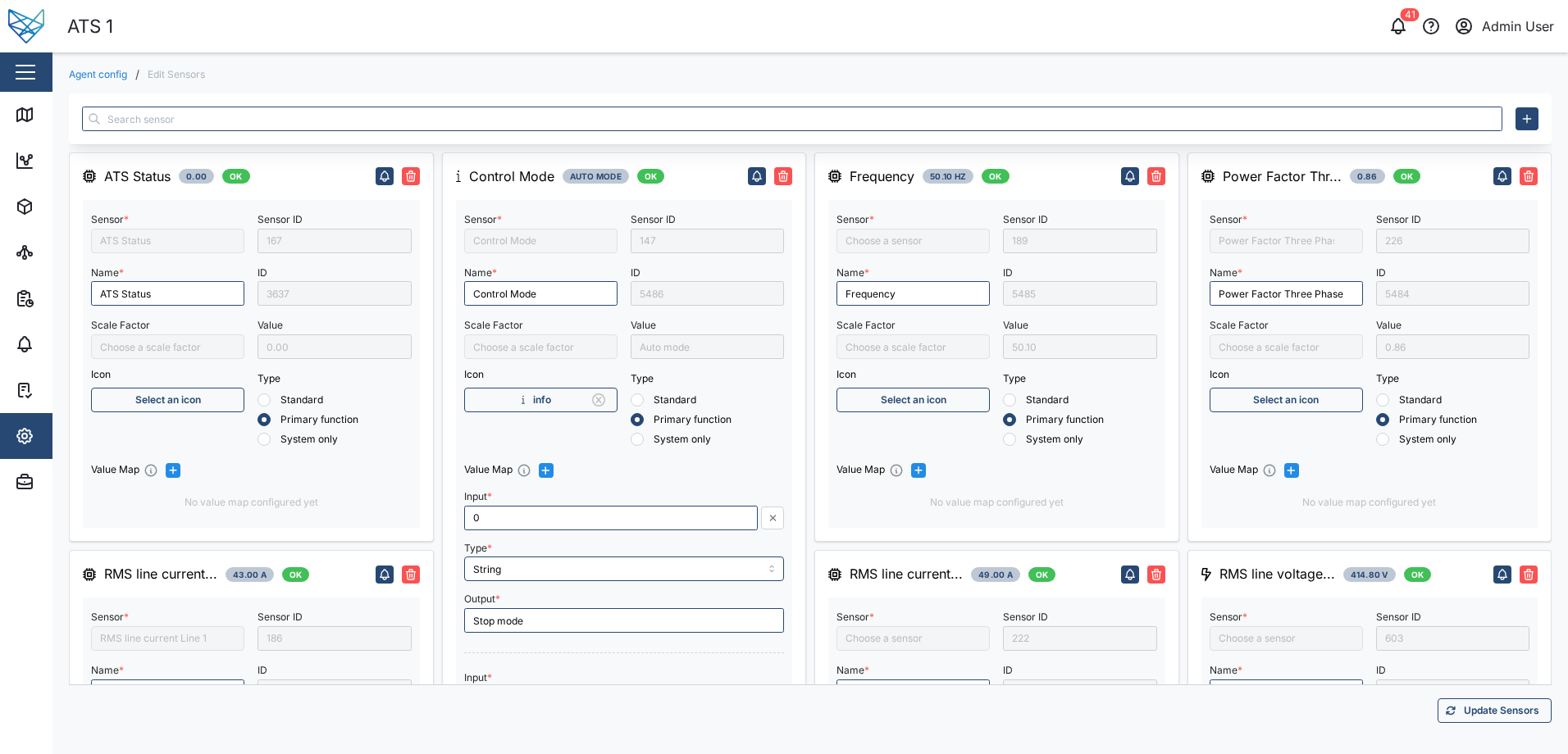 type on "RMS line current Line 3" 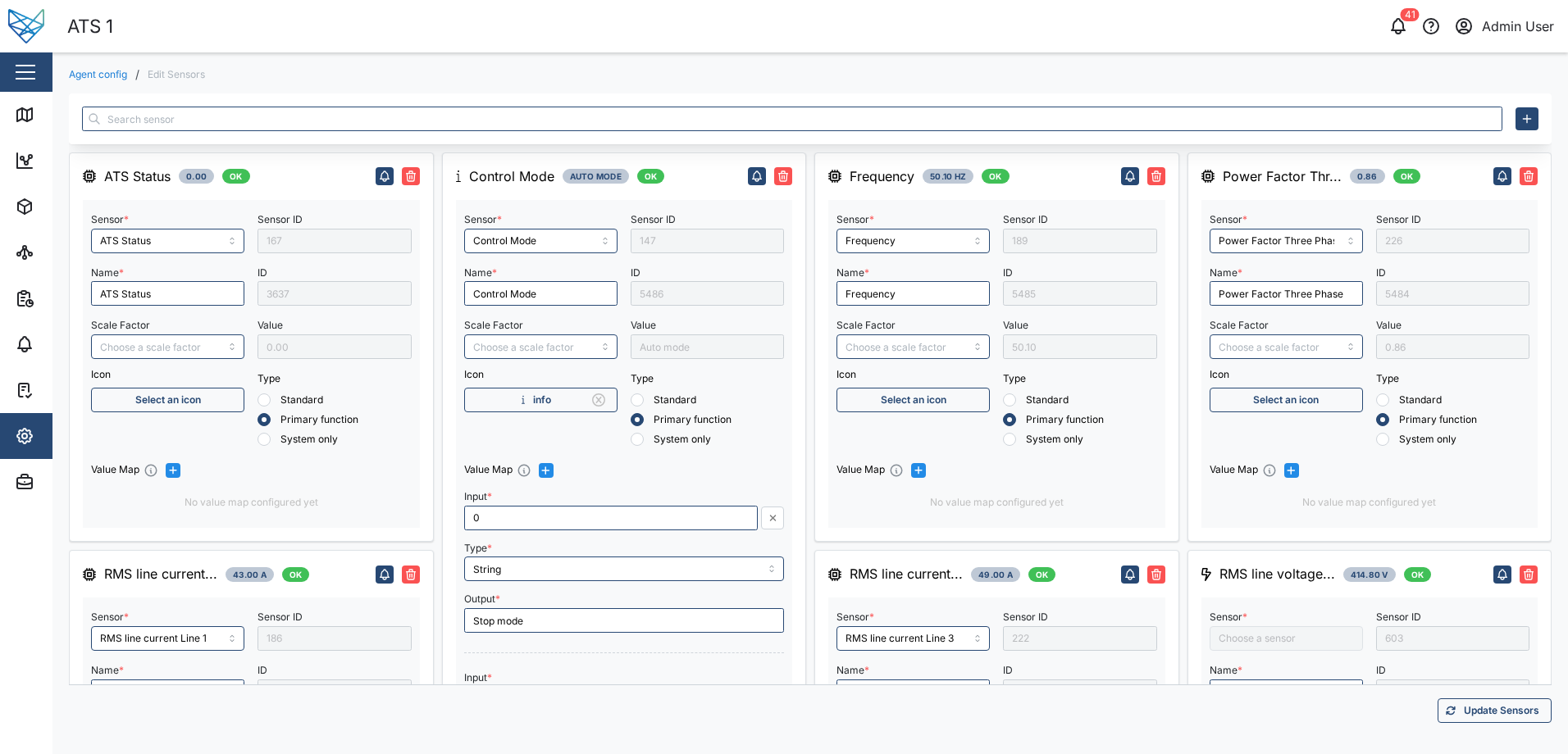 type on "Frequency" 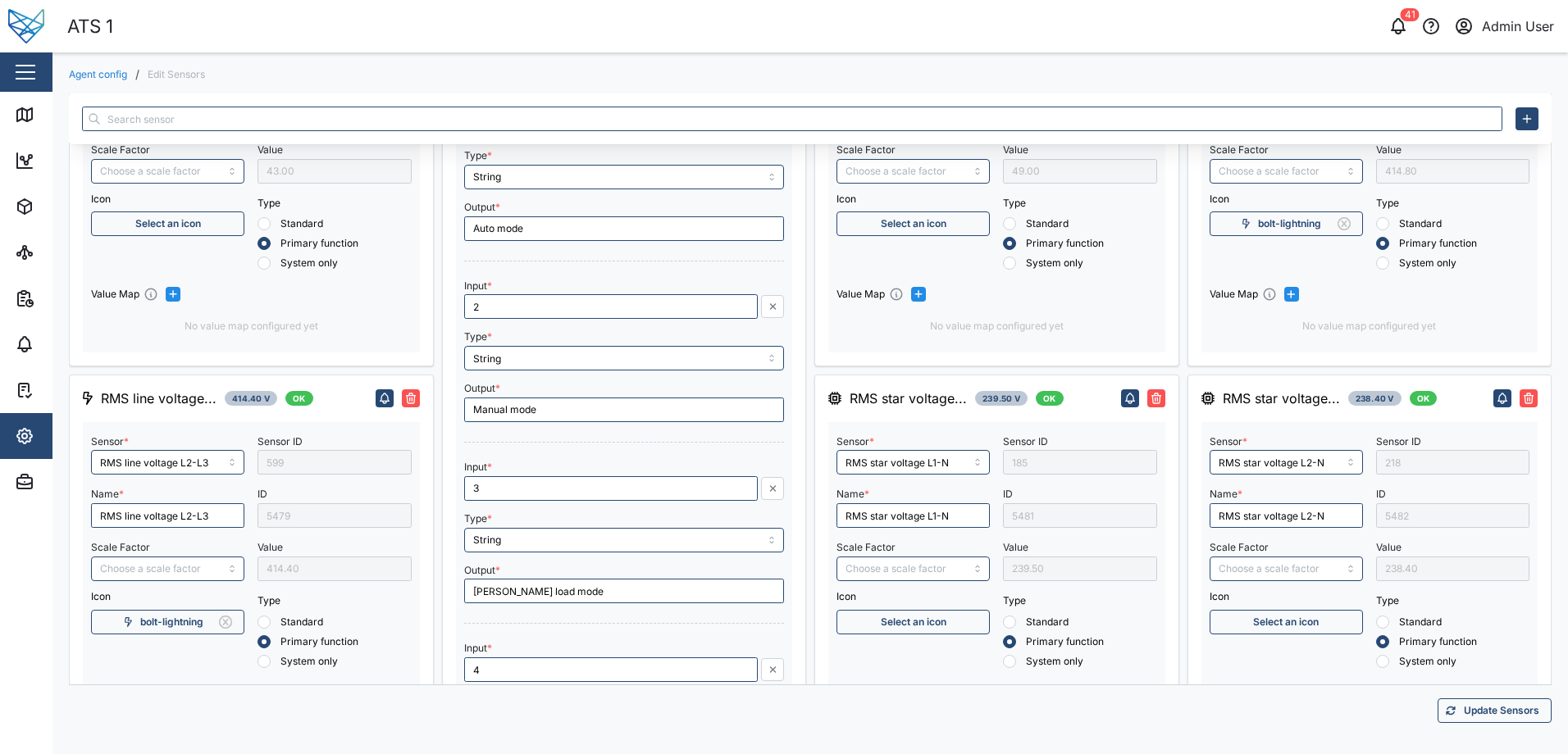 scroll, scrollTop: 328, scrollLeft: 0, axis: vertical 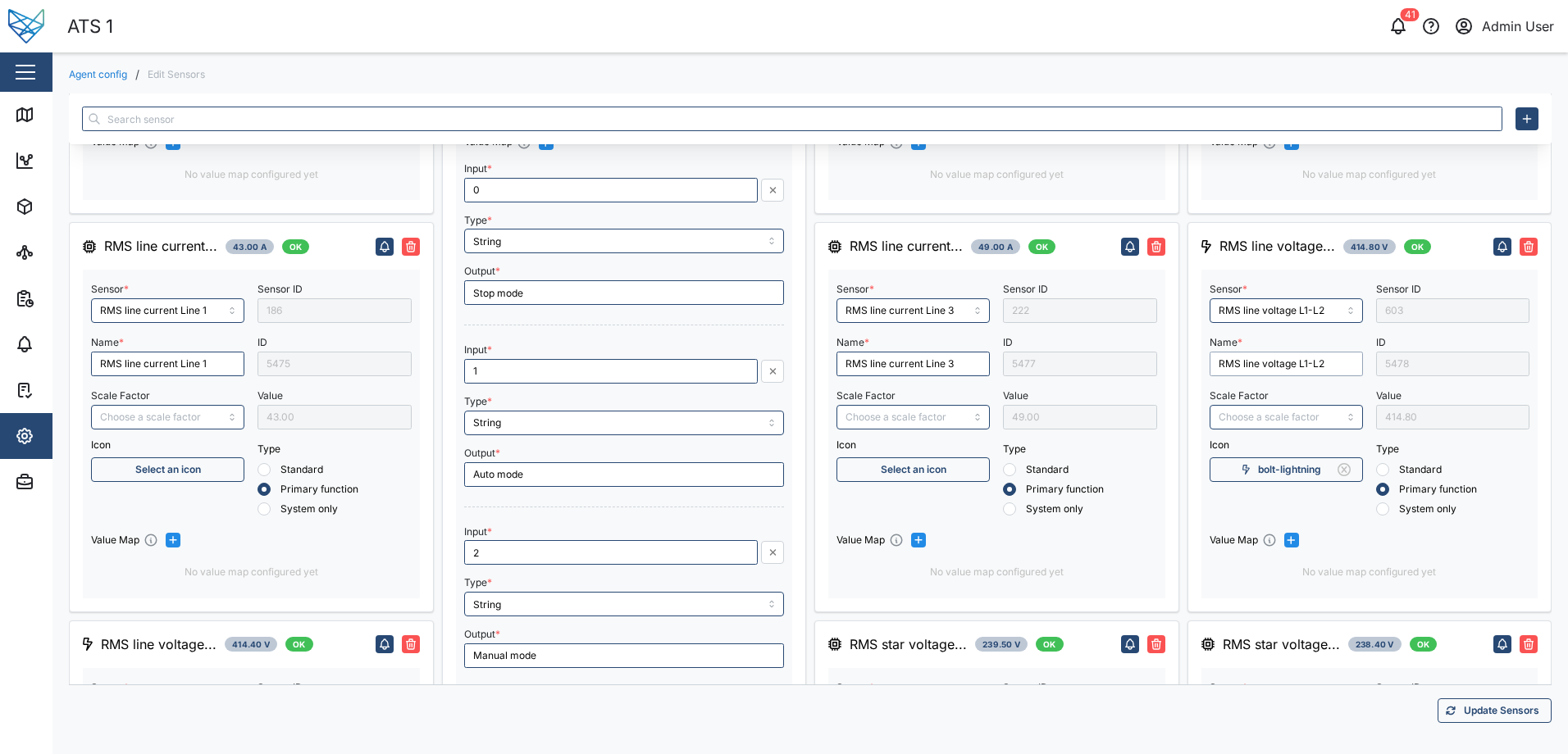 drag, startPoint x: 1331, startPoint y: 369, endPoint x: 1194, endPoint y: 364, distance: 137.09121 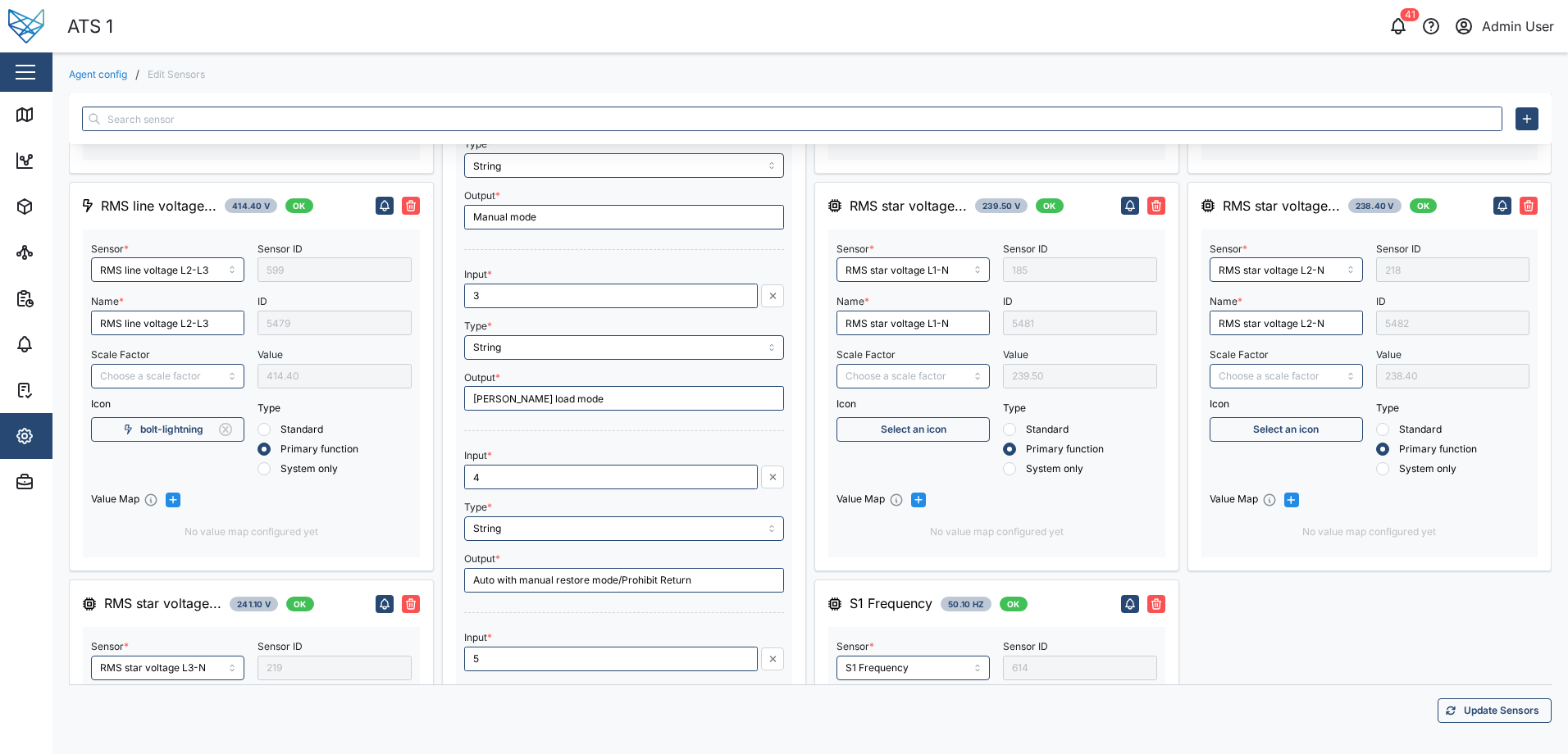 scroll, scrollTop: 738, scrollLeft: 0, axis: vertical 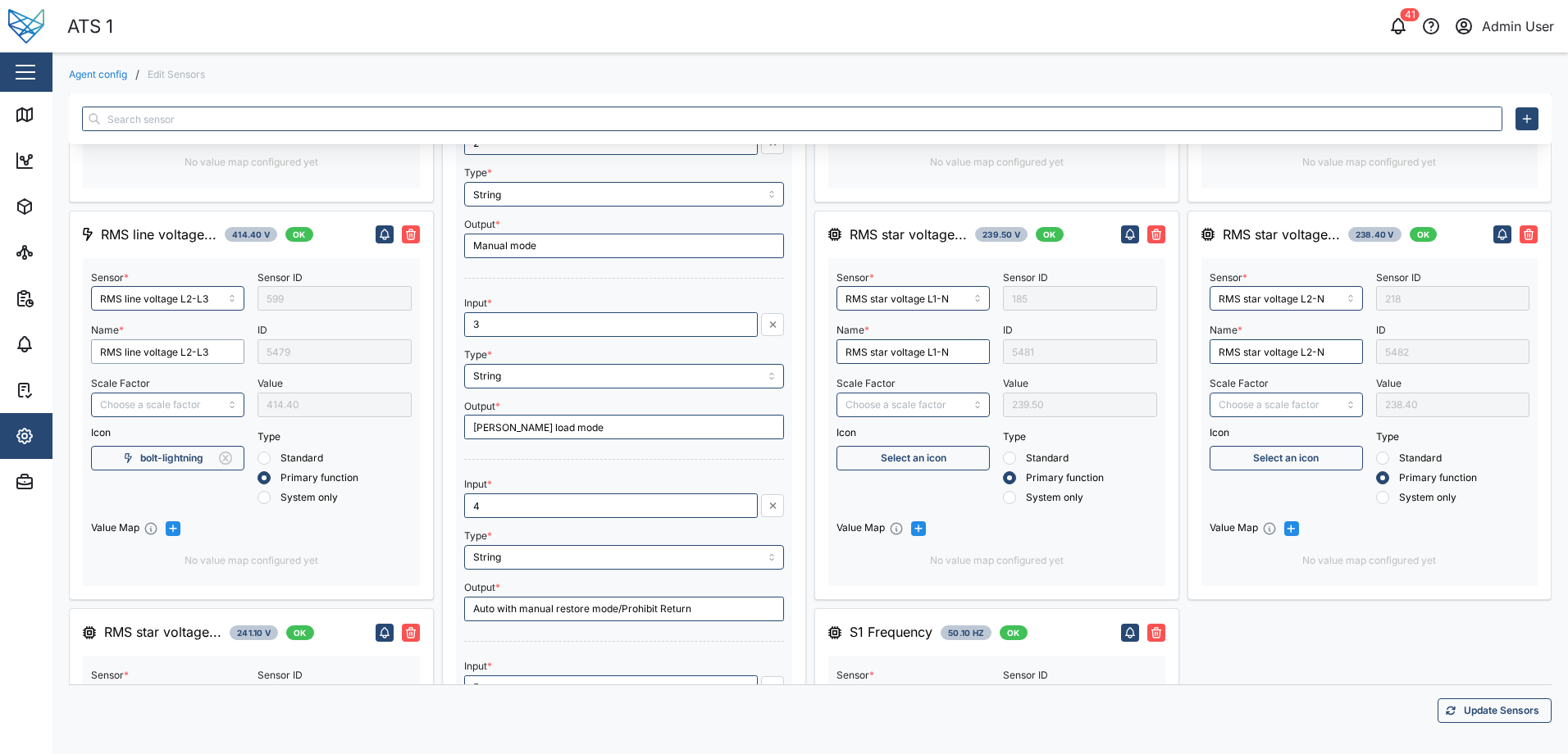 drag, startPoint x: 217, startPoint y: 348, endPoint x: 87, endPoint y: 352, distance: 130.0615 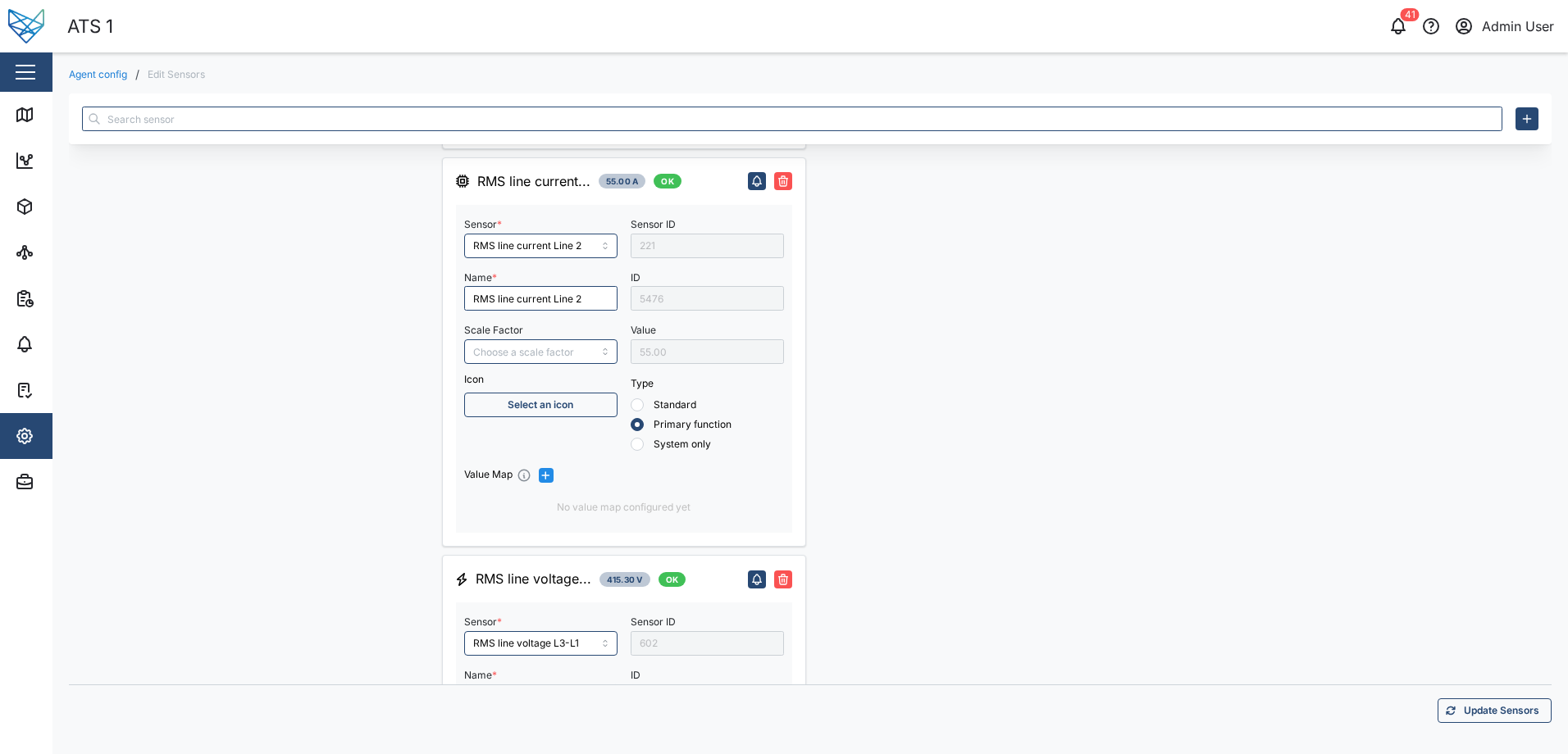 scroll, scrollTop: 1721, scrollLeft: 0, axis: vertical 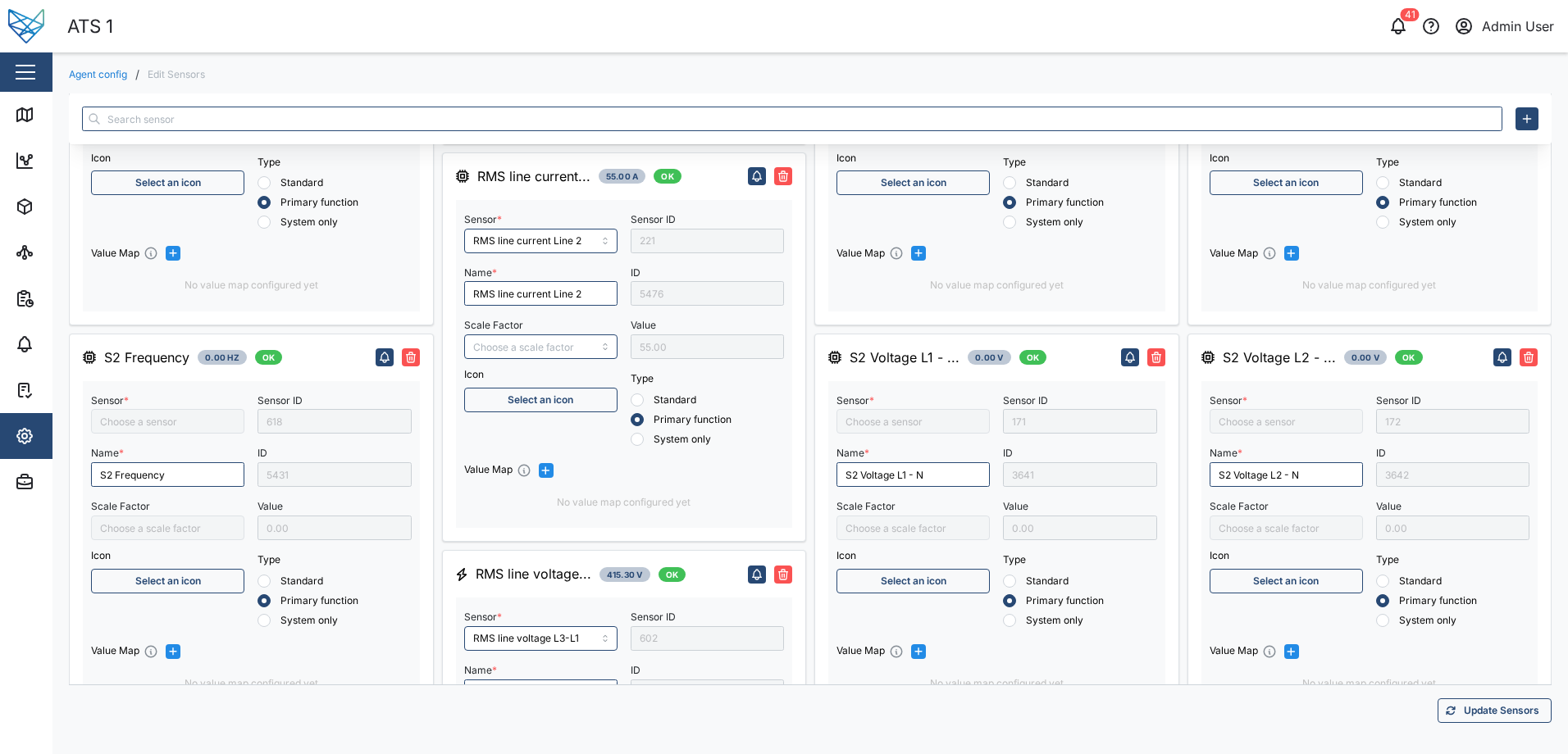 type on "S1 Voltage L1 - N" 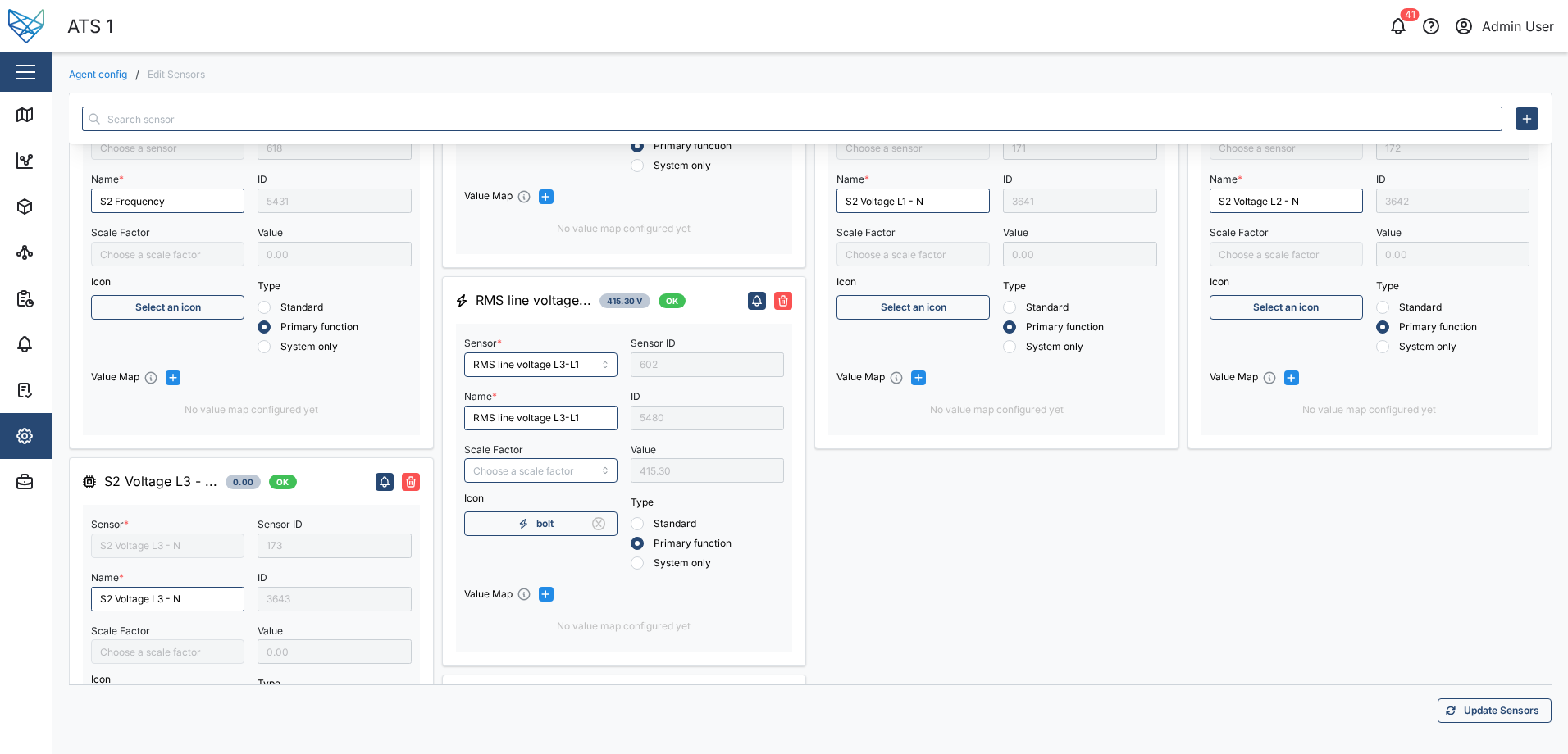 type on "S2 Available" 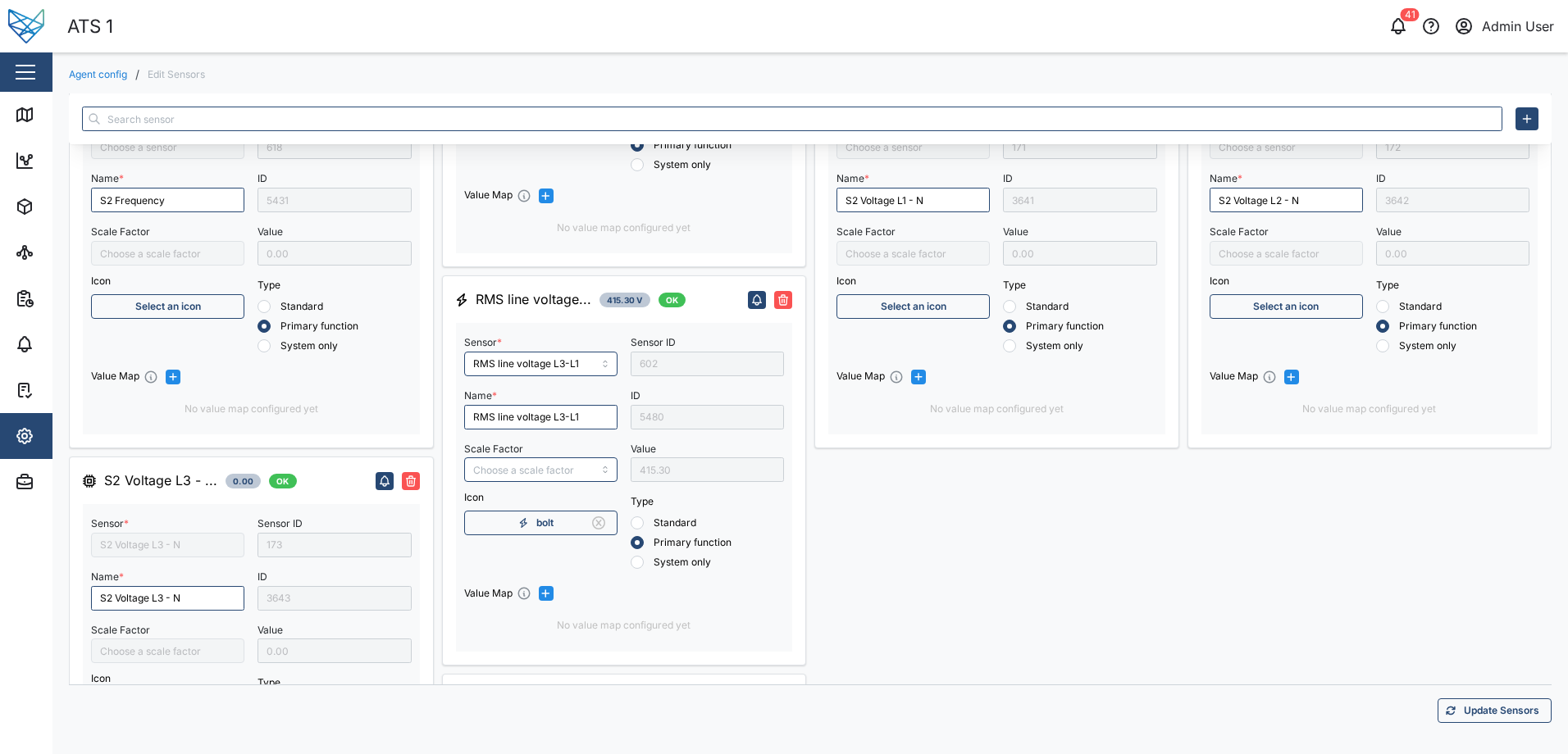 type on "S1 Voltage L3 - N" 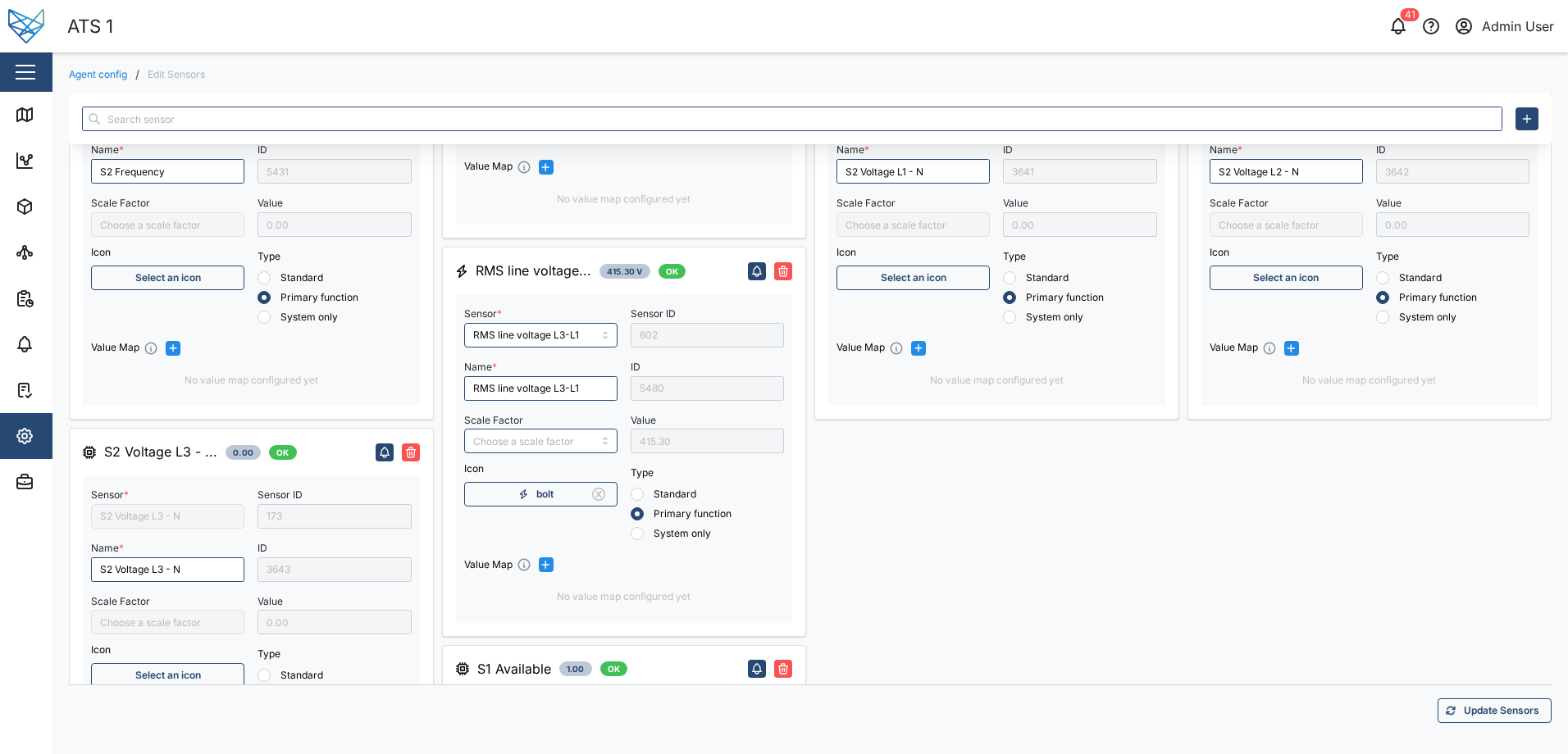 type on "S2 Voltage L1 - N" 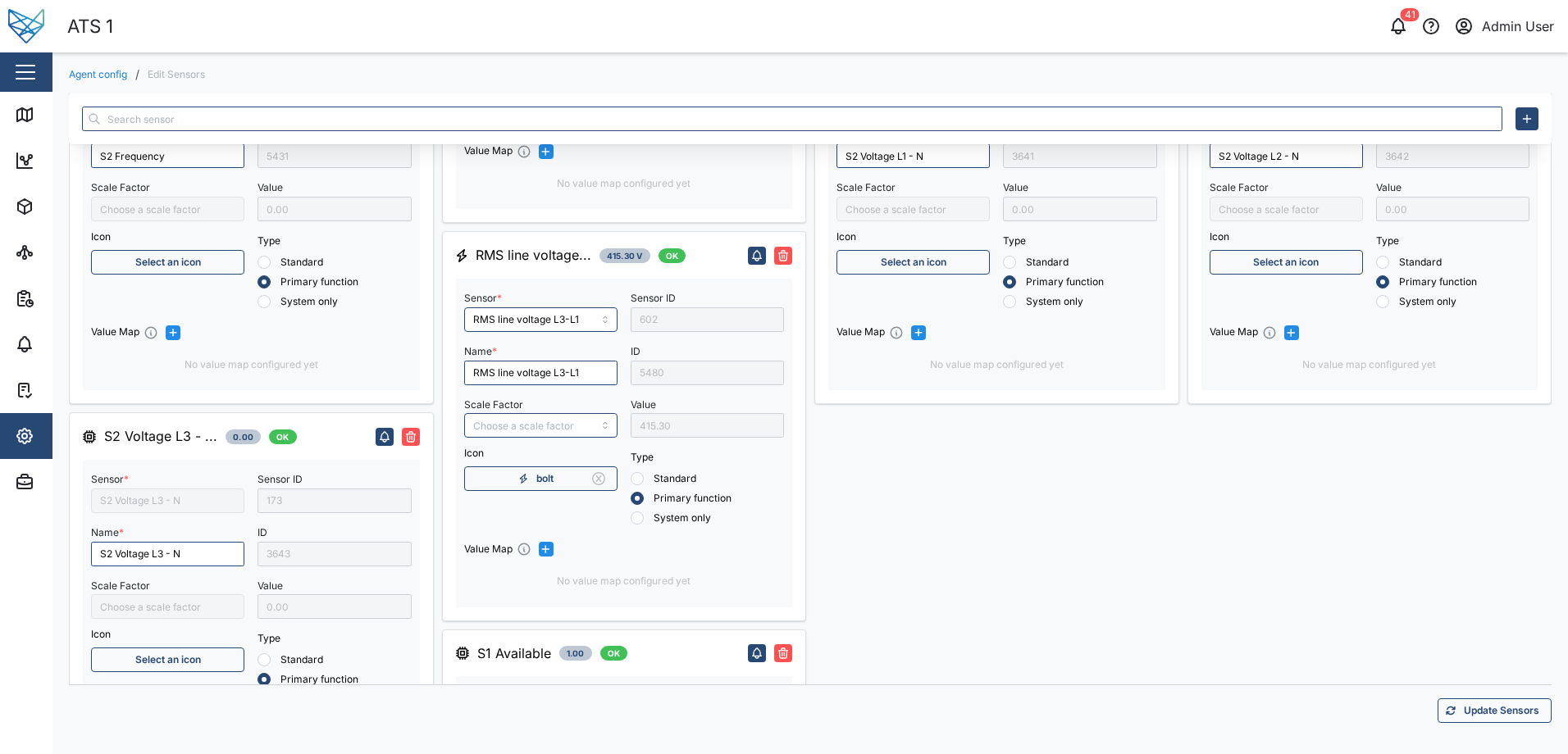 type on "S2 Frequency" 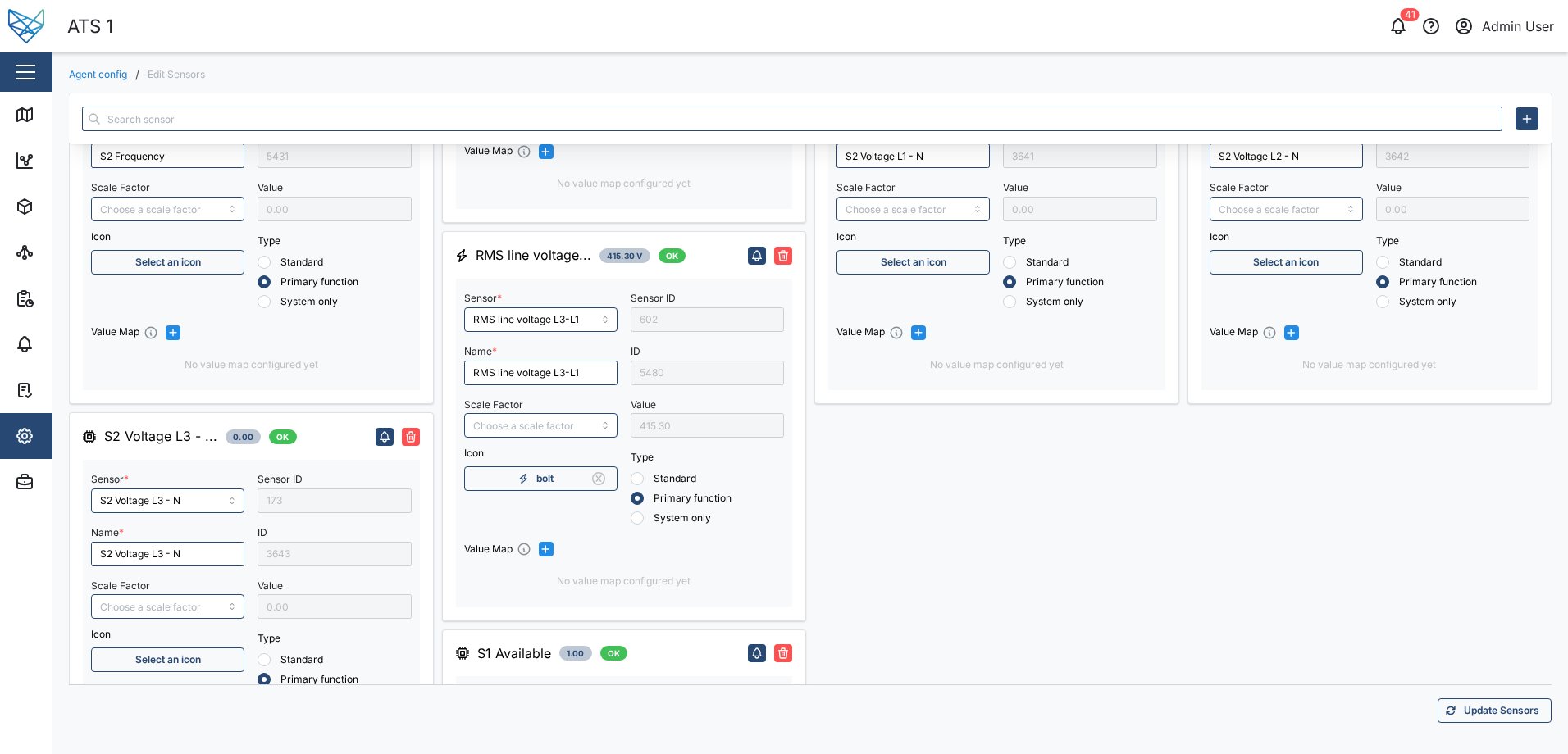 type on "S1 Voltage L2 - N" 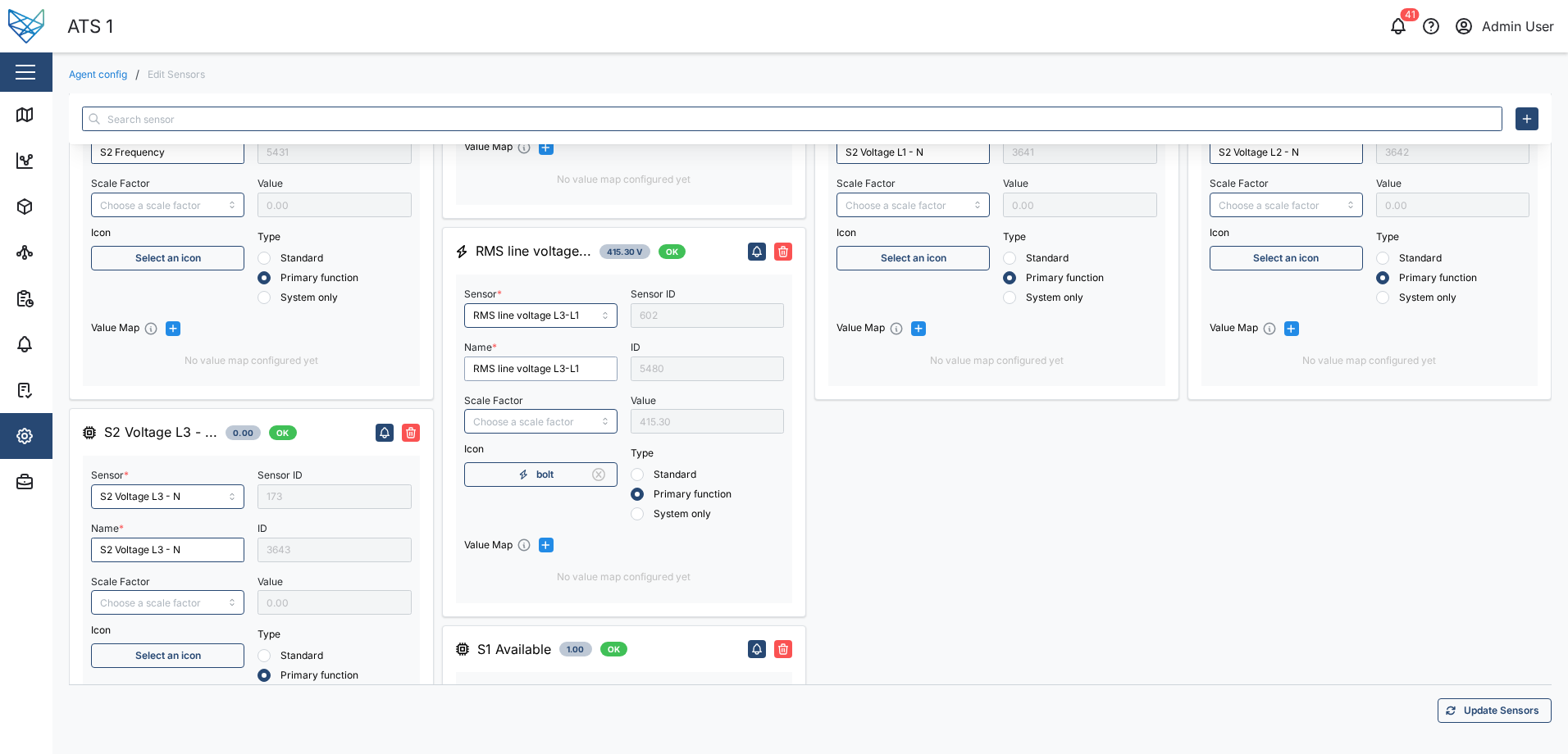 drag, startPoint x: 584, startPoint y: 371, endPoint x: 449, endPoint y: 371, distance: 135 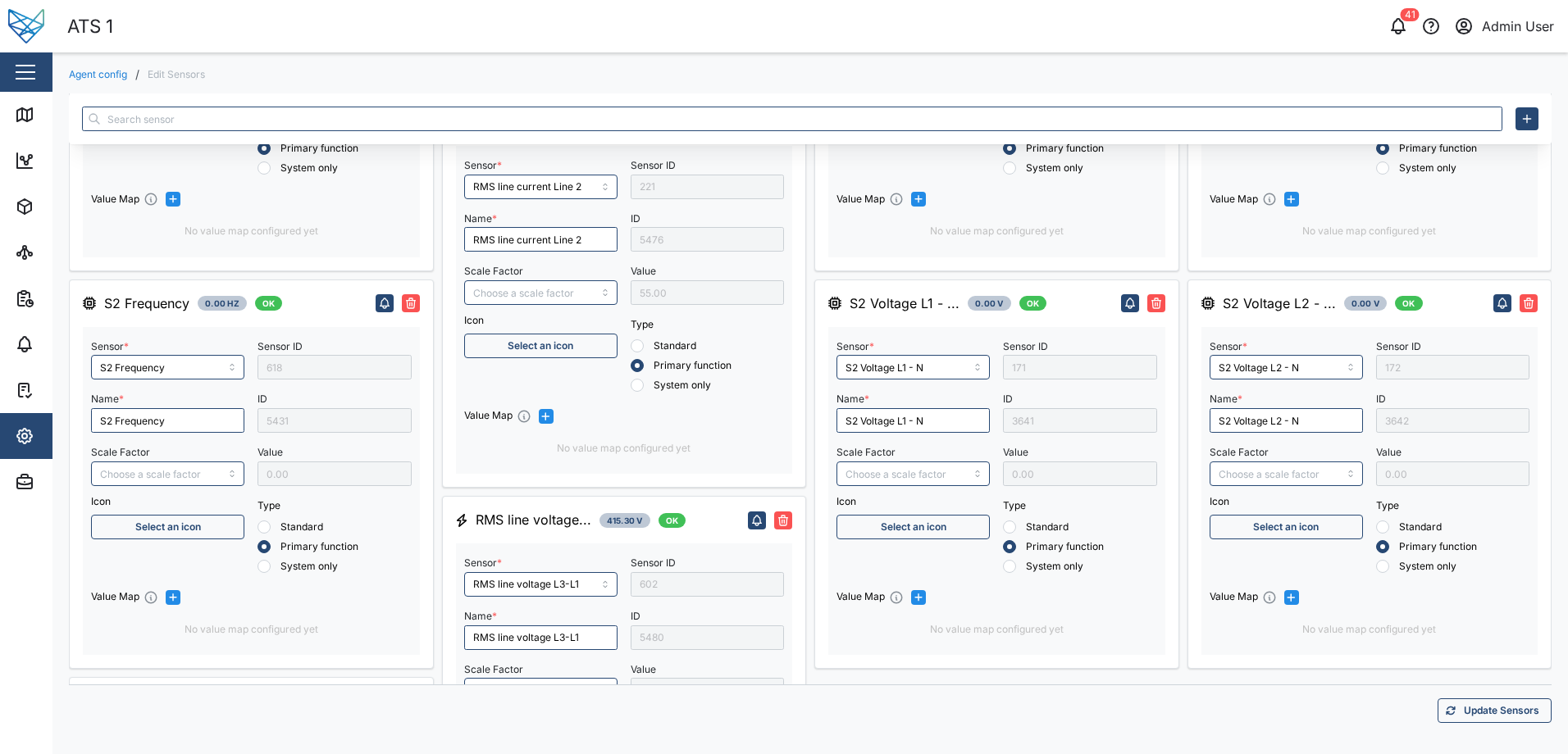 scroll, scrollTop: 1885, scrollLeft: 0, axis: vertical 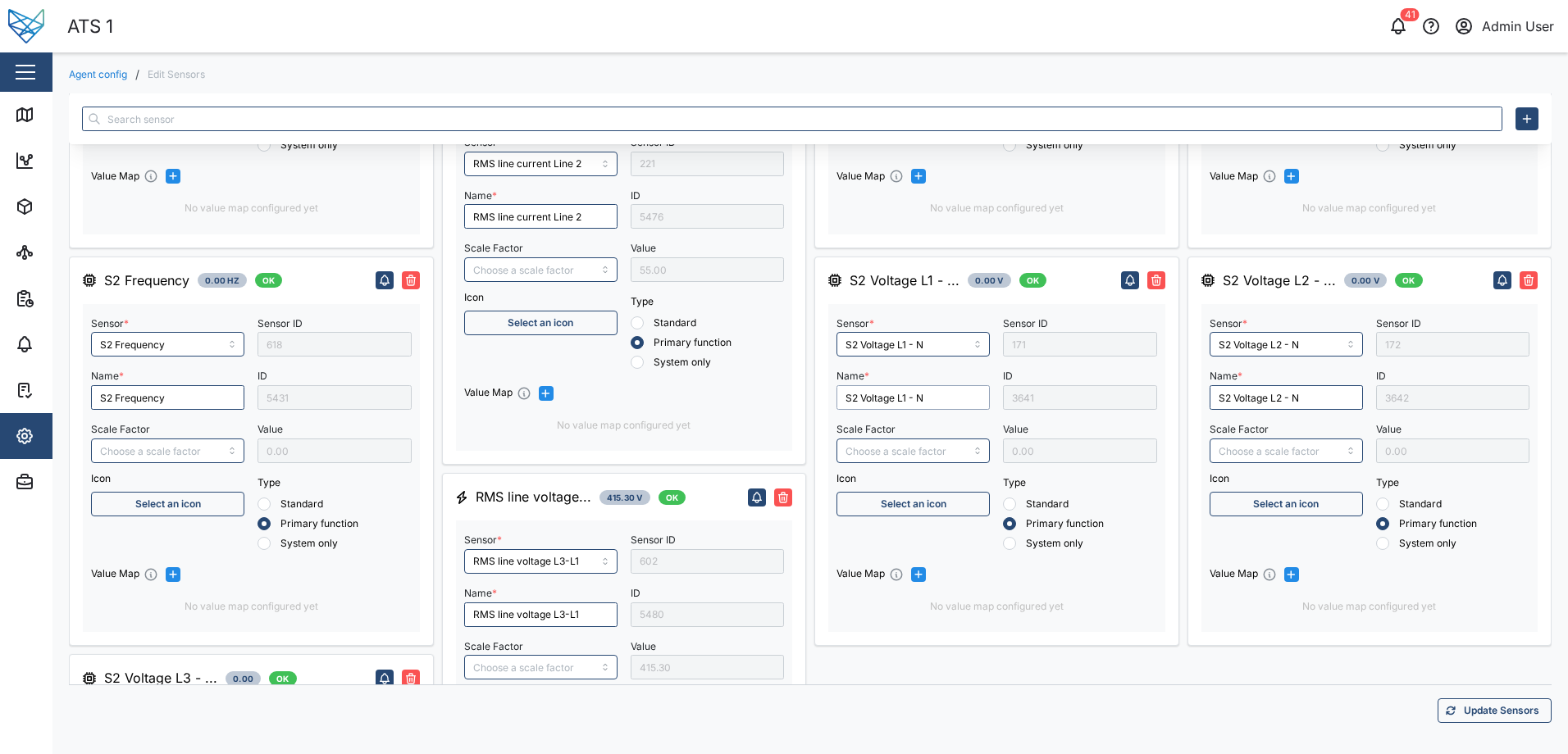 drag, startPoint x: 926, startPoint y: 397, endPoint x: 834, endPoint y: 397, distance: 92 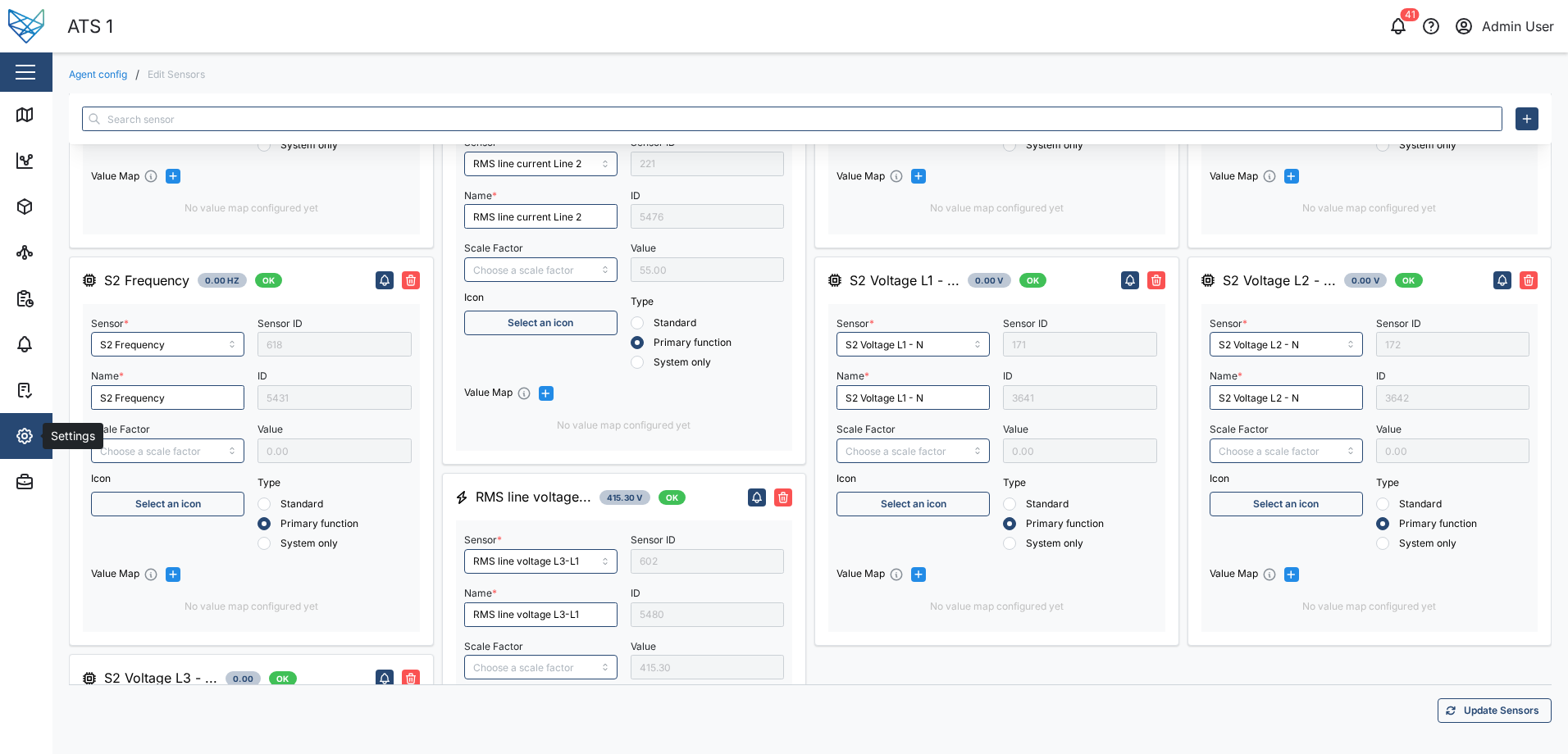 click 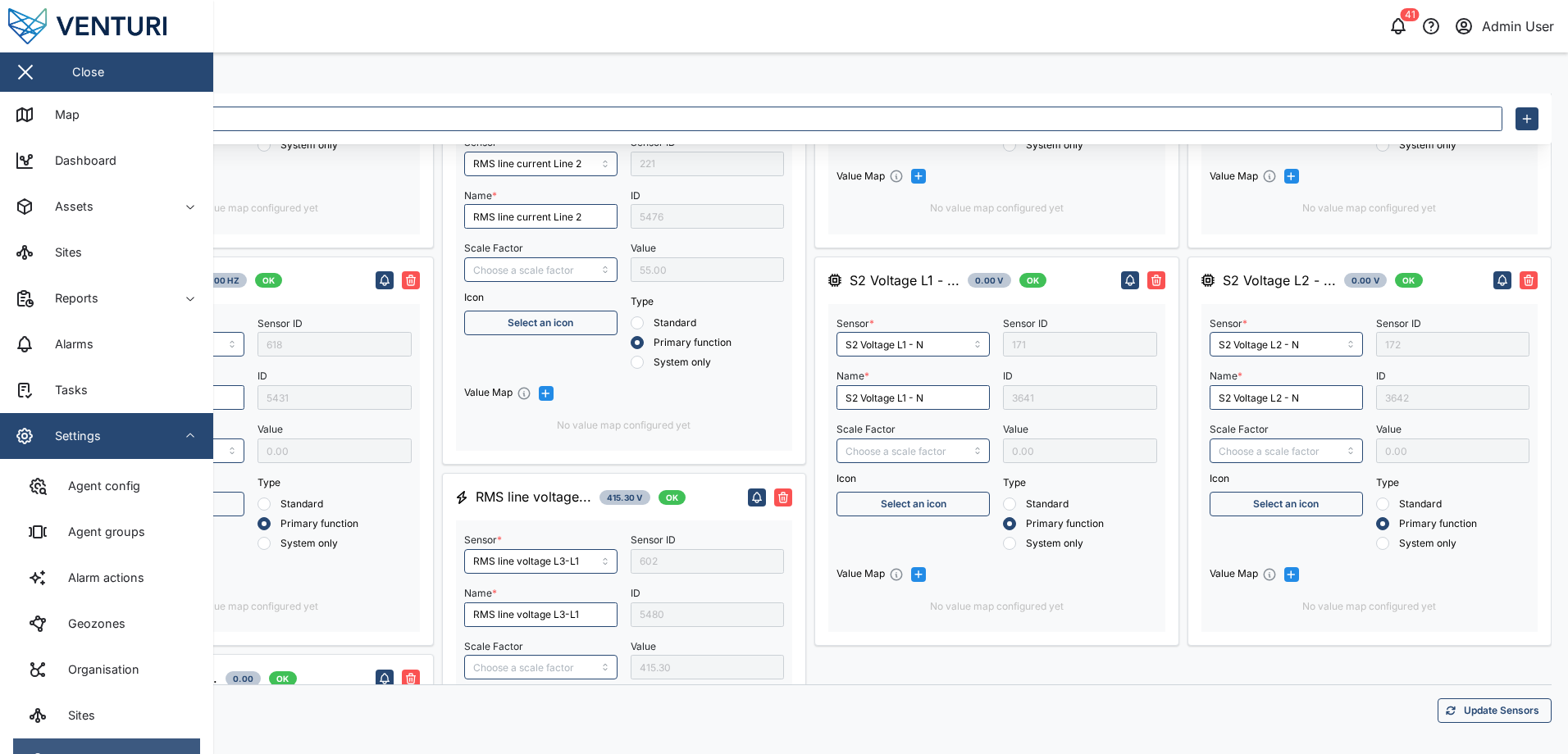 scroll, scrollTop: 135, scrollLeft: 0, axis: vertical 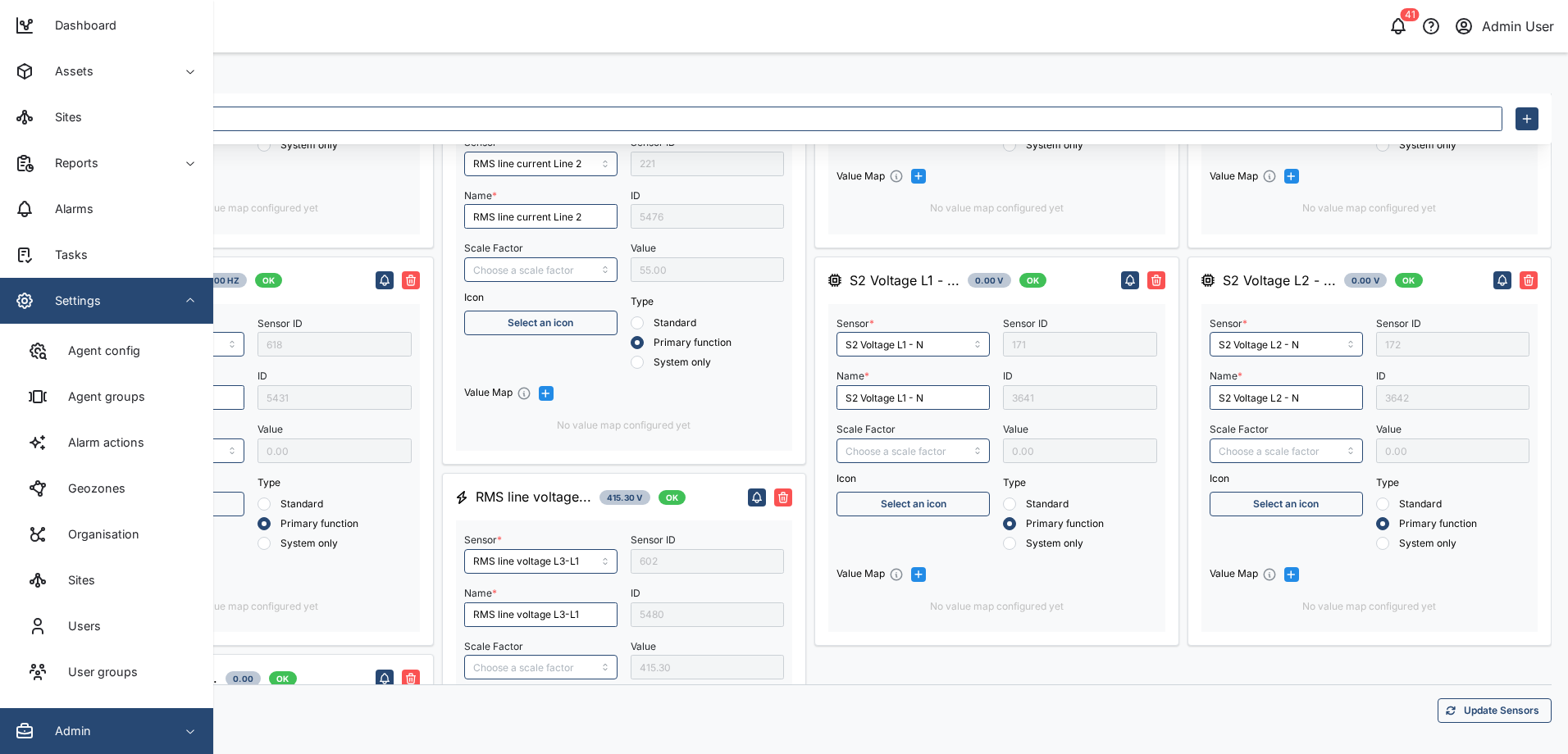 click on "Admin" at bounding box center (107, 731) 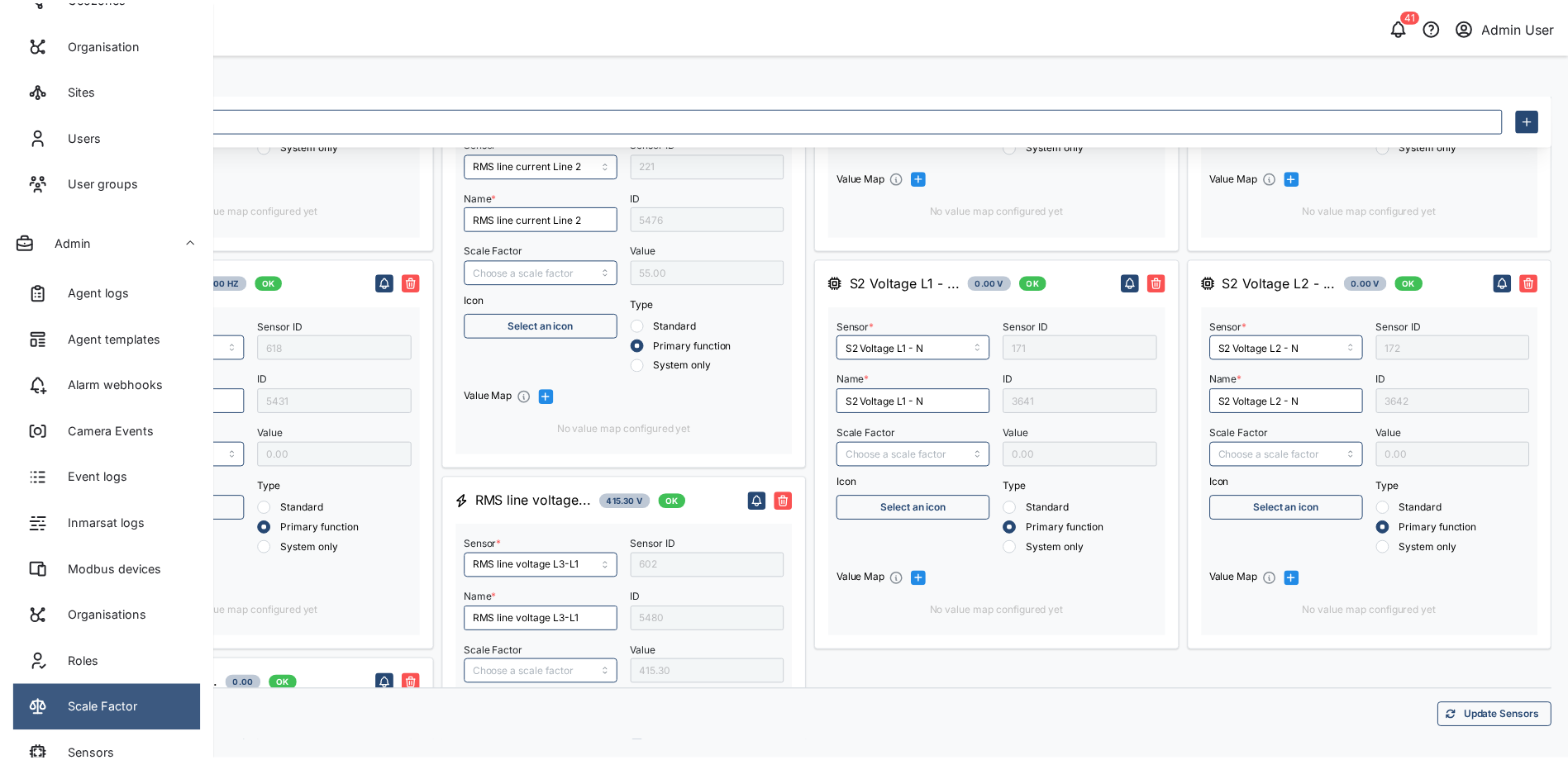 scroll, scrollTop: 709, scrollLeft: 0, axis: vertical 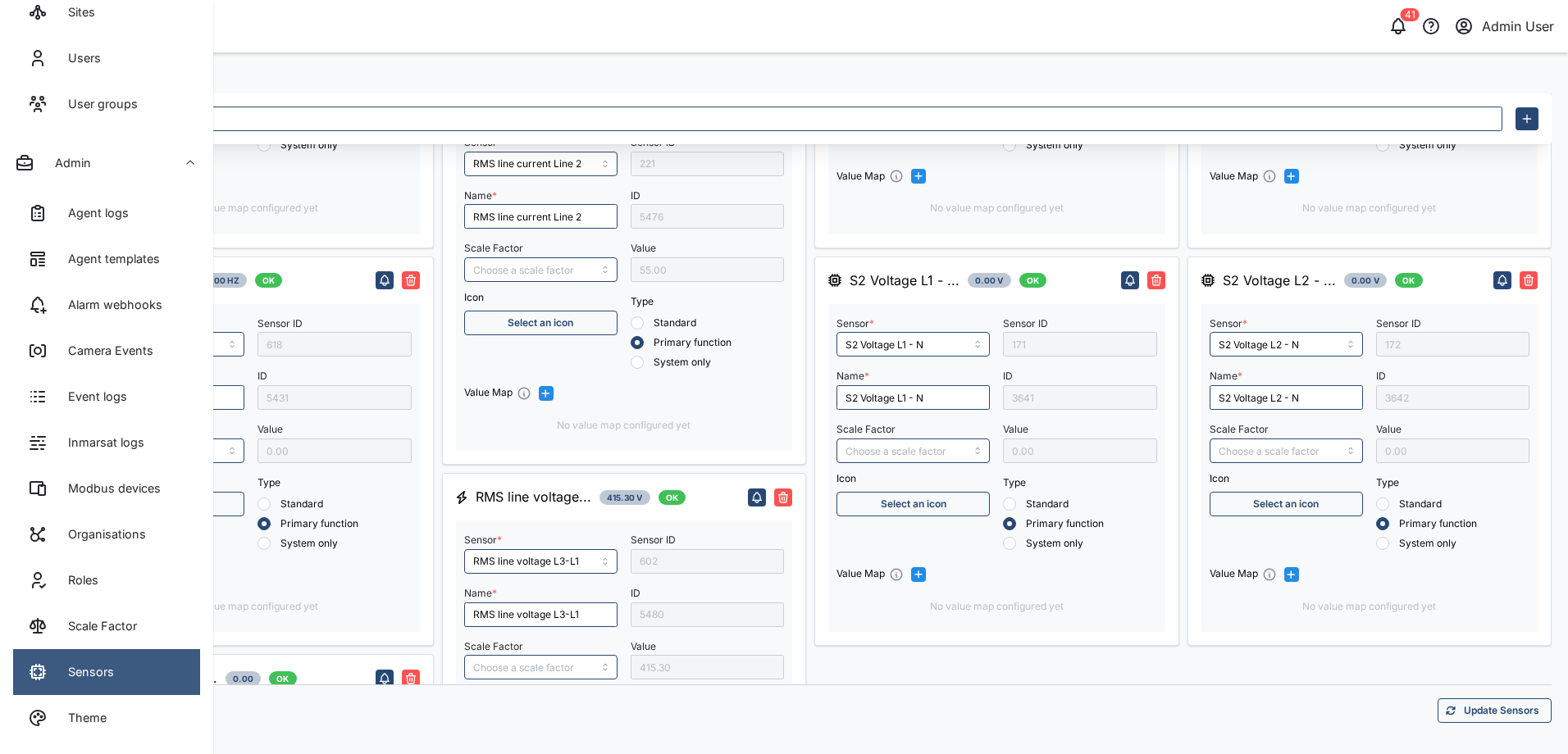 click on "Sensors" at bounding box center (107, 672) 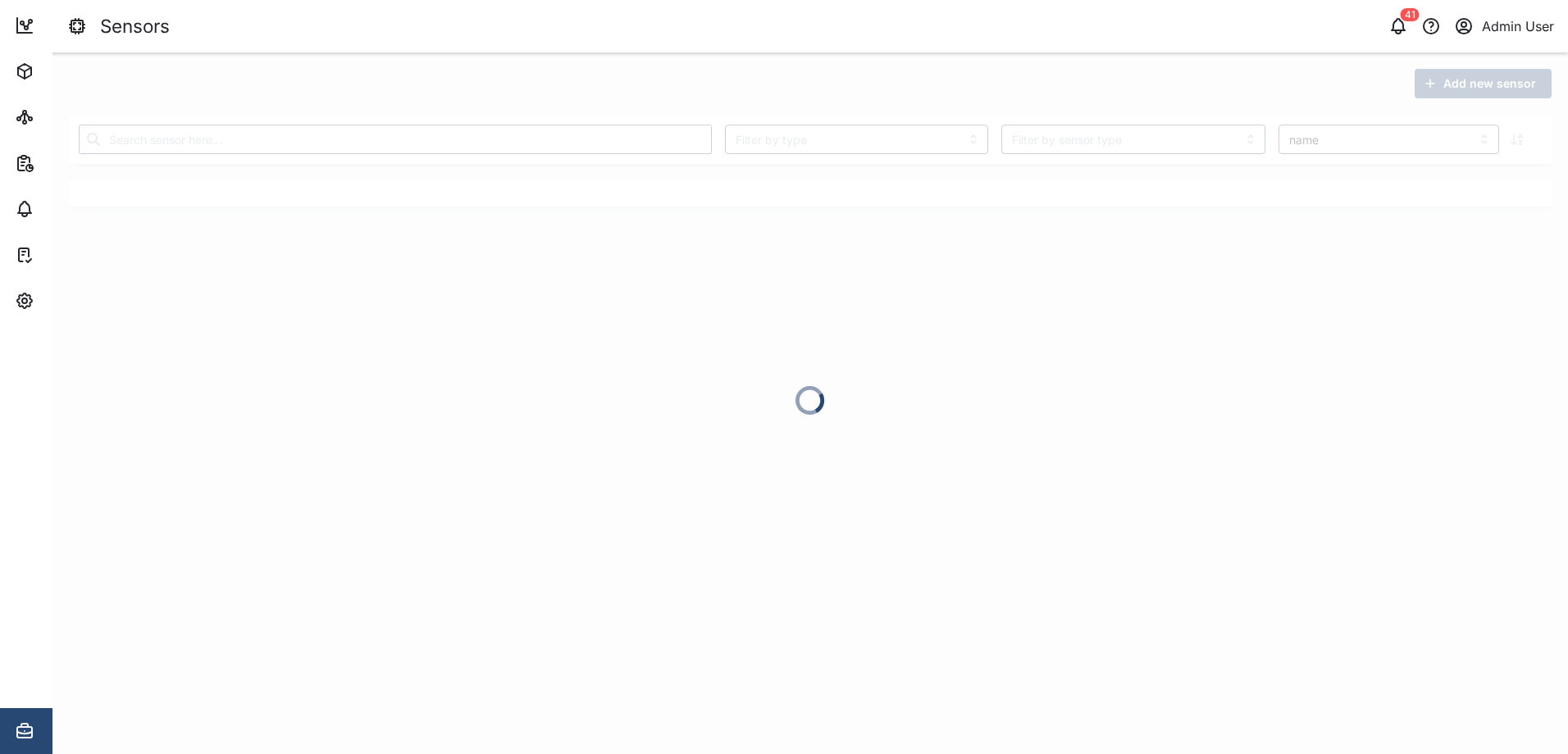 scroll, scrollTop: 0, scrollLeft: 0, axis: both 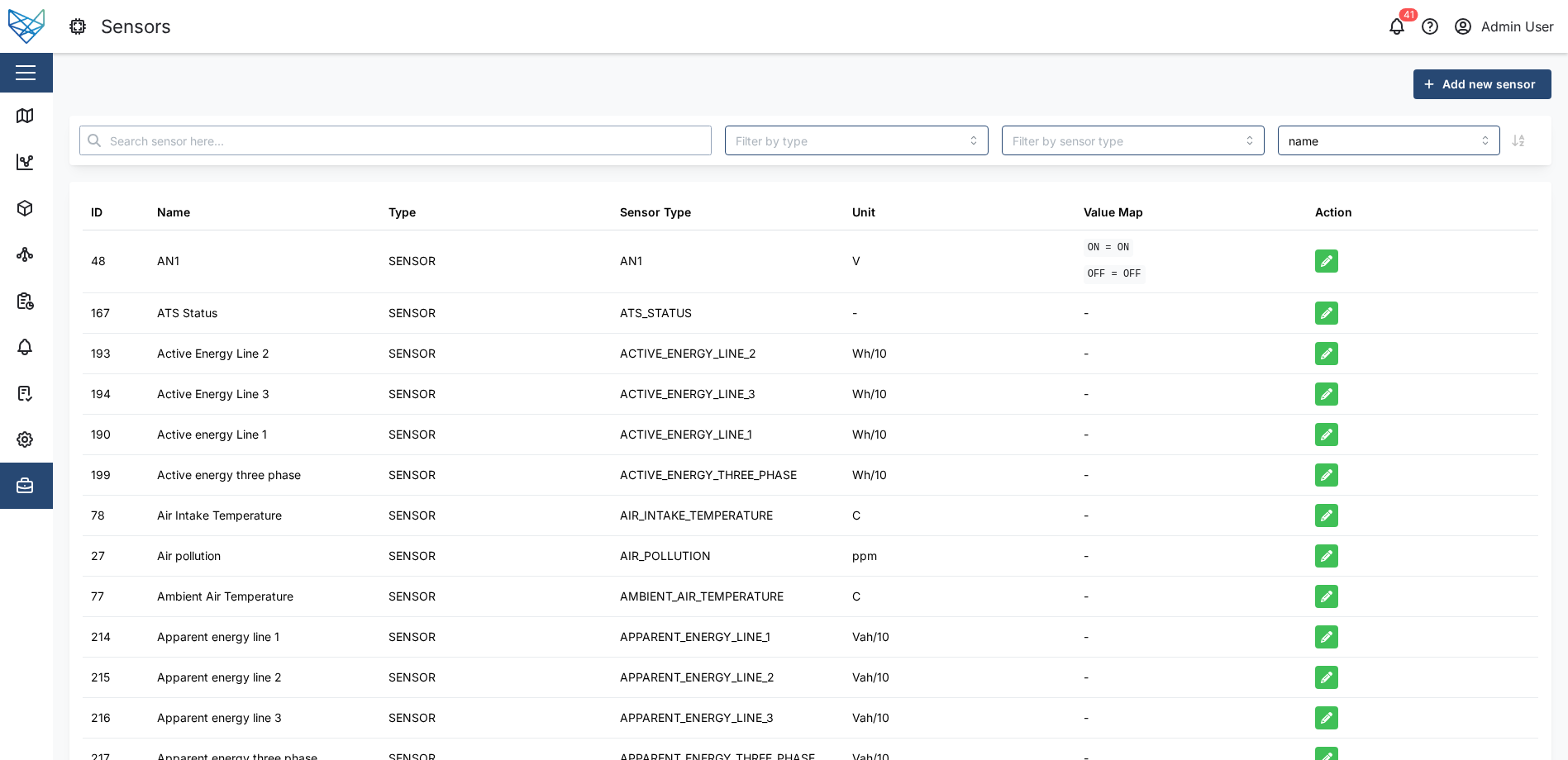 click at bounding box center [395, 140] 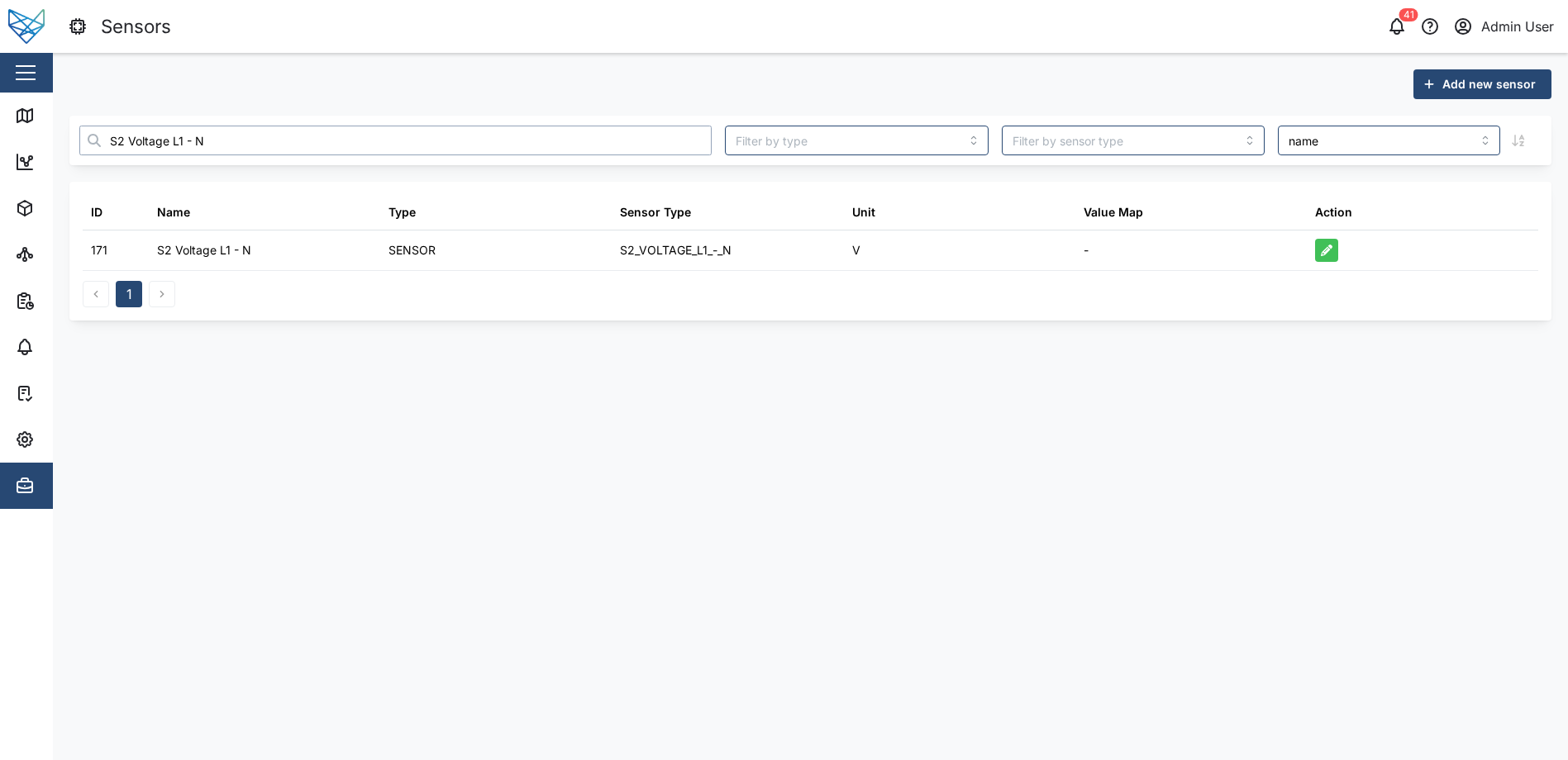 click on "S2 Voltage L1 - N" at bounding box center (395, 140) 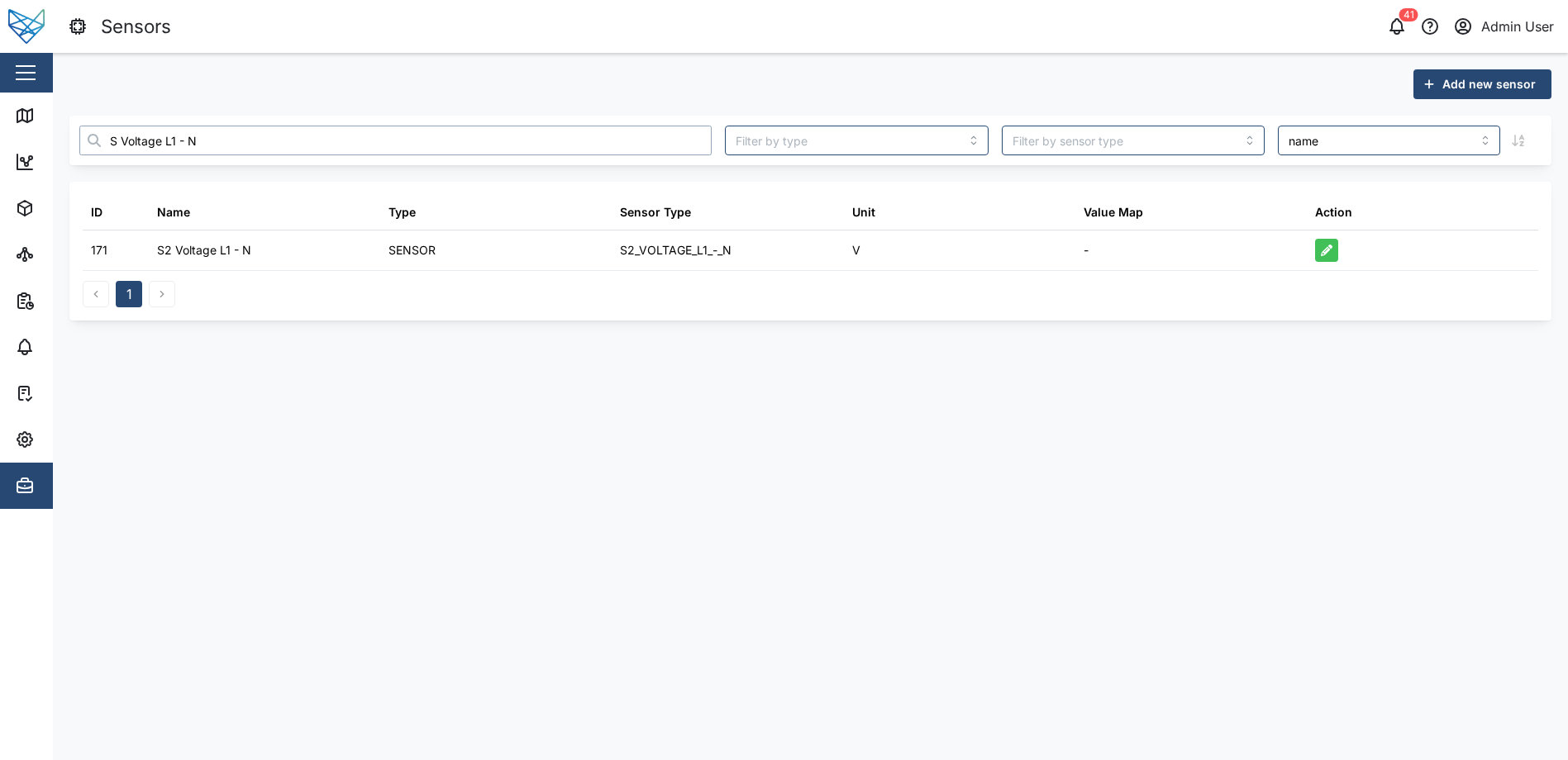 type on "S1 Voltage L1 - N" 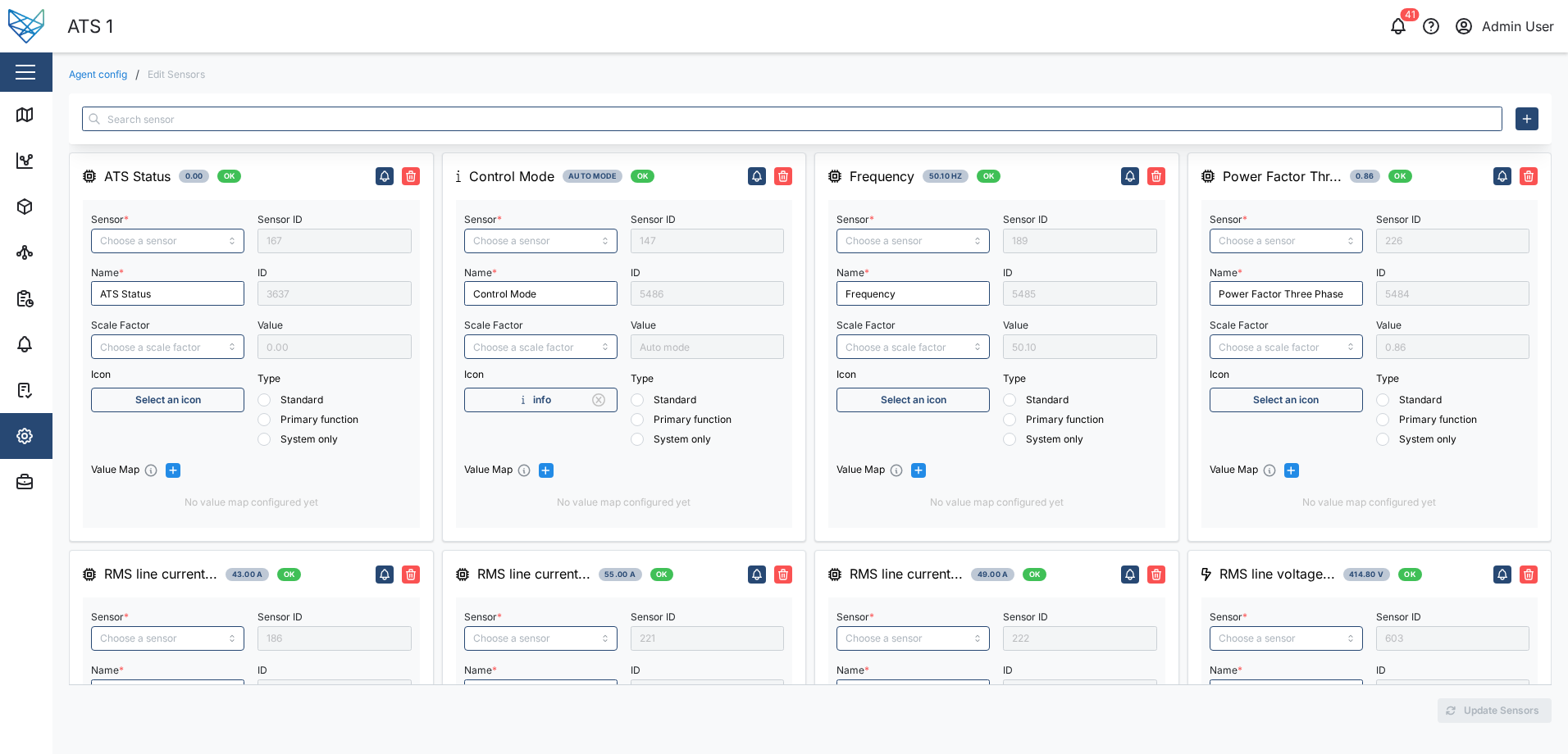 radio on "true" 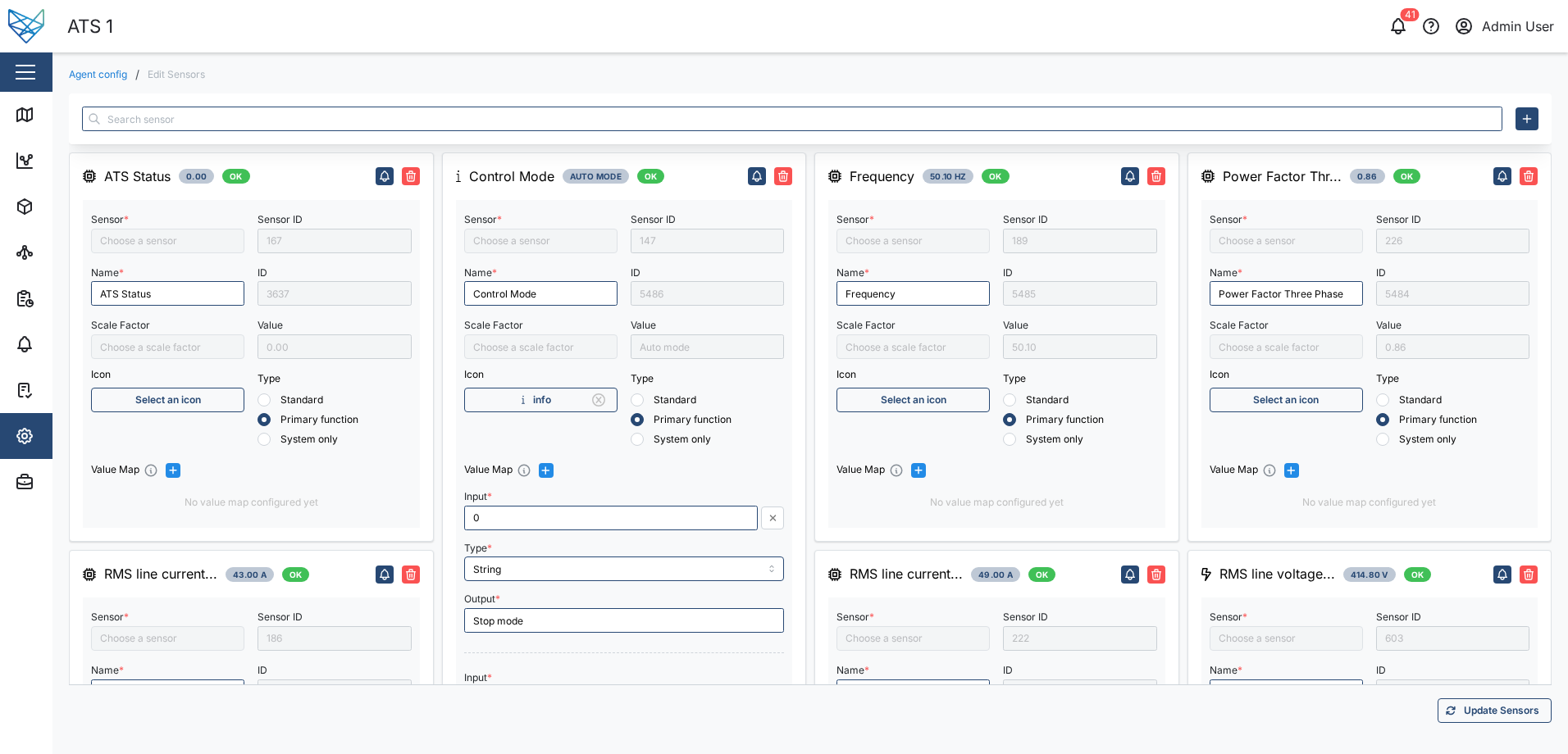 type on "ATS Status" 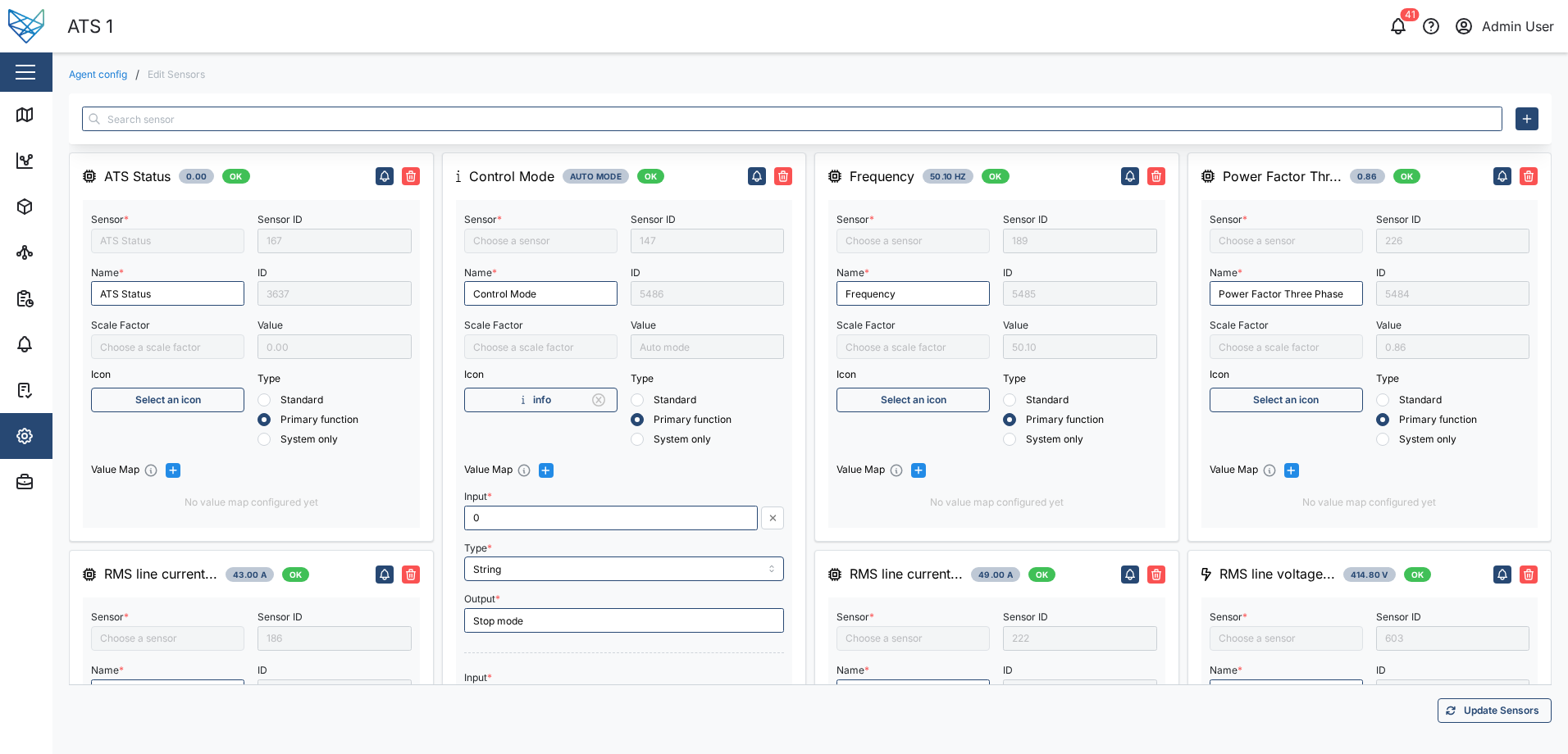 type on "RMS line current Line 1" 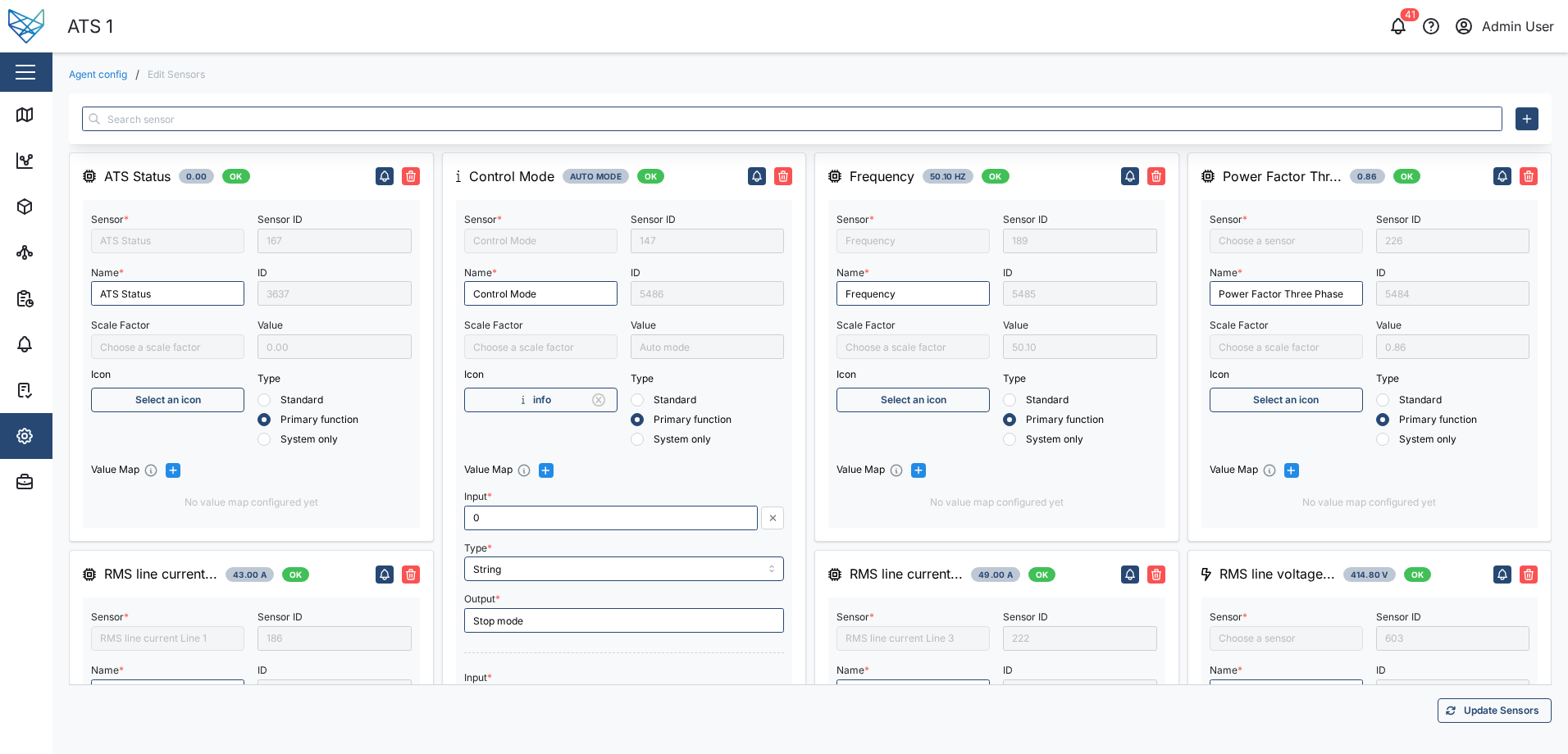 type on "RMS star voltage L1-N" 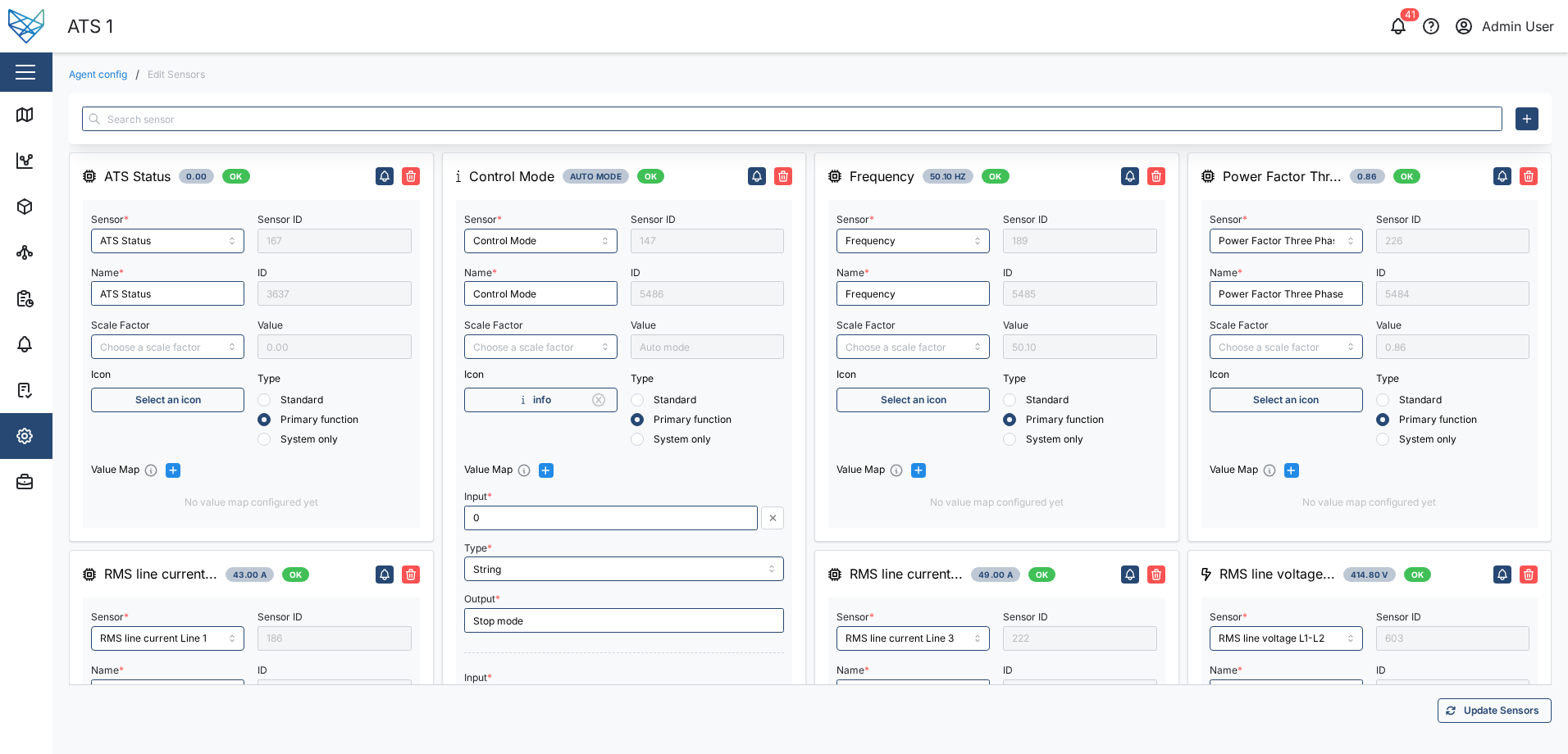 type on "RMS line current Line 2" 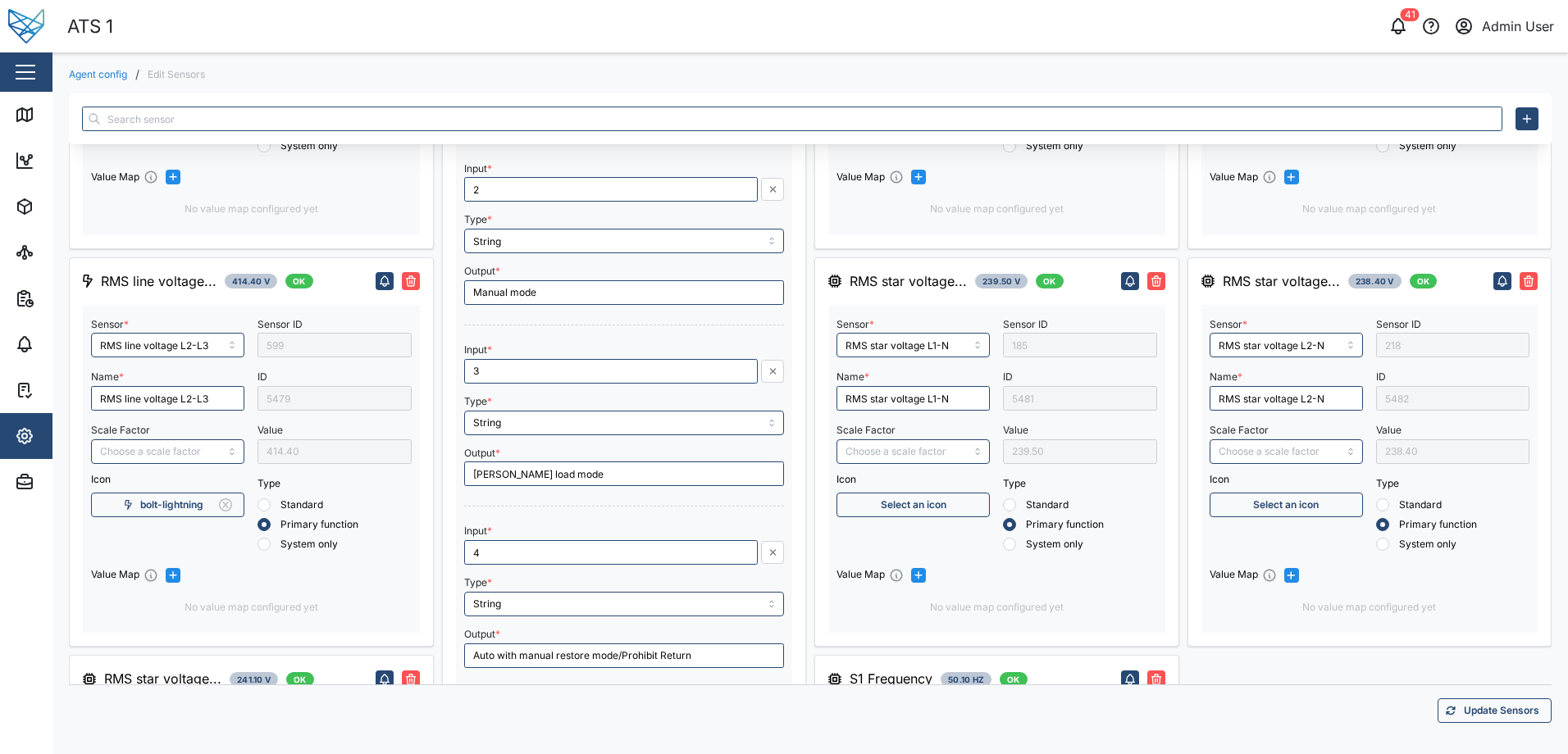 scroll, scrollTop: 738, scrollLeft: 0, axis: vertical 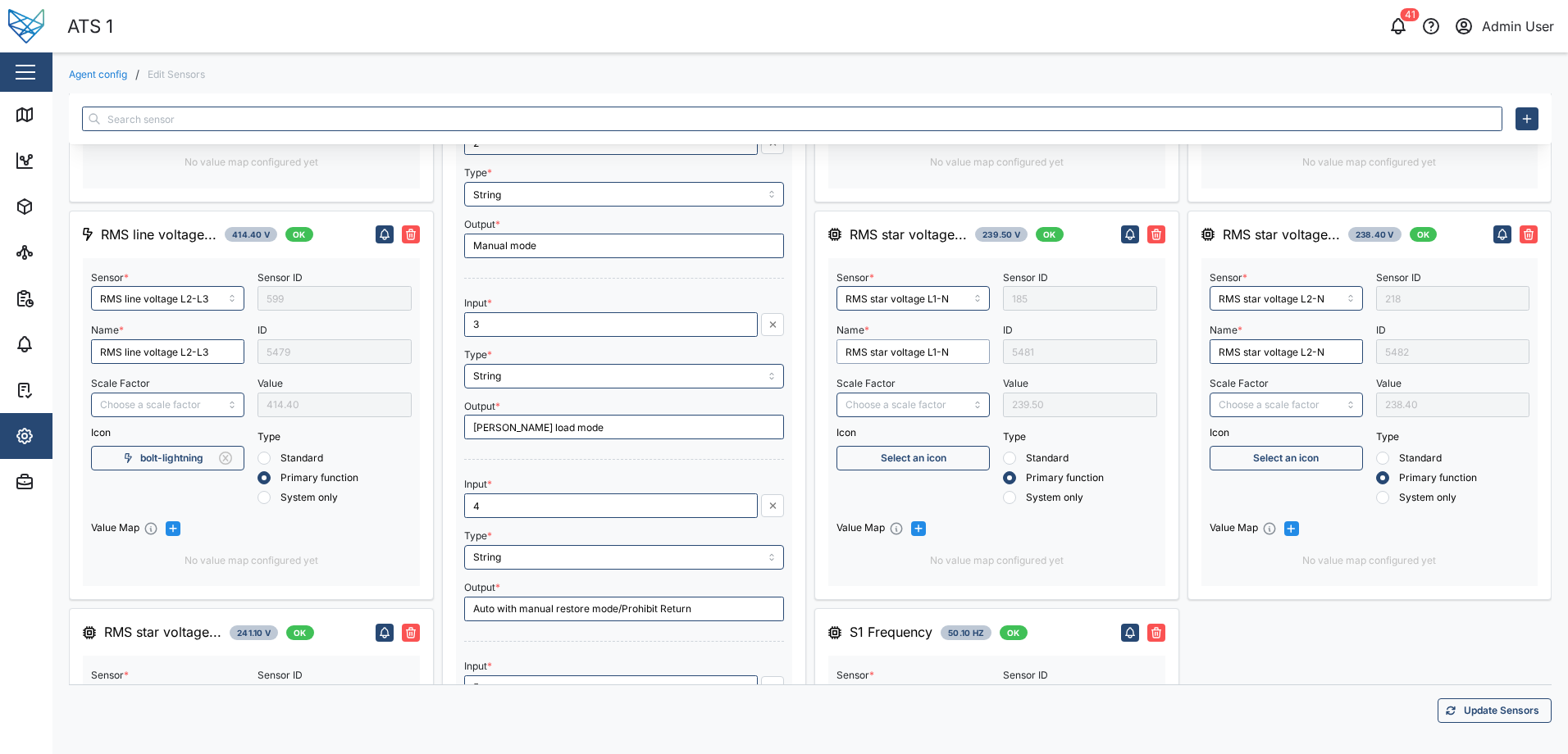 drag, startPoint x: 950, startPoint y: 350, endPoint x: 840, endPoint y: 350, distance: 110 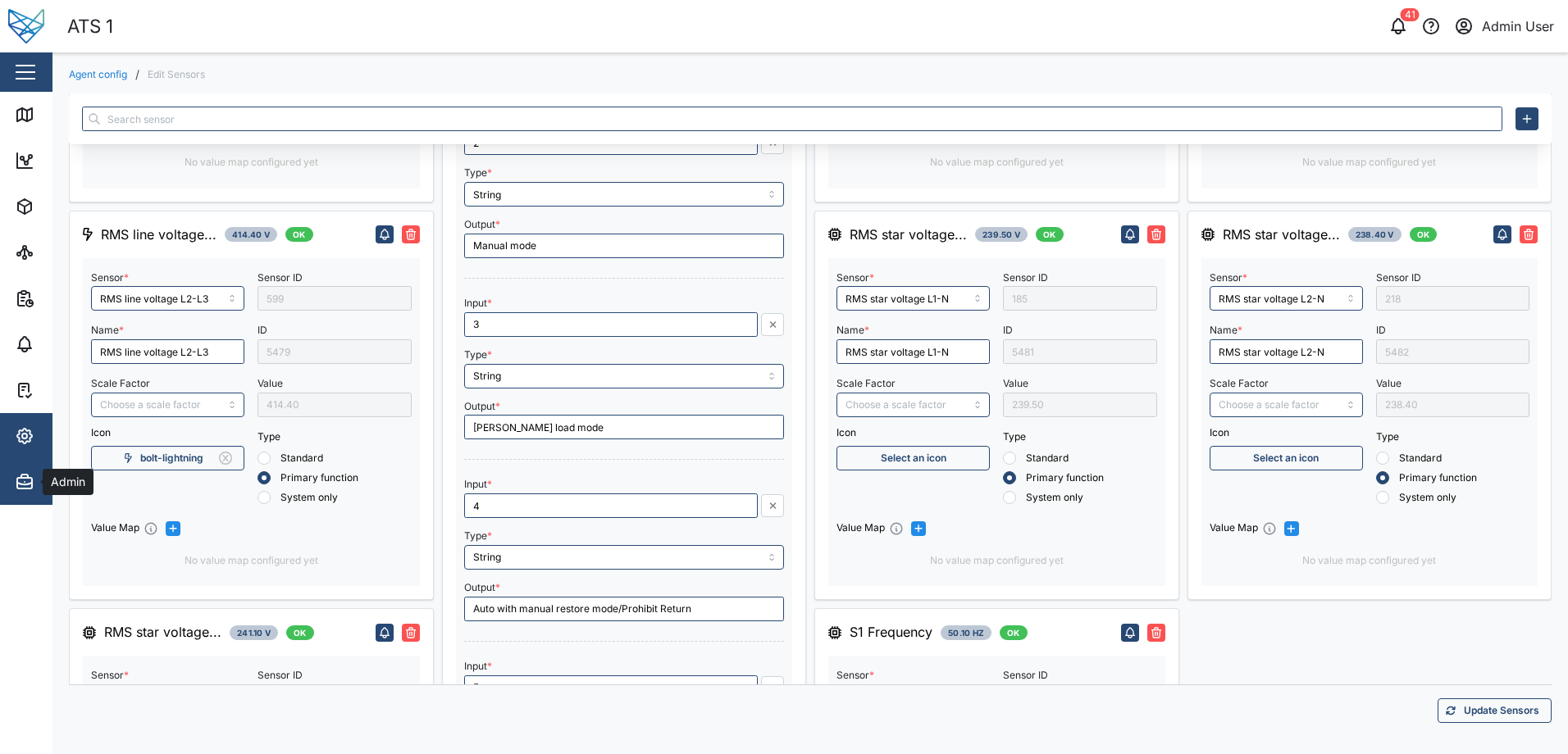 click 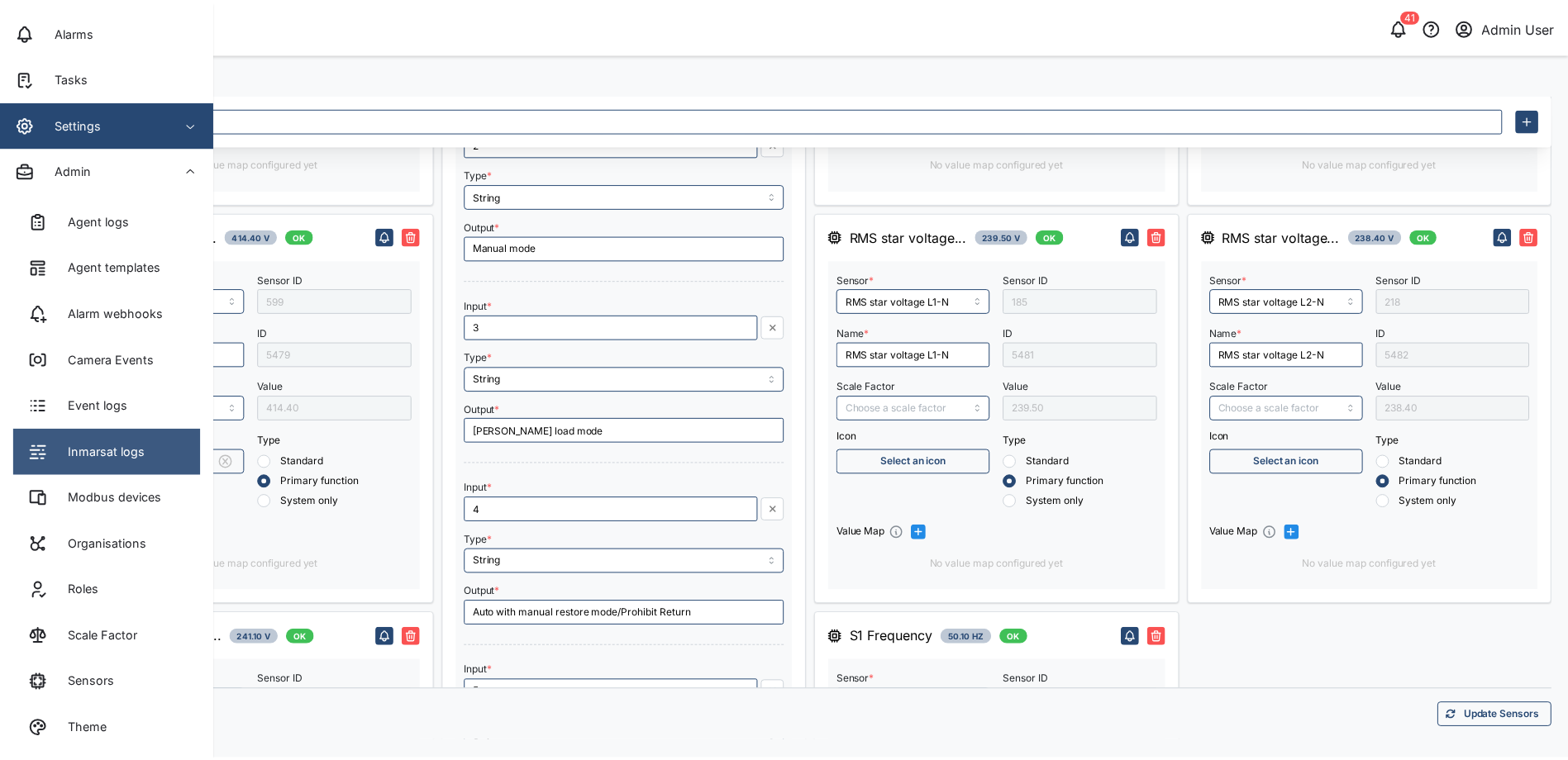 scroll, scrollTop: 321, scrollLeft: 0, axis: vertical 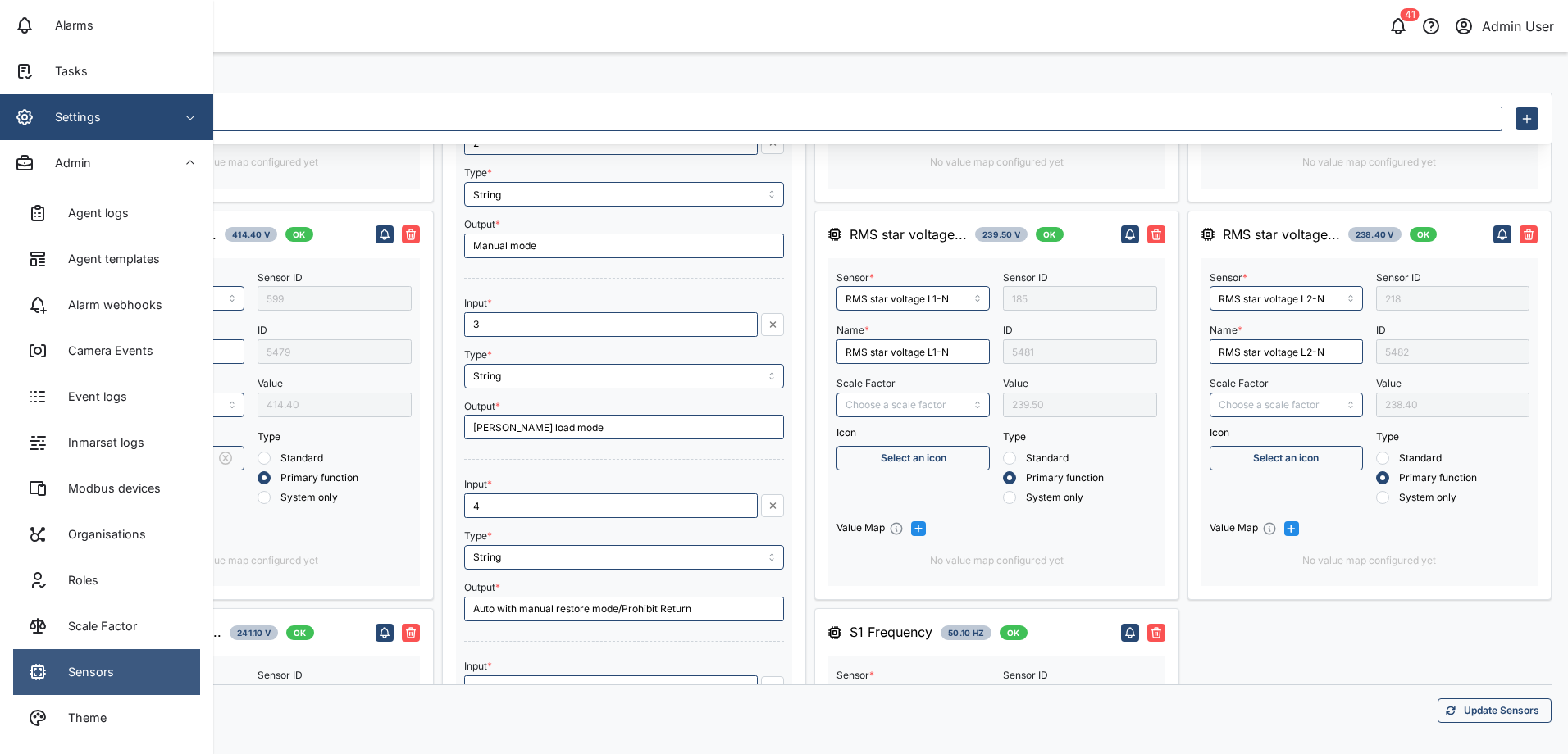 click on "Sensors" at bounding box center [107, 672] 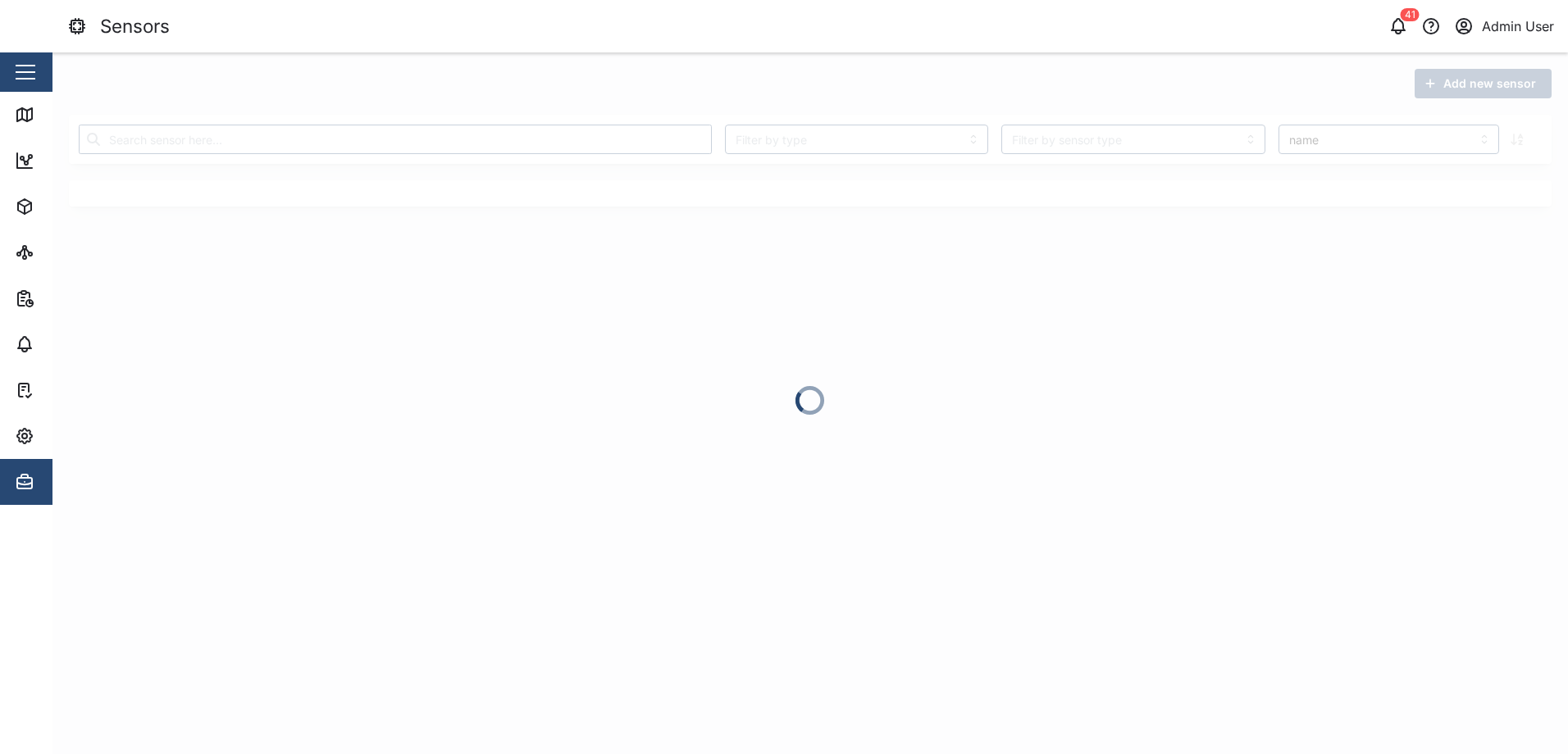 scroll, scrollTop: 0, scrollLeft: 0, axis: both 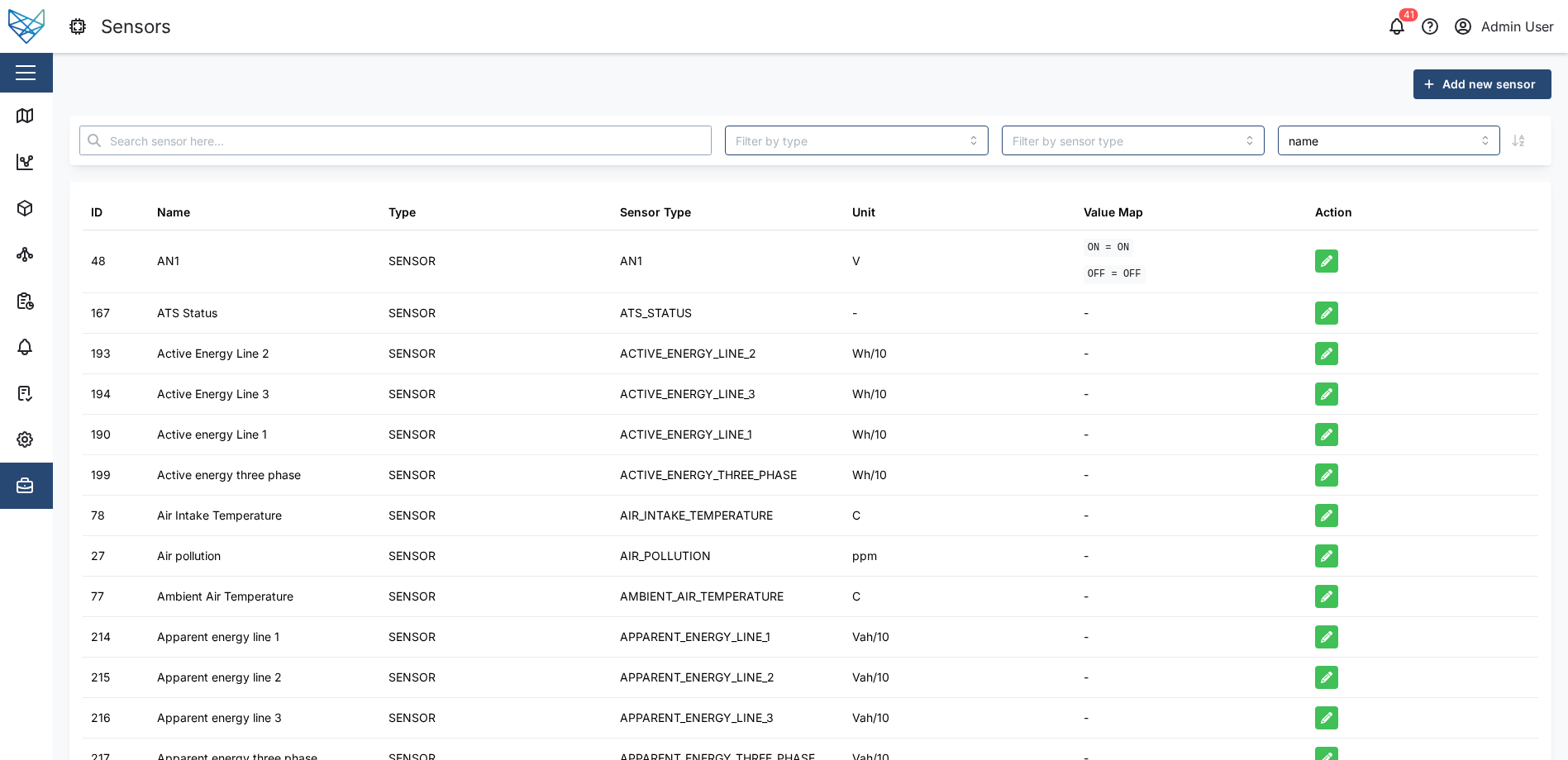 click at bounding box center [395, 140] 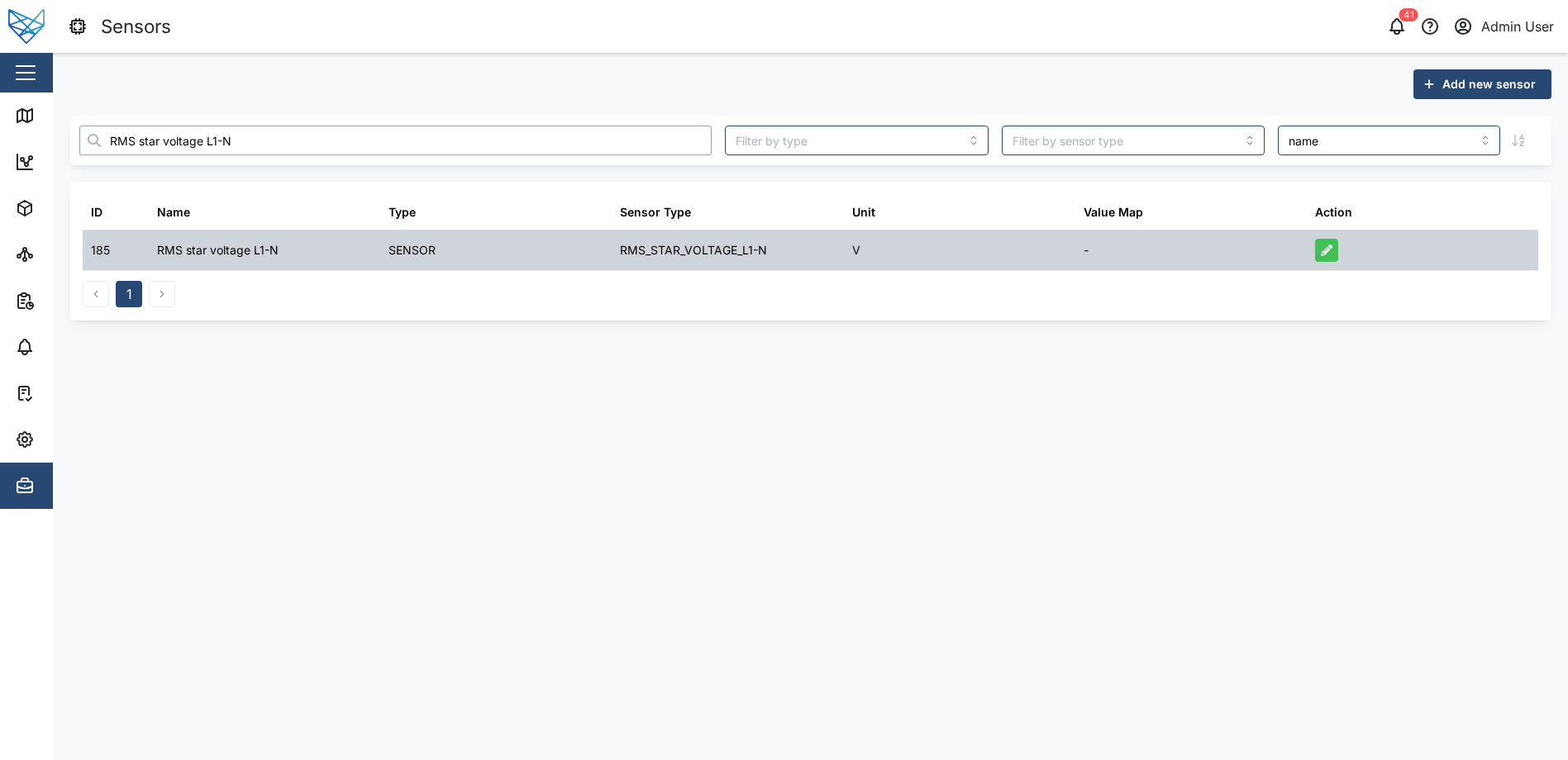 type on "RMS star voltage L1-N" 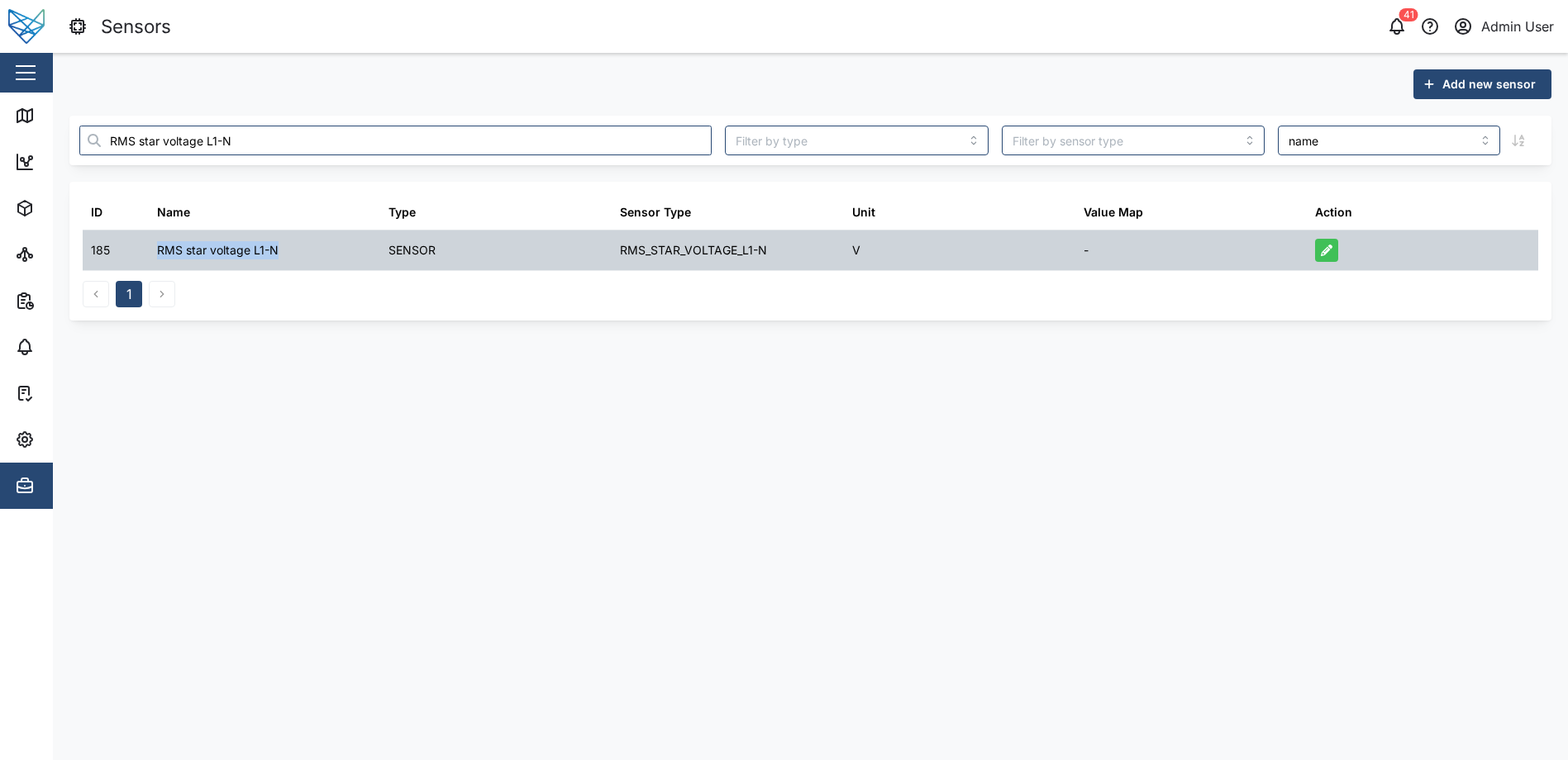 drag, startPoint x: 285, startPoint y: 248, endPoint x: 155, endPoint y: 250, distance: 130.01538 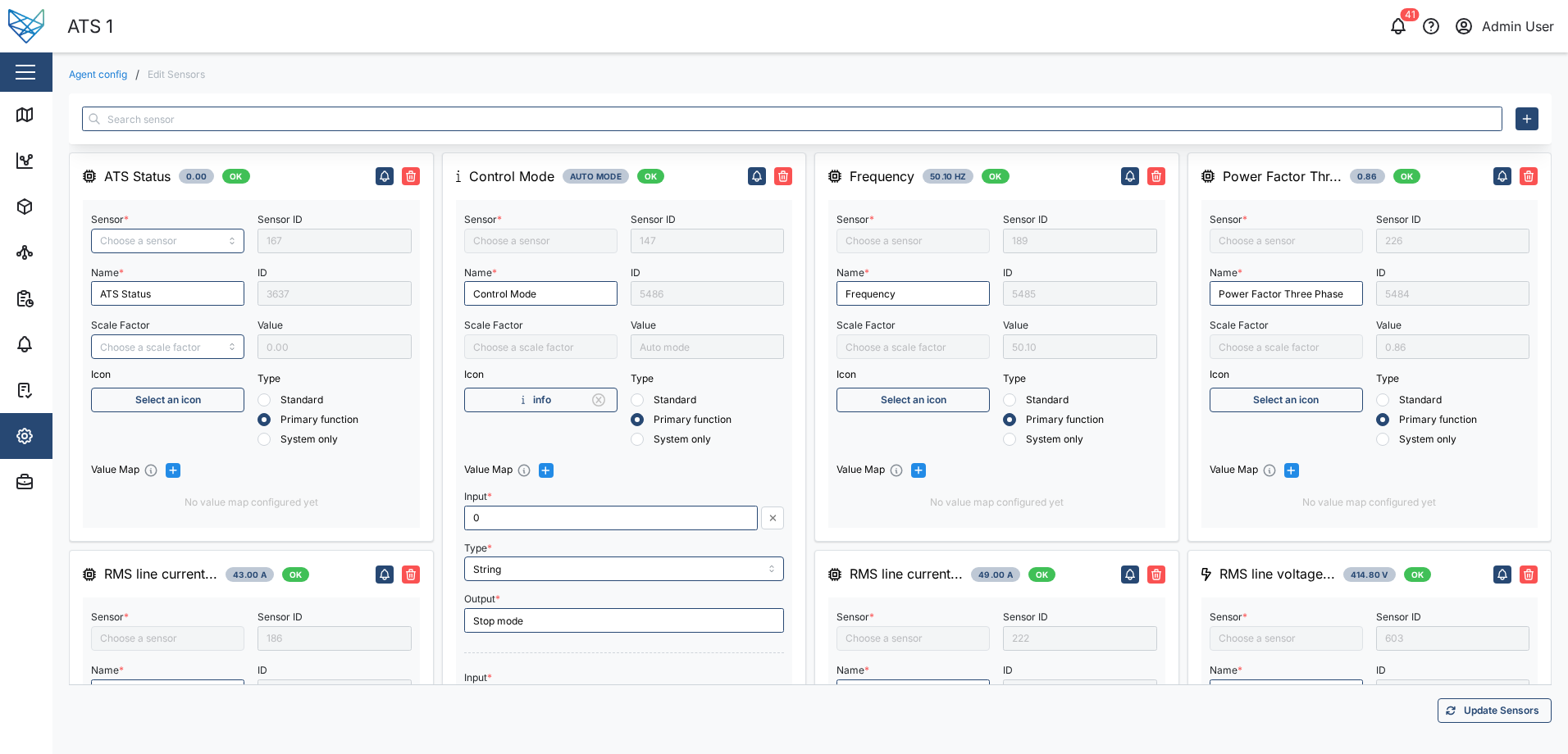 type on "ATS Status" 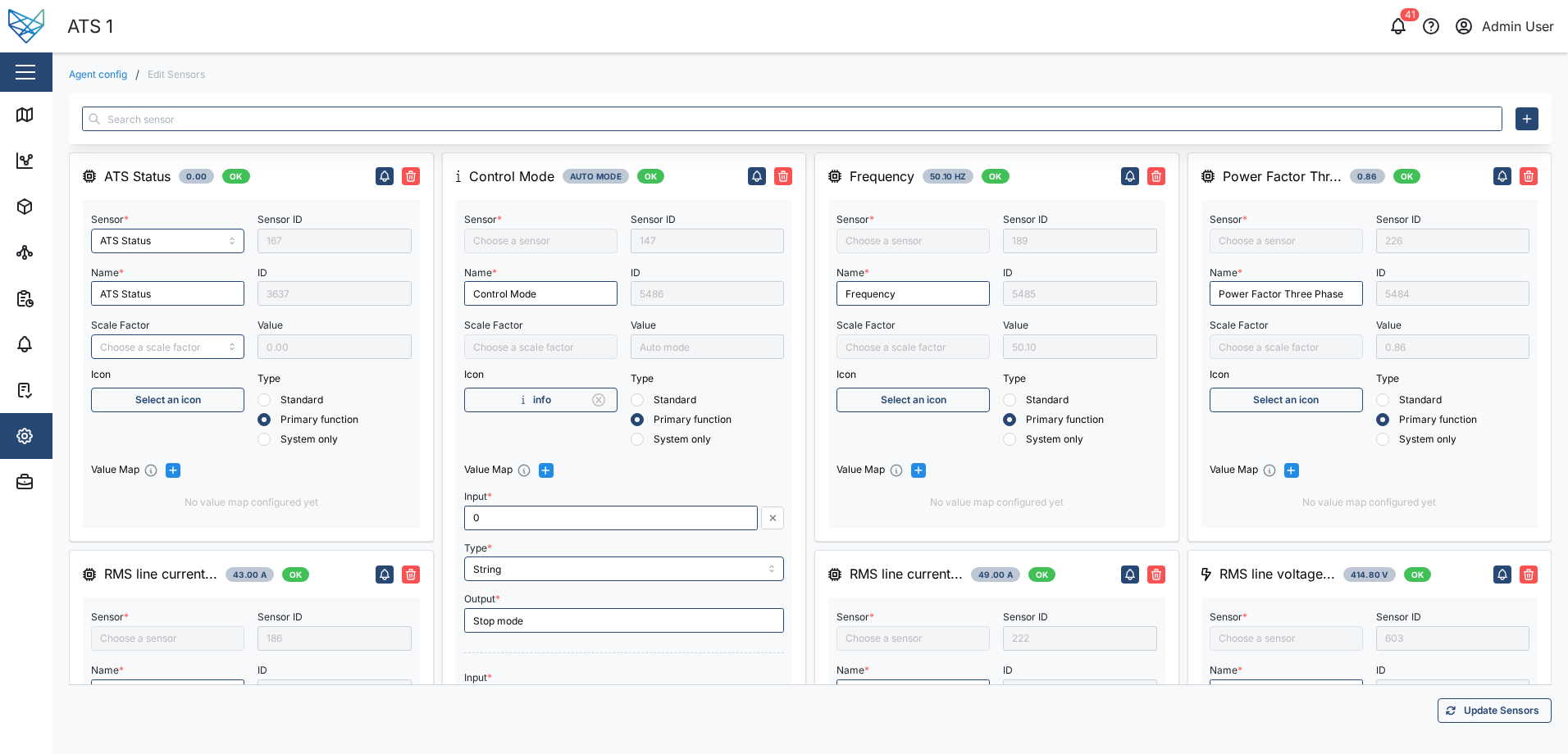 type on "RMS line current Line 1" 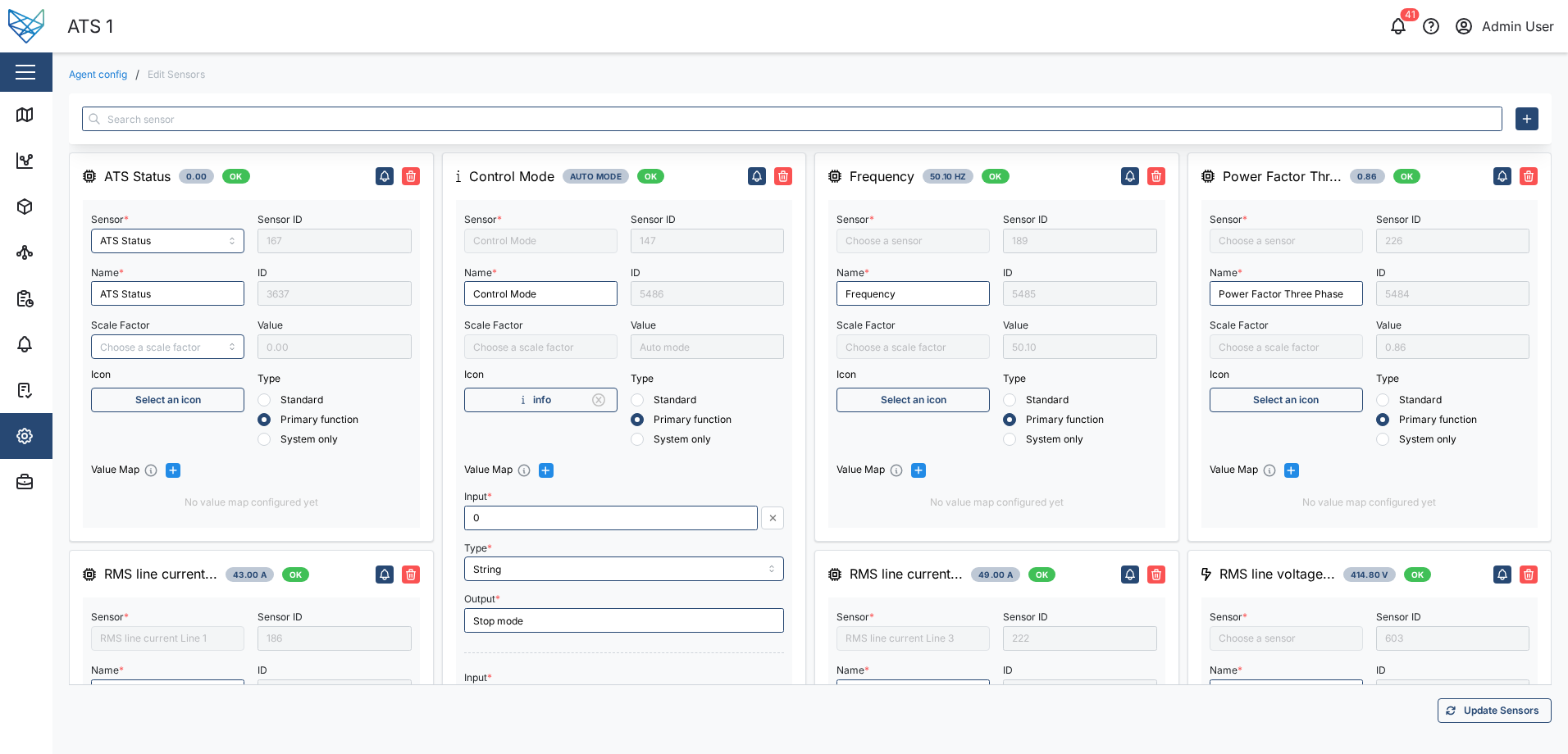 type on "RMS star voltage L3-N" 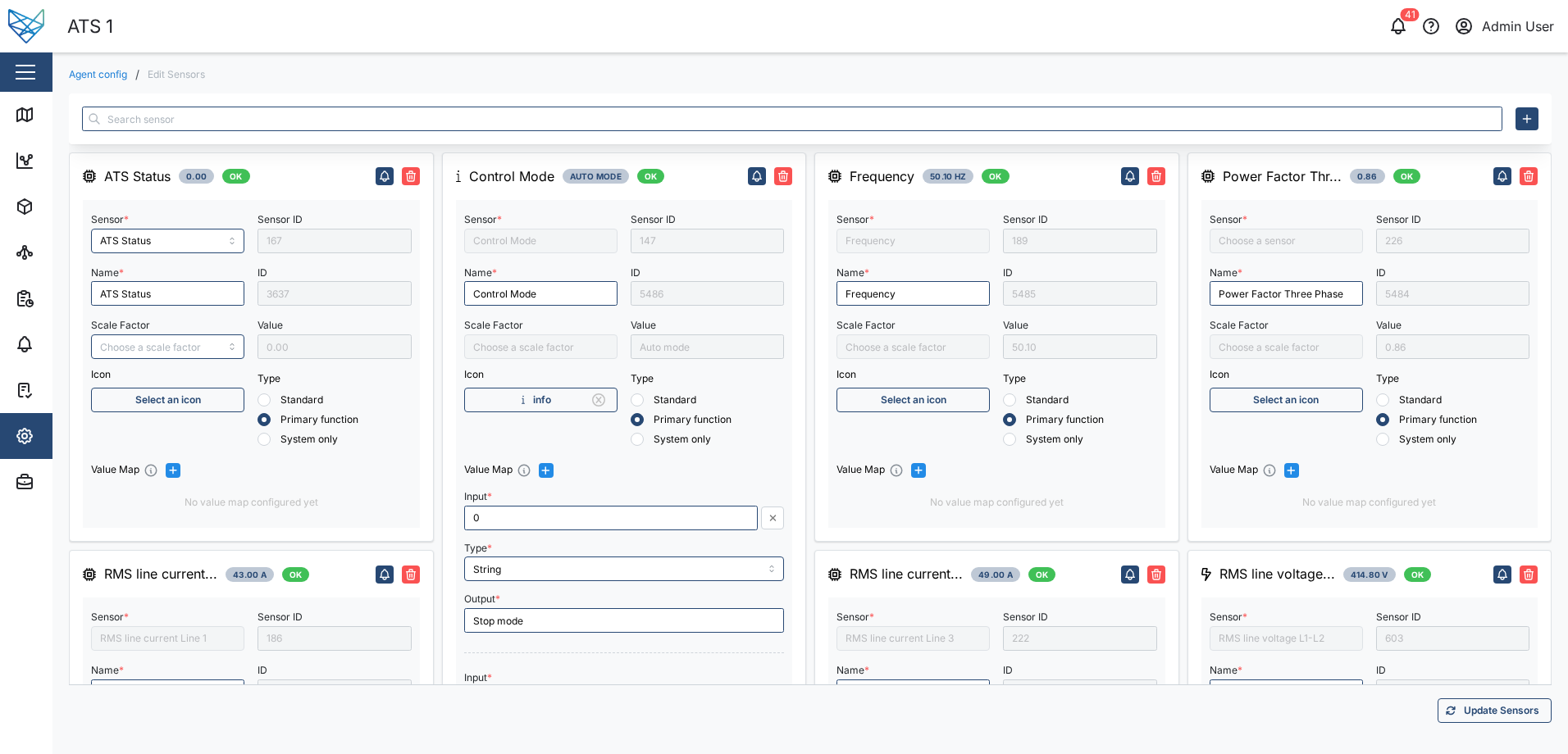 type on "RMS line current Line 2" 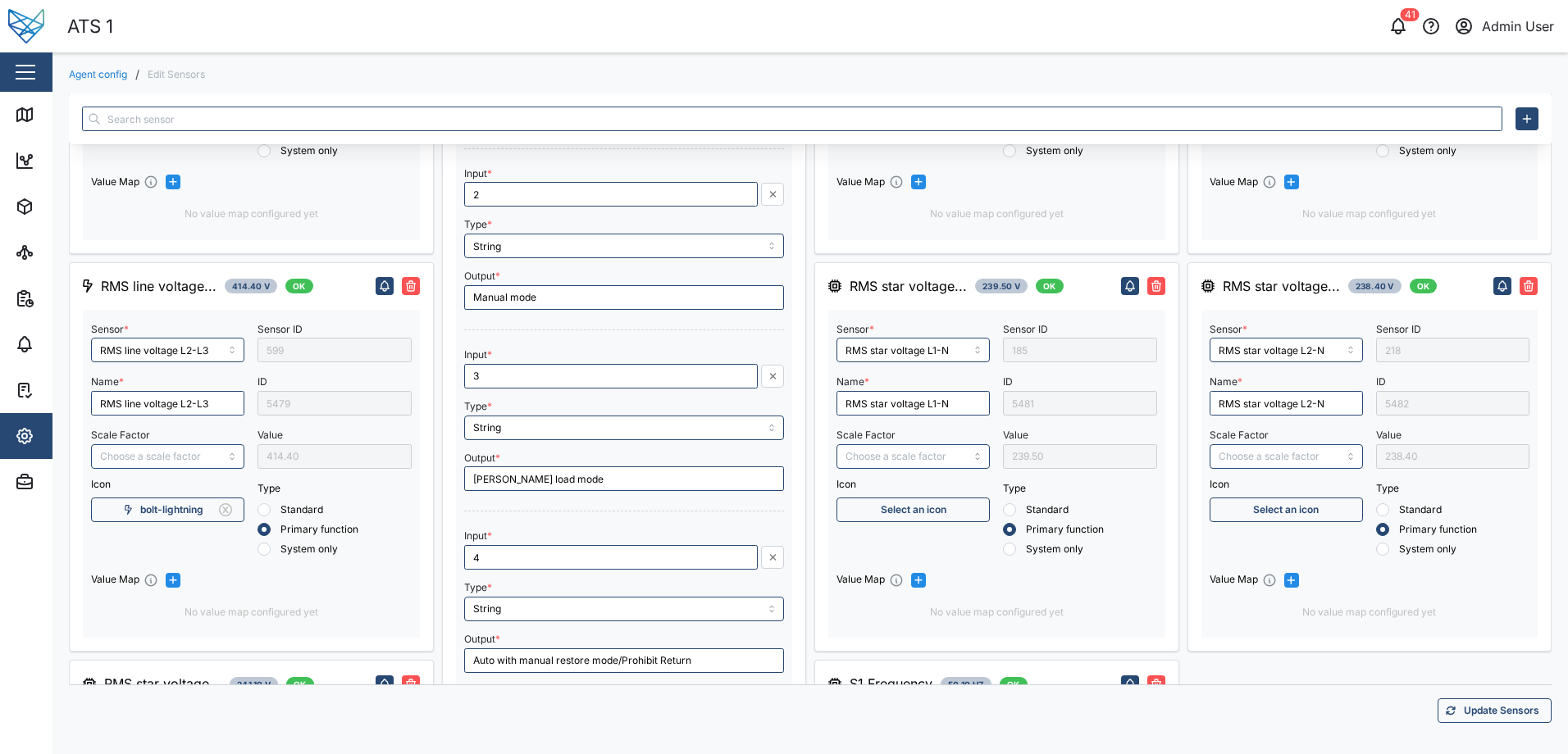 scroll, scrollTop: 820, scrollLeft: 0, axis: vertical 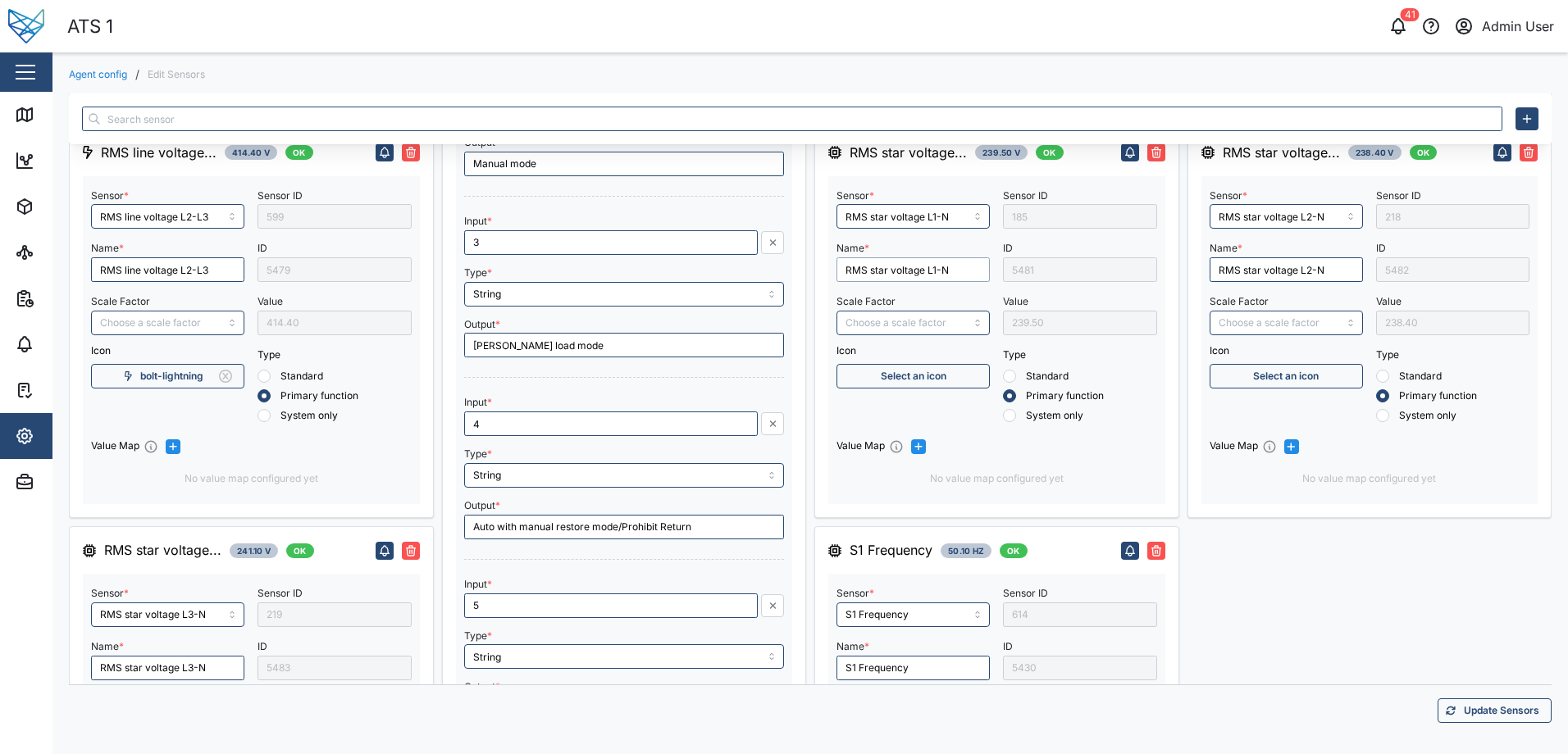 drag, startPoint x: 948, startPoint y: 274, endPoint x: 827, endPoint y: 282, distance: 121.26417 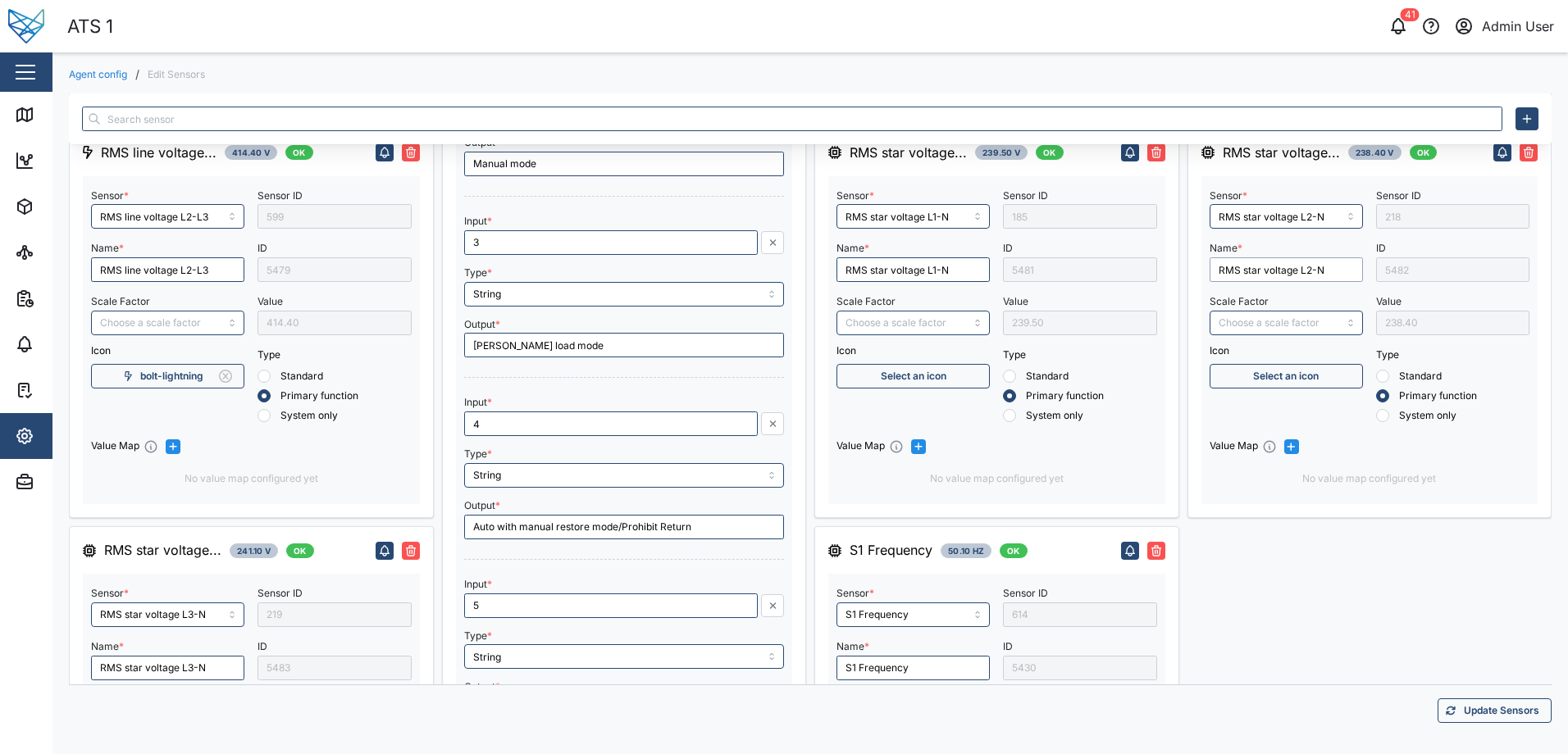 drag, startPoint x: 1212, startPoint y: 271, endPoint x: 1324, endPoint y: 271, distance: 112 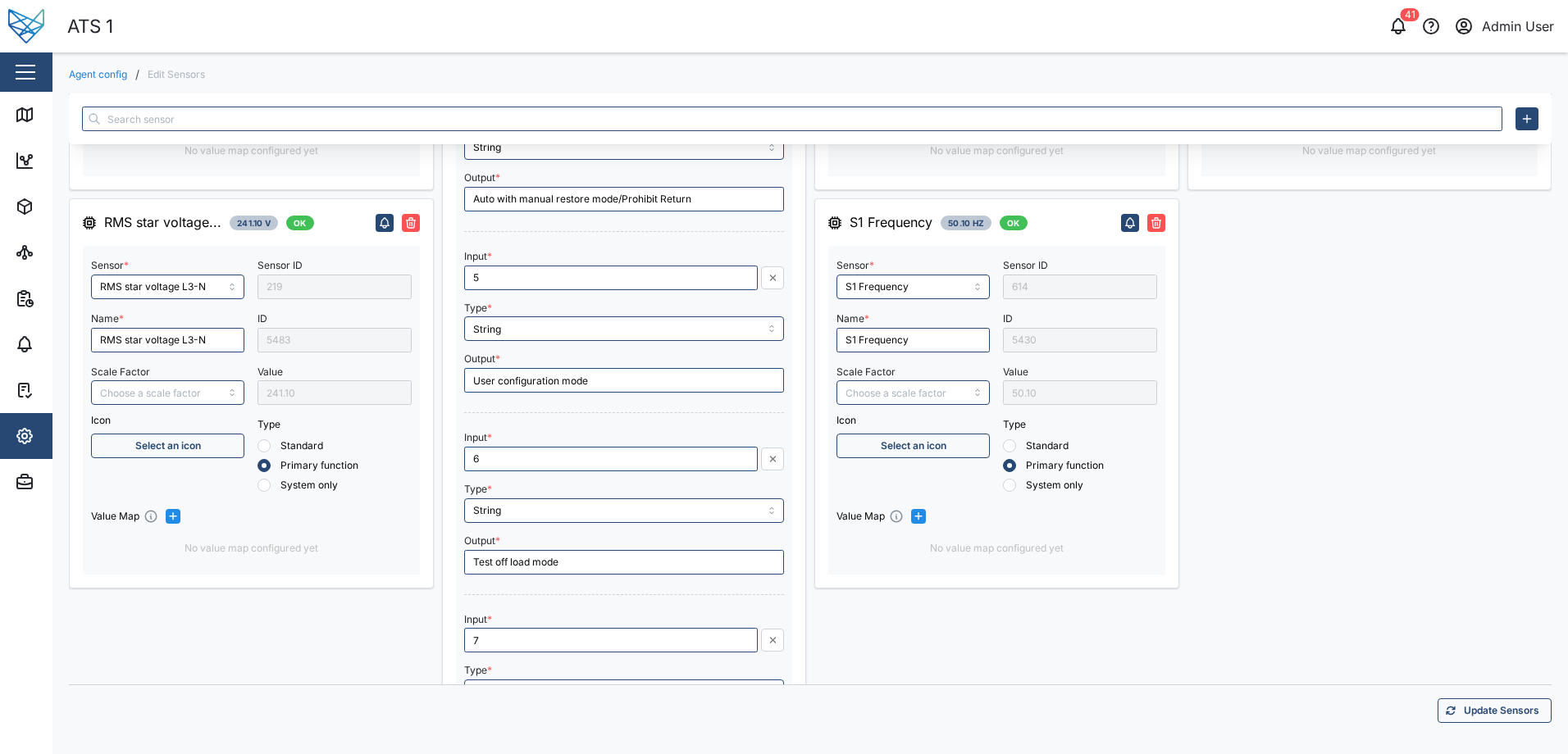 scroll, scrollTop: 1229, scrollLeft: 0, axis: vertical 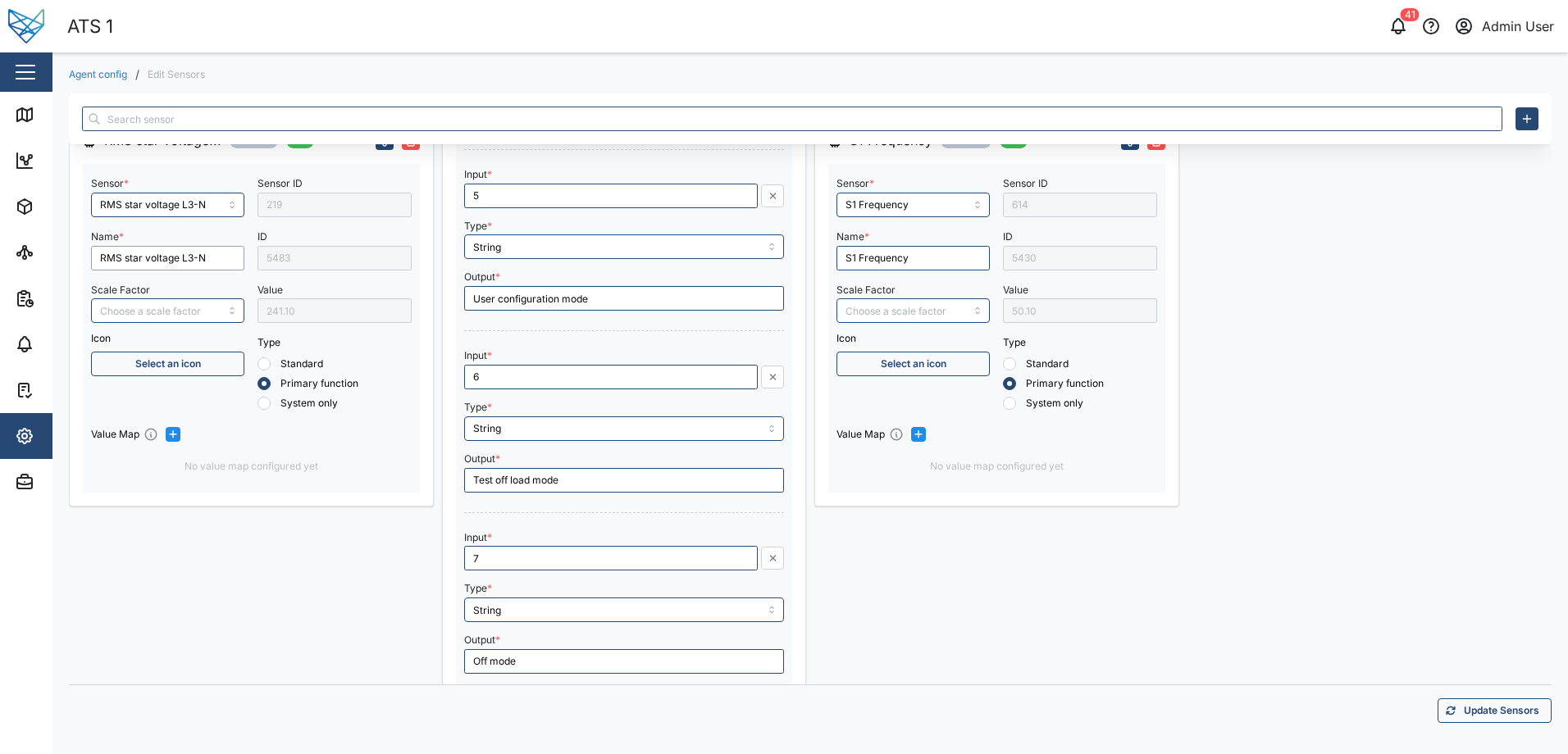 drag, startPoint x: 199, startPoint y: 262, endPoint x: 90, endPoint y: 267, distance: 109.11462 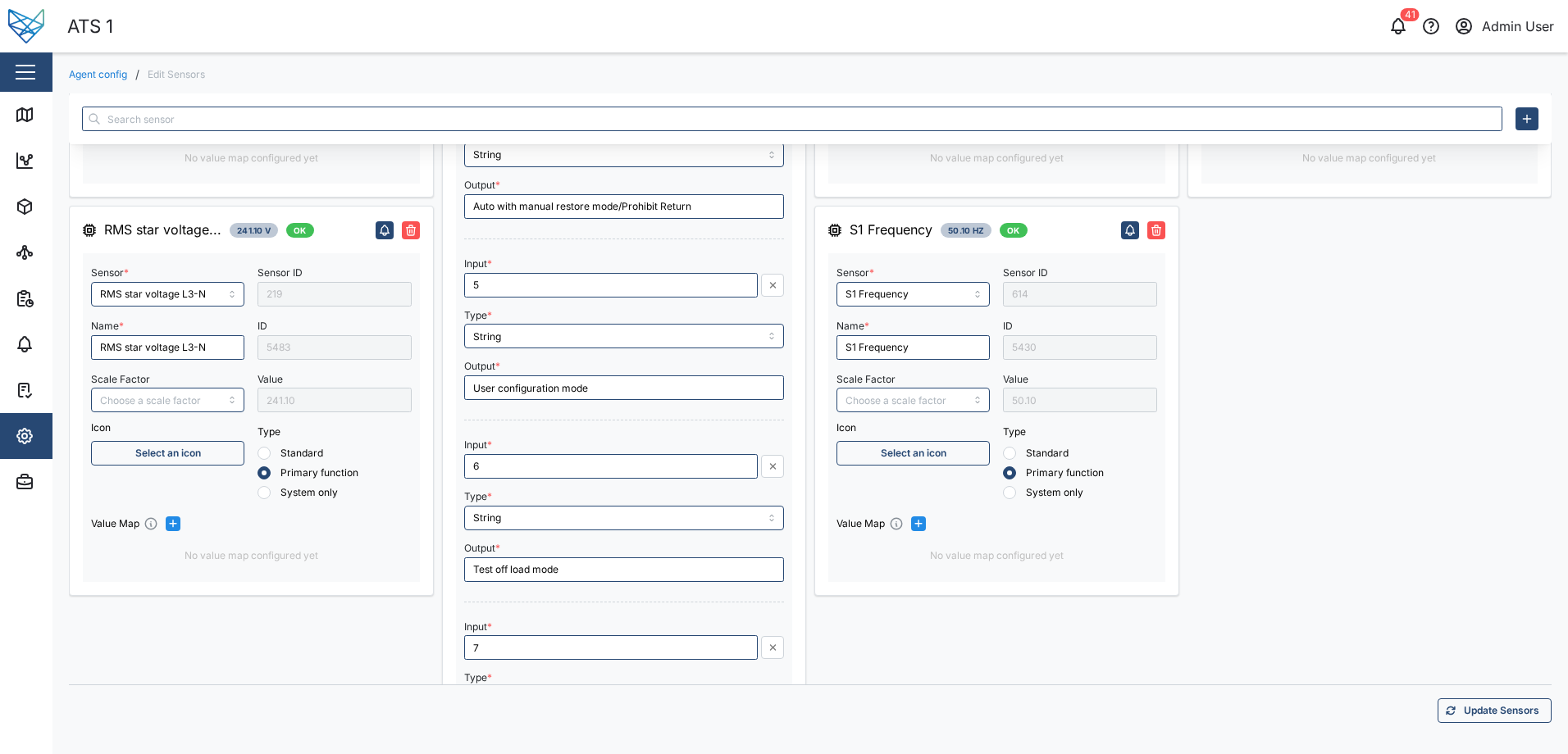 scroll, scrollTop: 983, scrollLeft: 0, axis: vertical 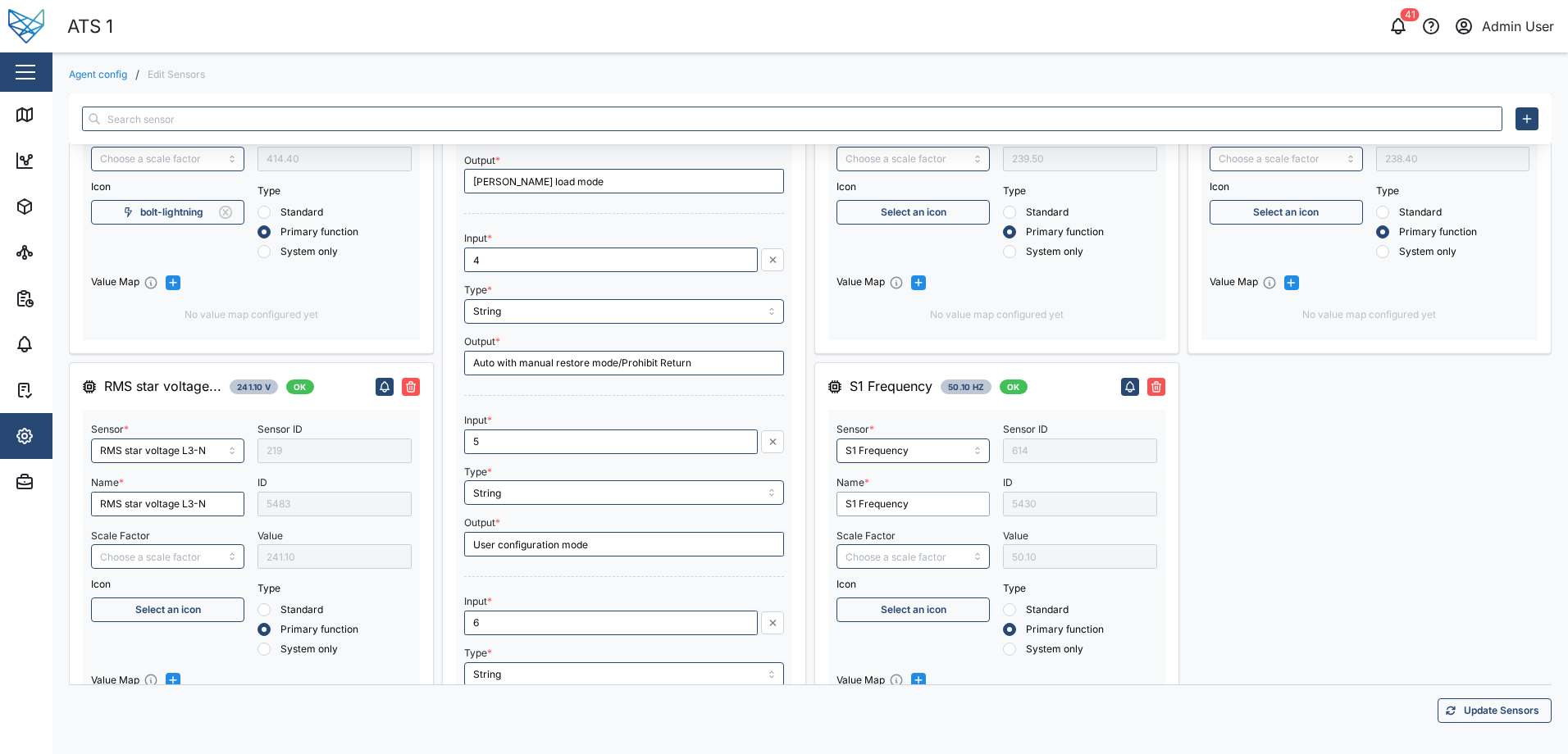 drag, startPoint x: 913, startPoint y: 502, endPoint x: 832, endPoint y: 497, distance: 81.15417 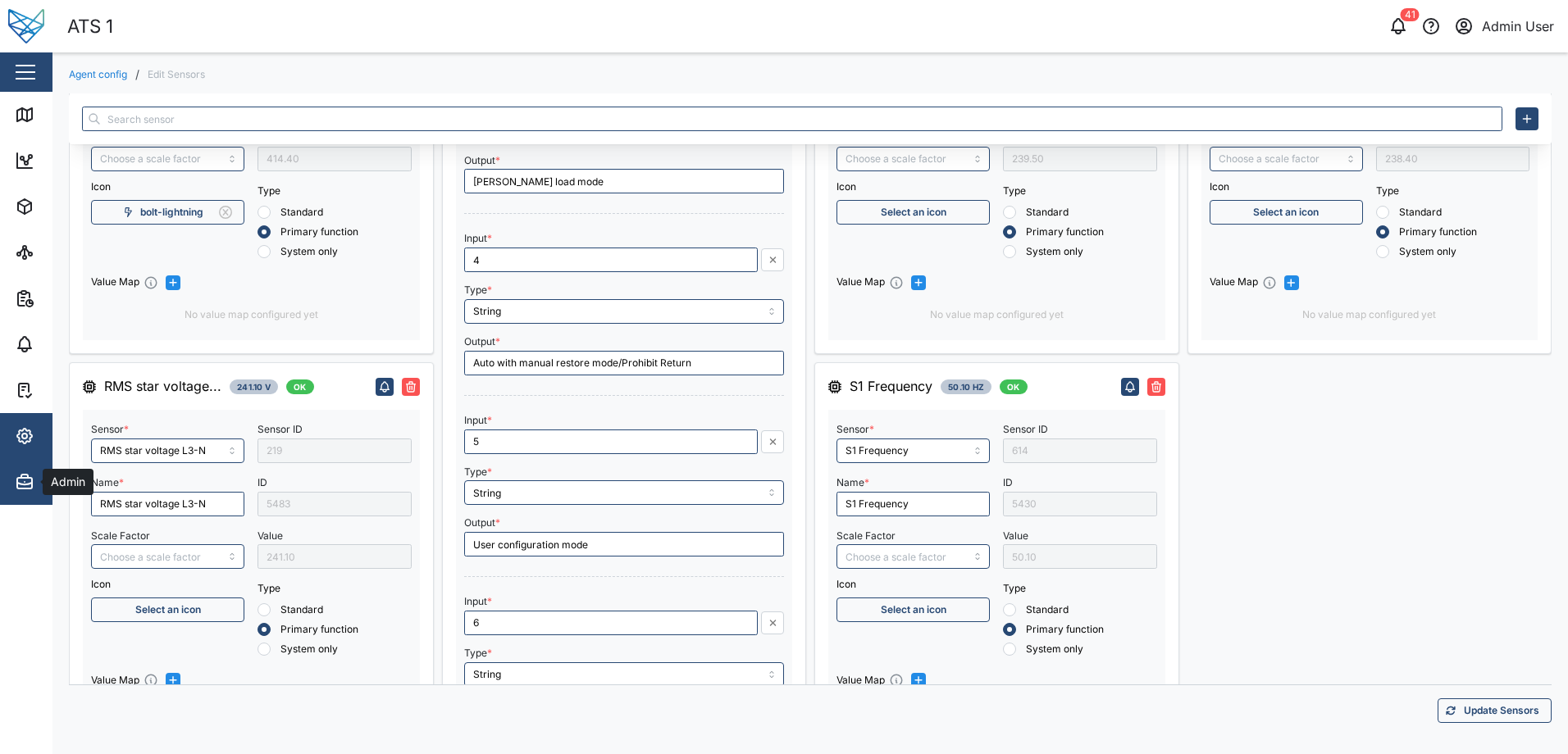 click 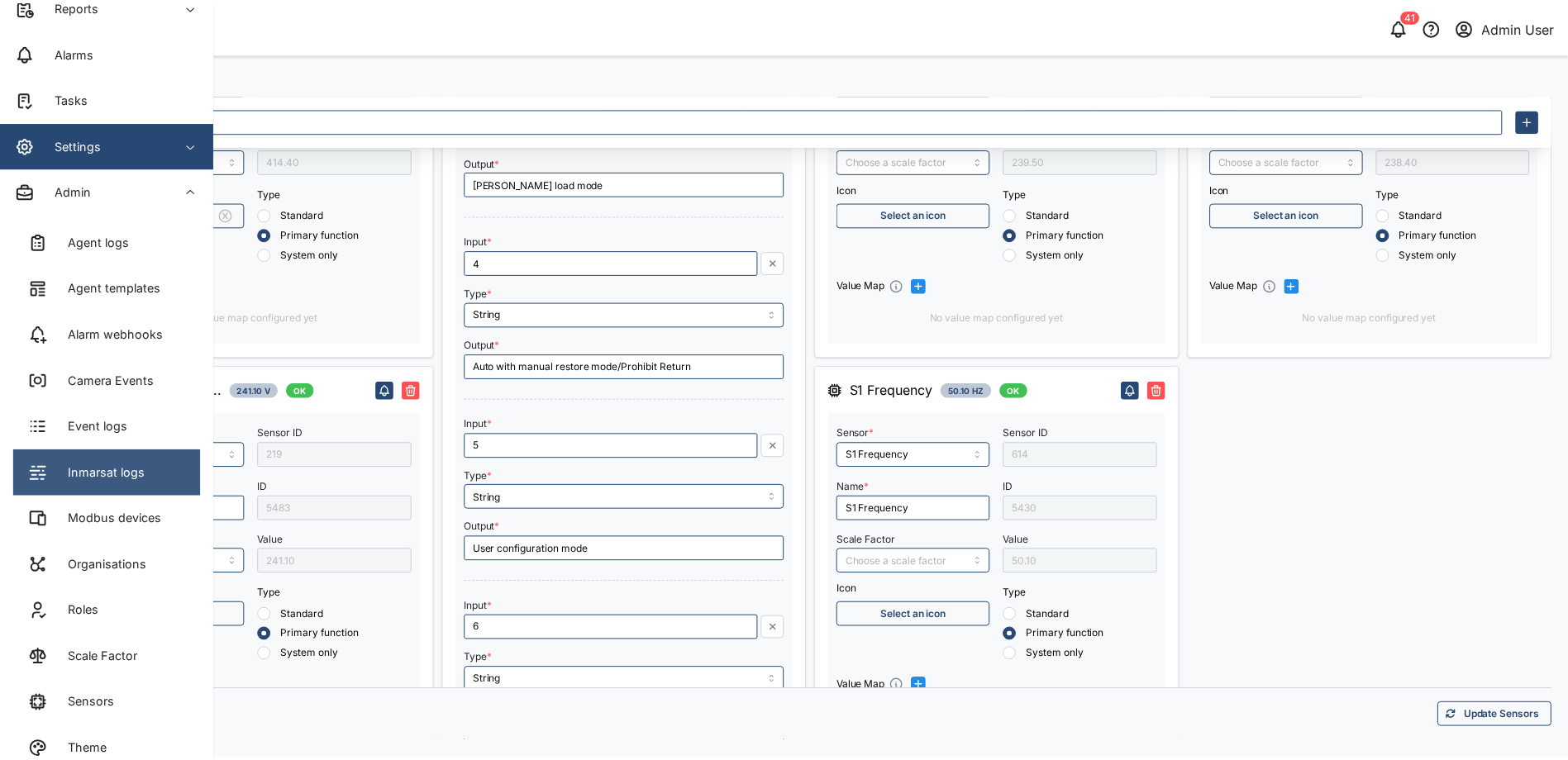 scroll, scrollTop: 321, scrollLeft: 0, axis: vertical 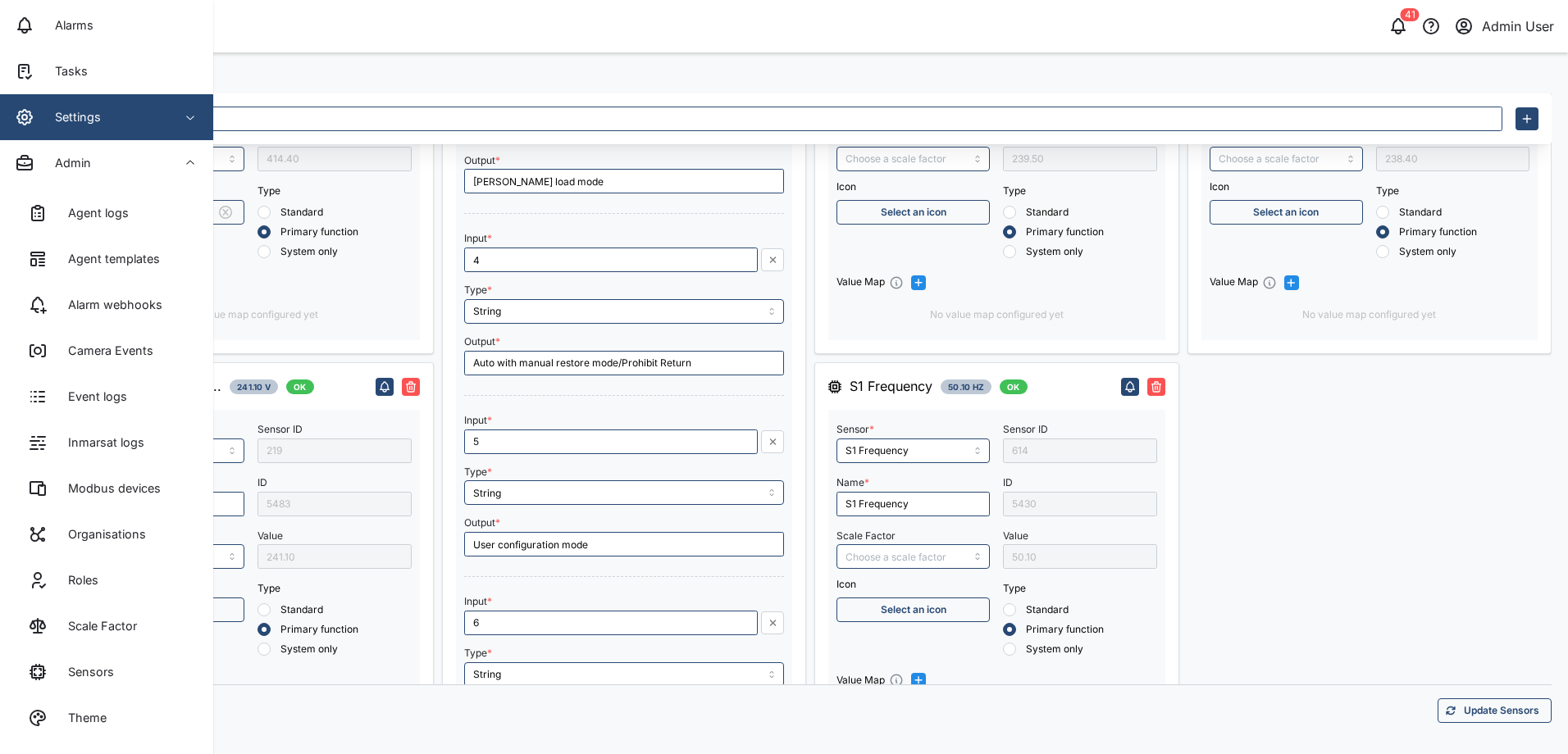 drag, startPoint x: 70, startPoint y: 665, endPoint x: 93, endPoint y: 575, distance: 92.89241 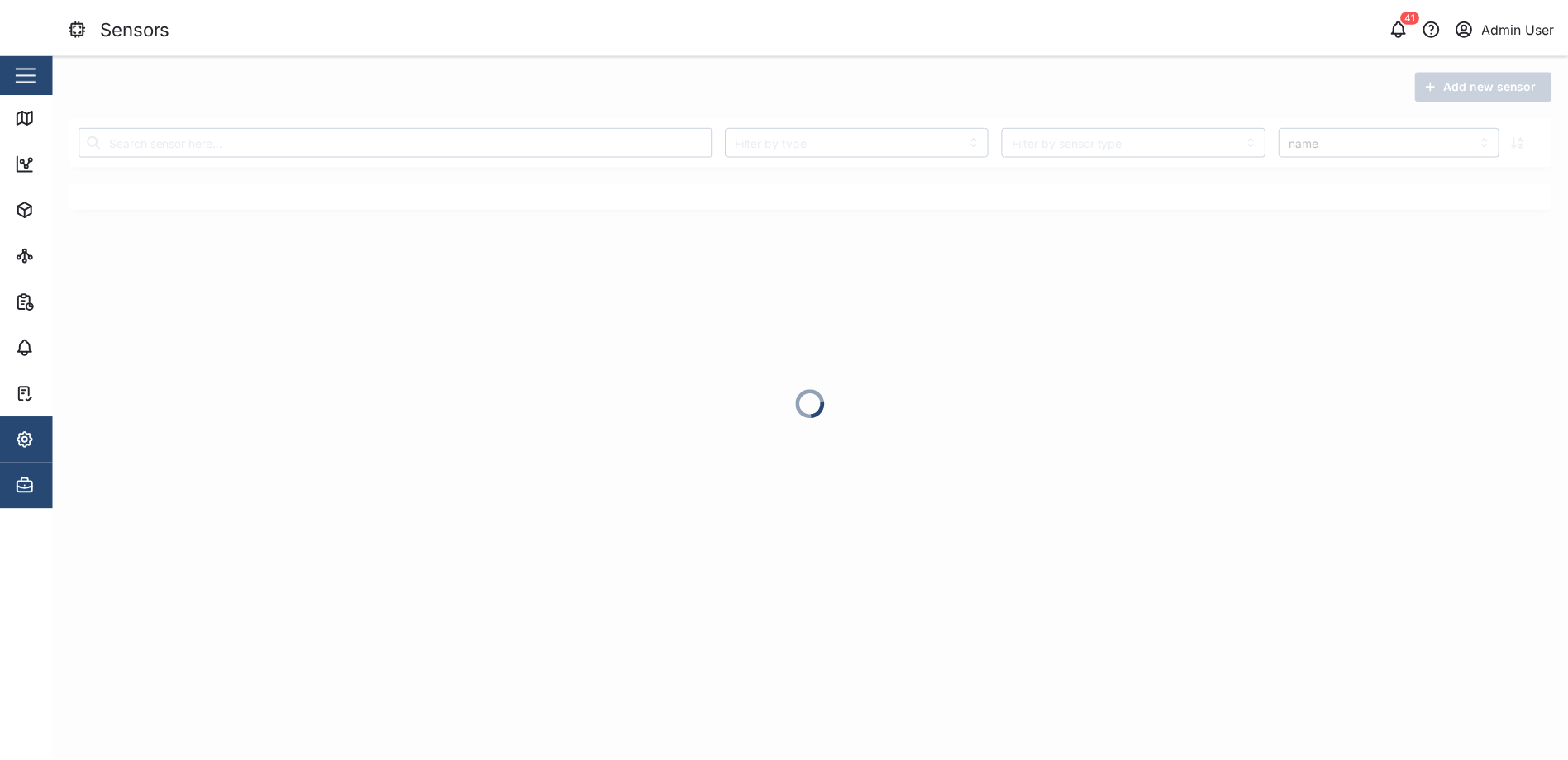 scroll, scrollTop: 0, scrollLeft: 0, axis: both 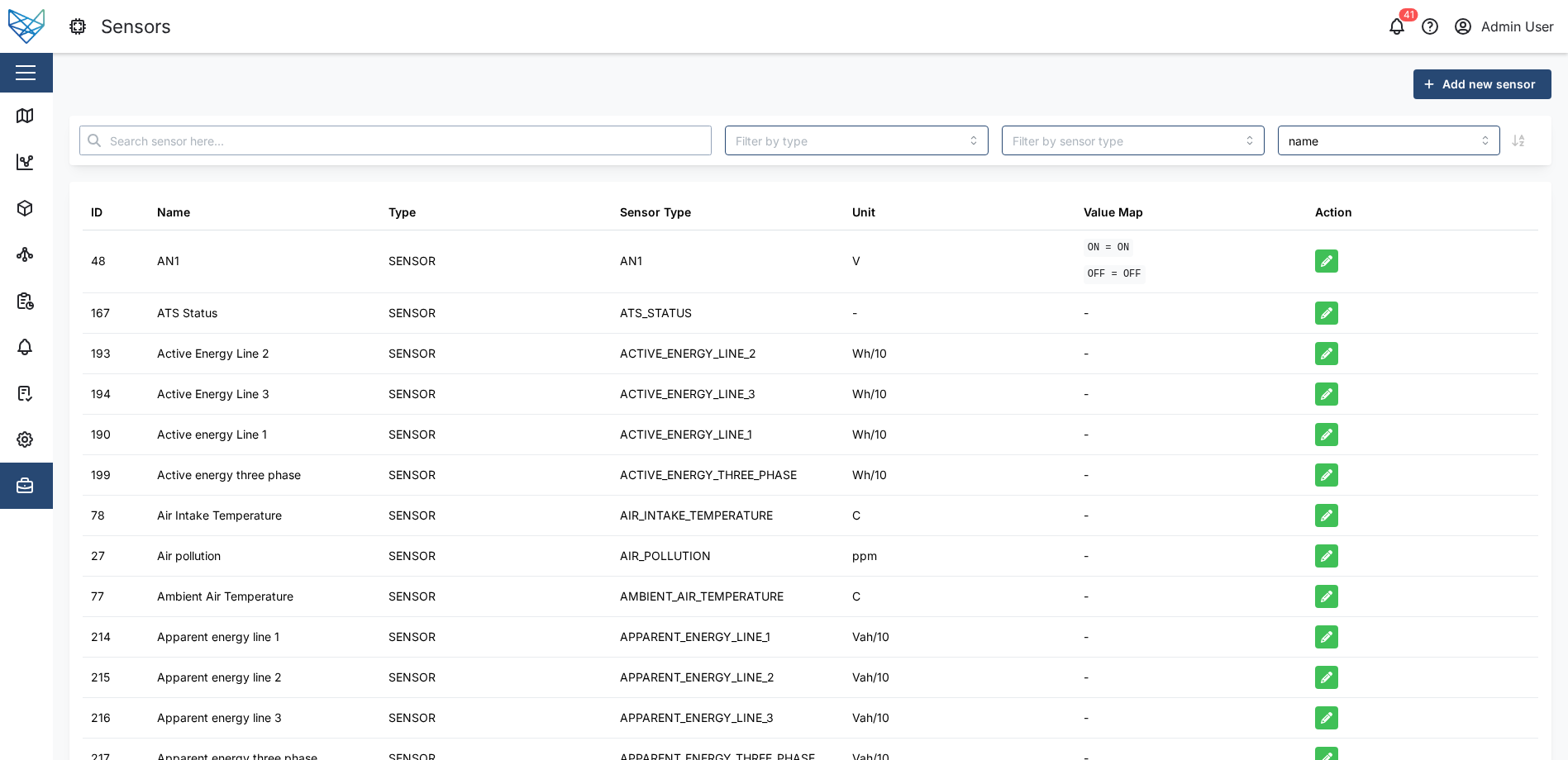 click at bounding box center [395, 140] 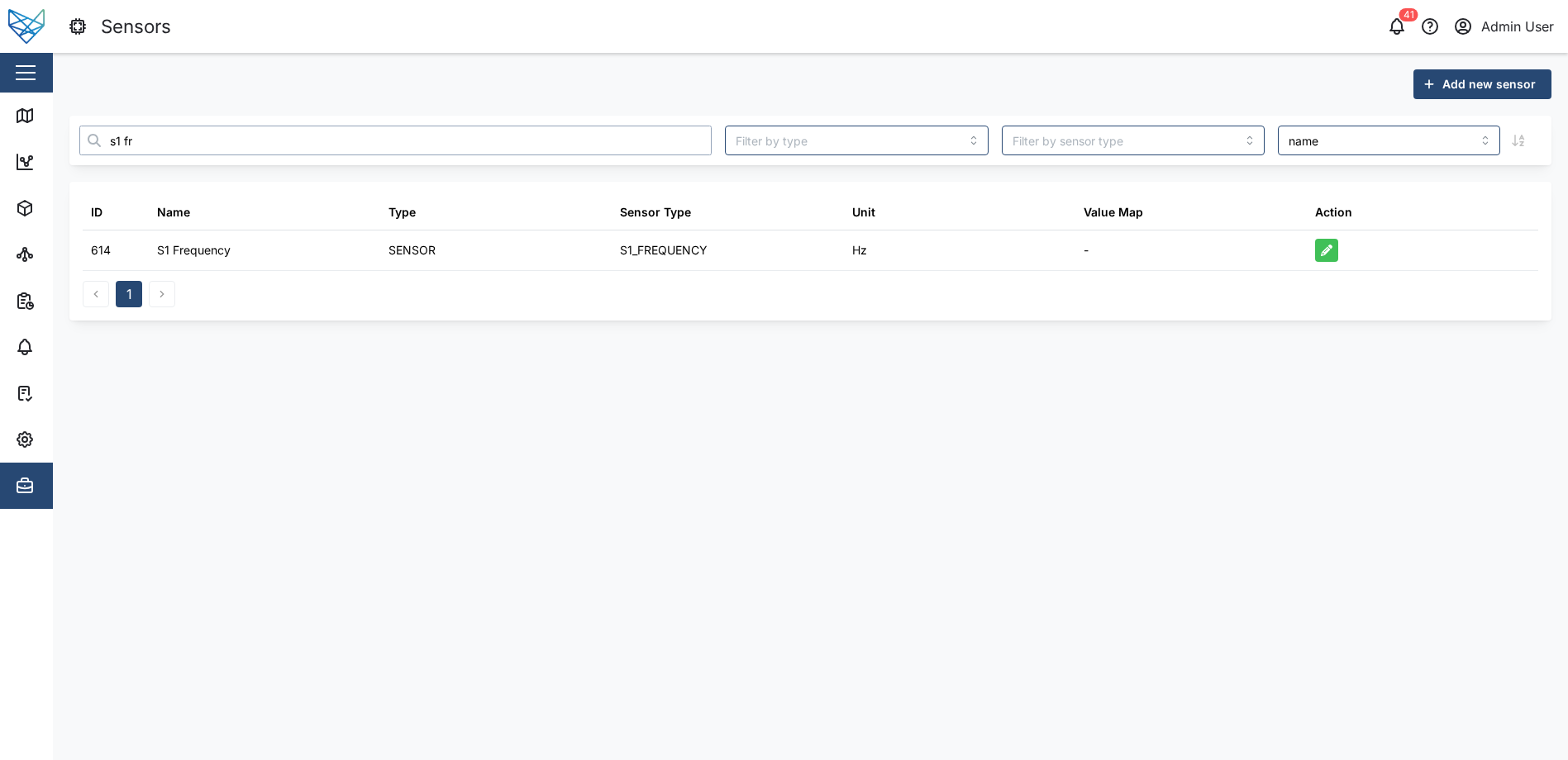 click on "s1 fr" at bounding box center (395, 140) 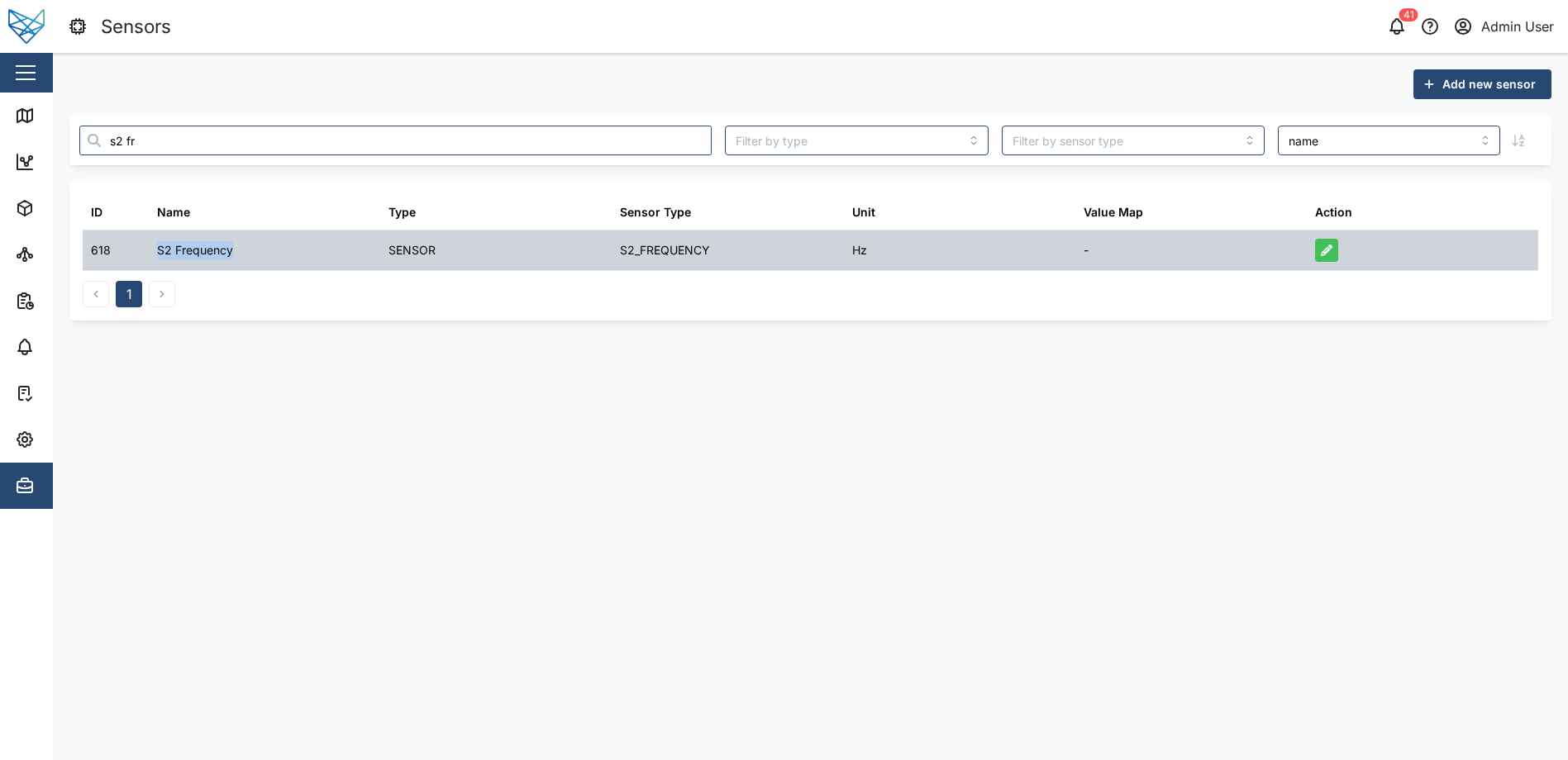 drag, startPoint x: 238, startPoint y: 246, endPoint x: 150, endPoint y: 250, distance: 88.09086 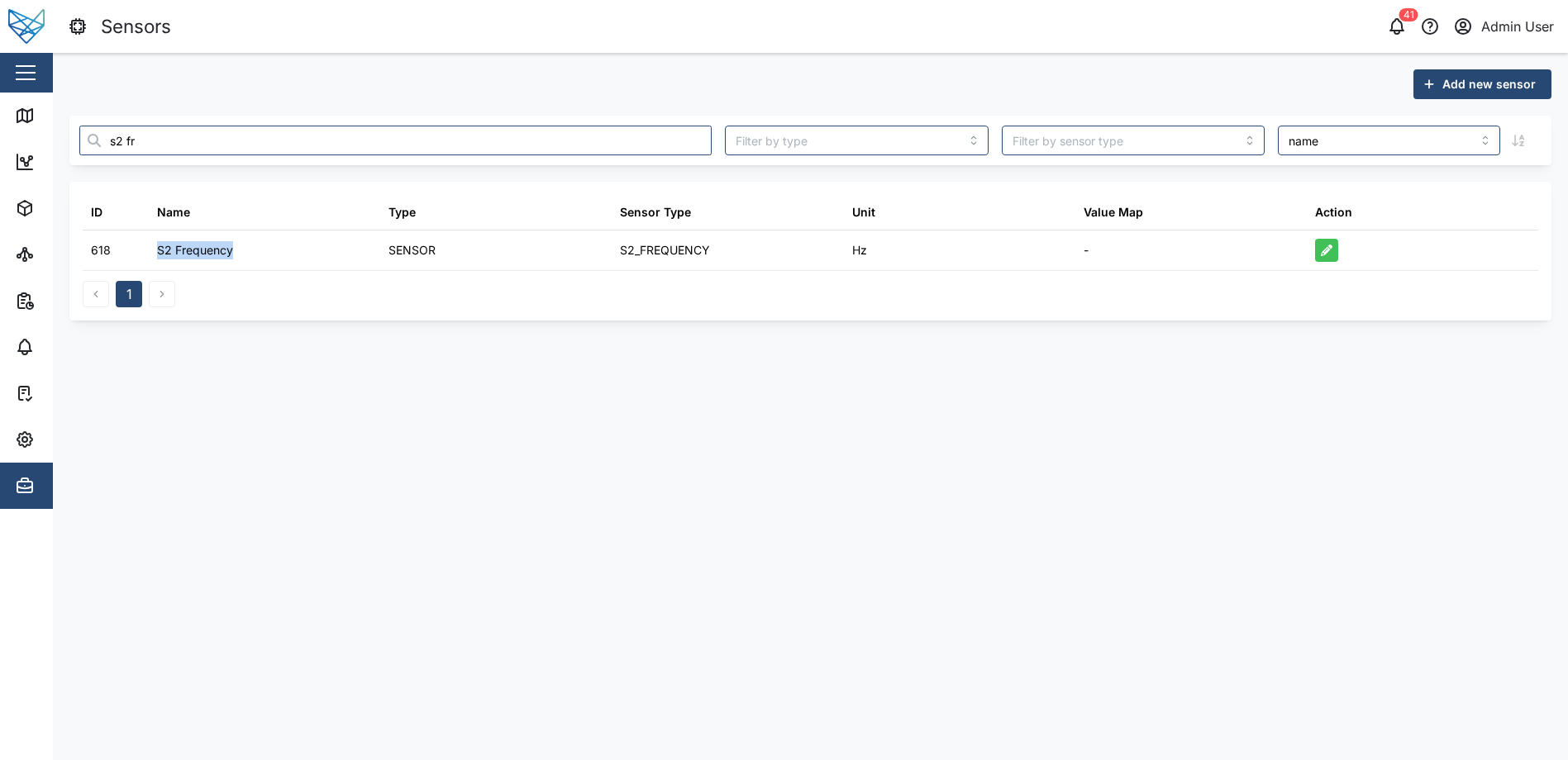 copy on "S2 Frequency" 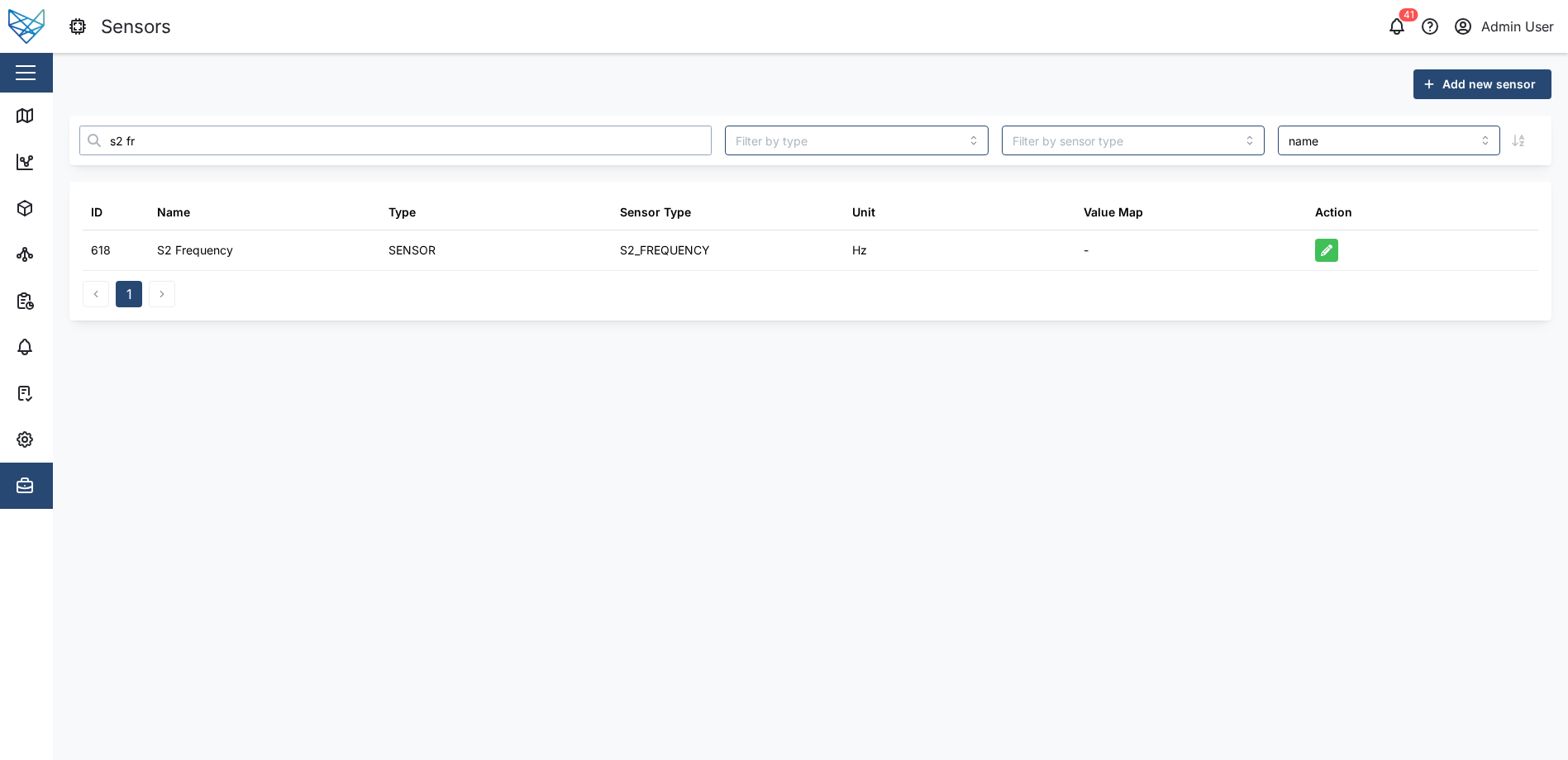 drag, startPoint x: 169, startPoint y: 146, endPoint x: 125, endPoint y: 145, distance: 44.011362 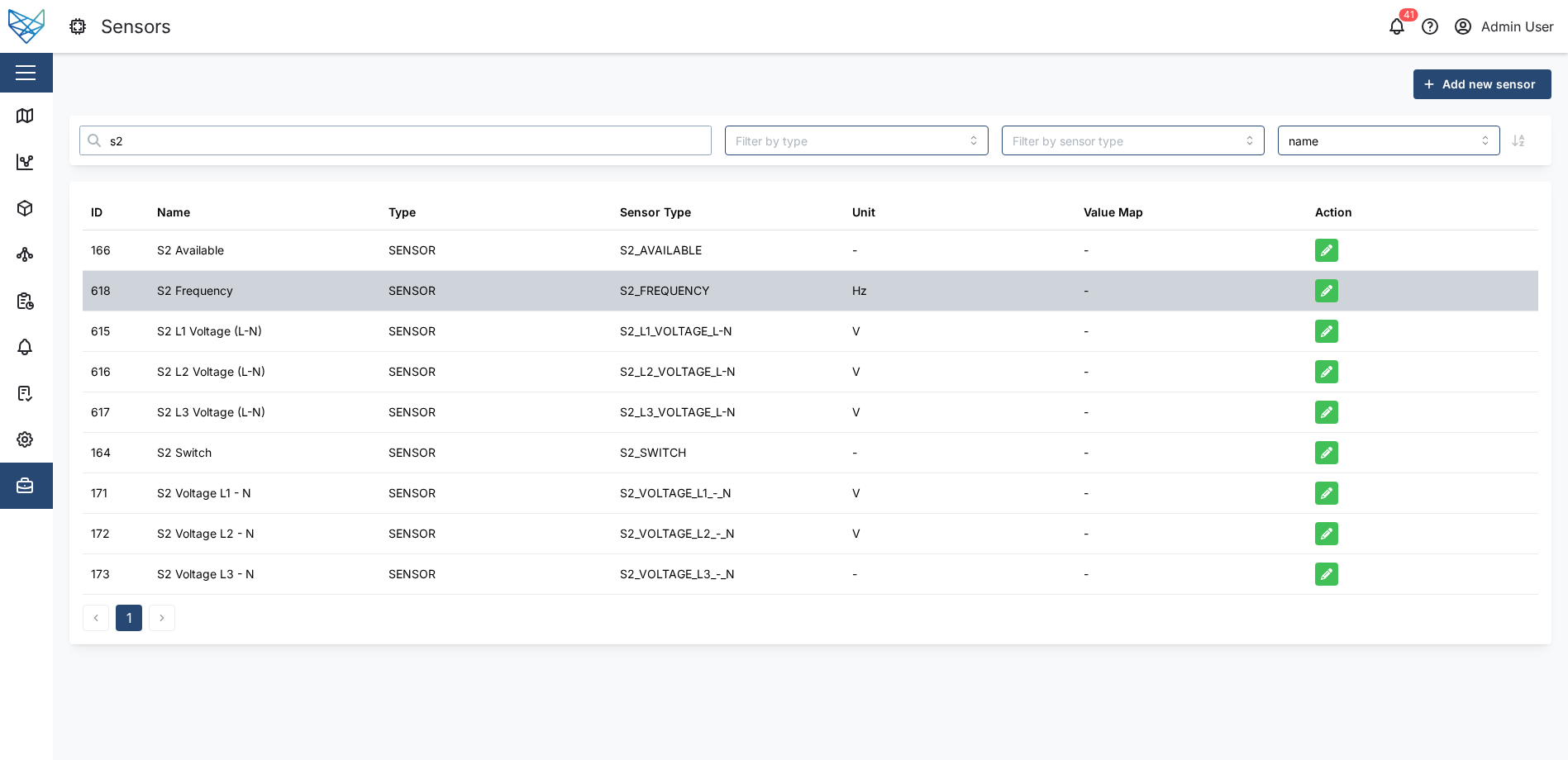 type on "s2" 